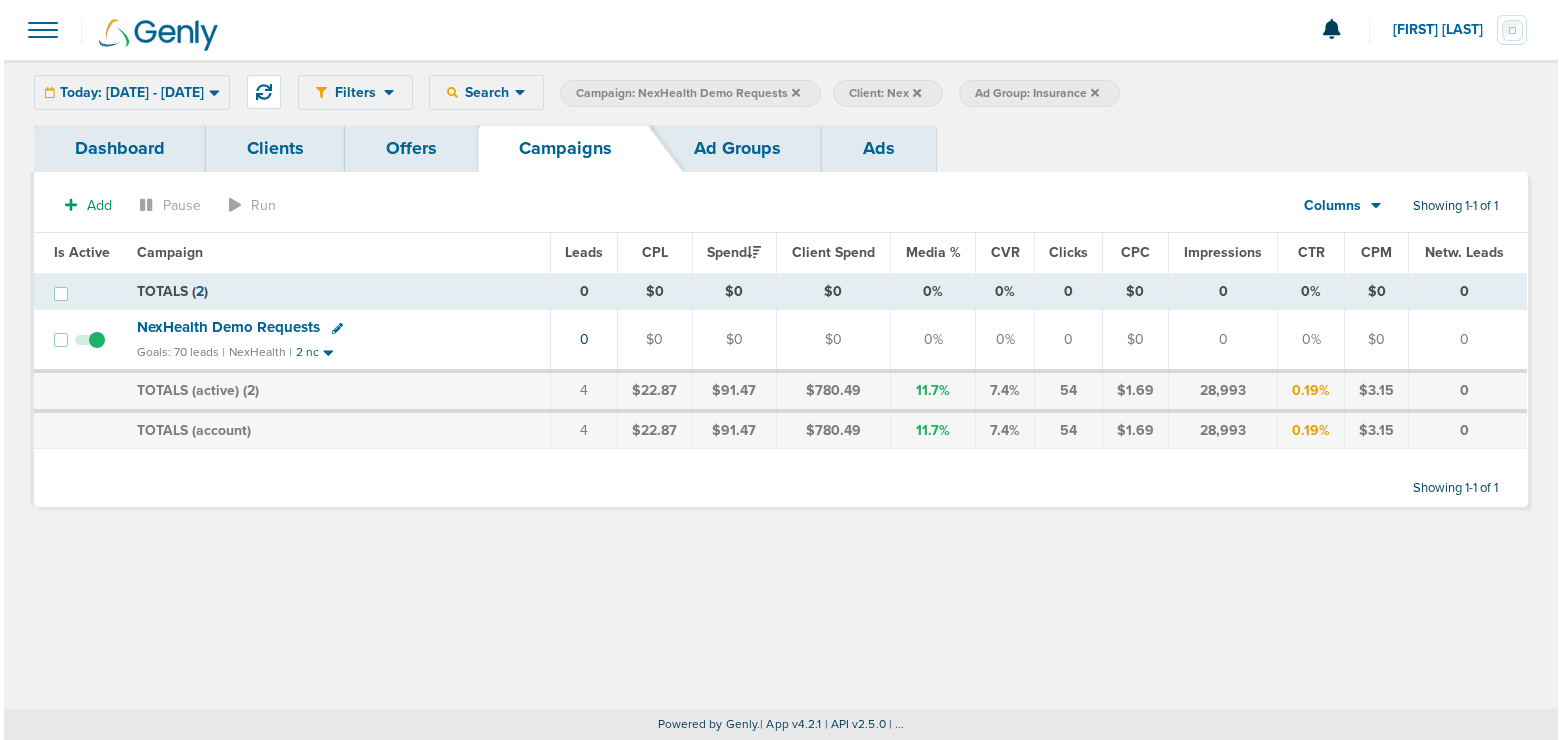 scroll, scrollTop: 0, scrollLeft: 0, axis: both 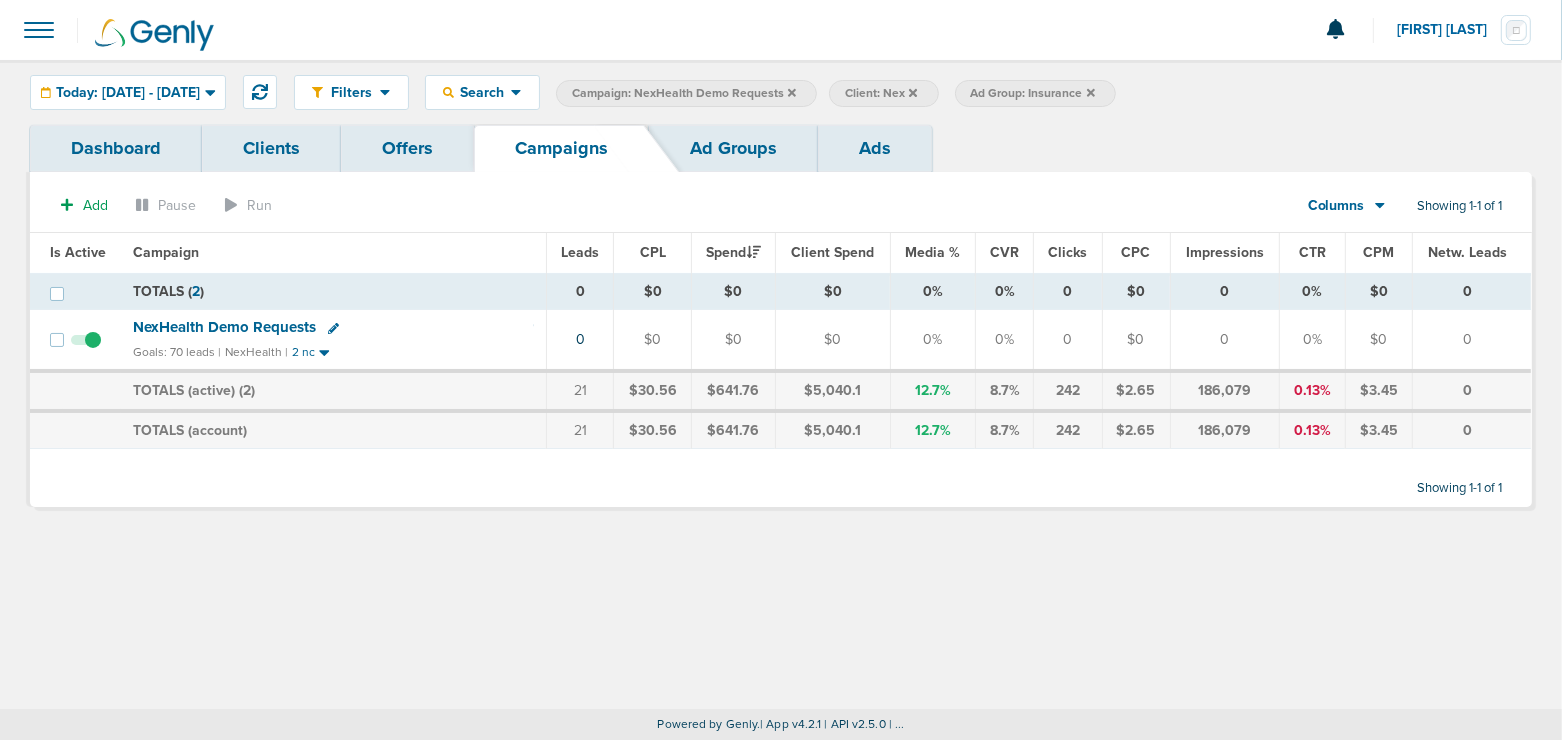 click at bounding box center [792, 93] 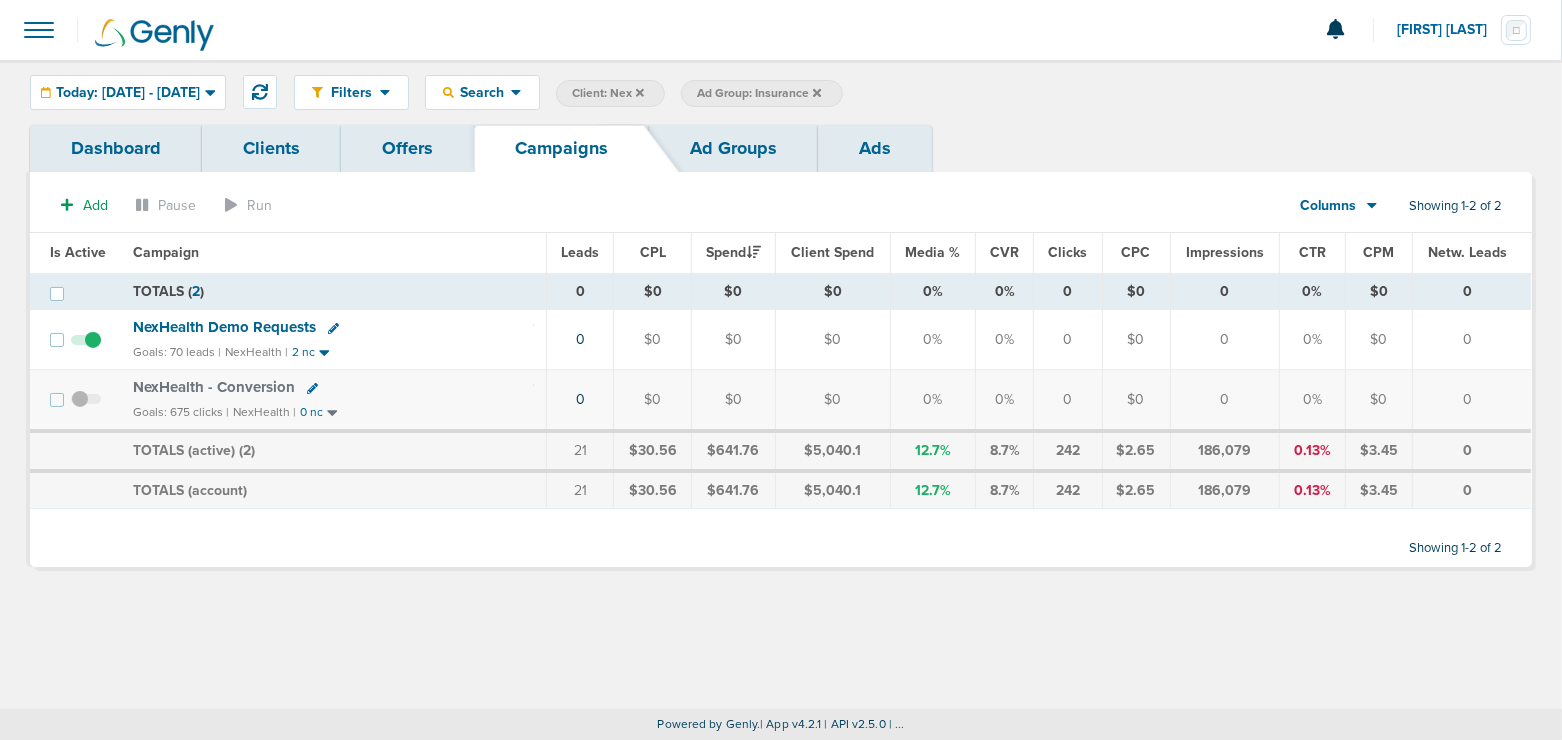 click at bounding box center [640, 92] 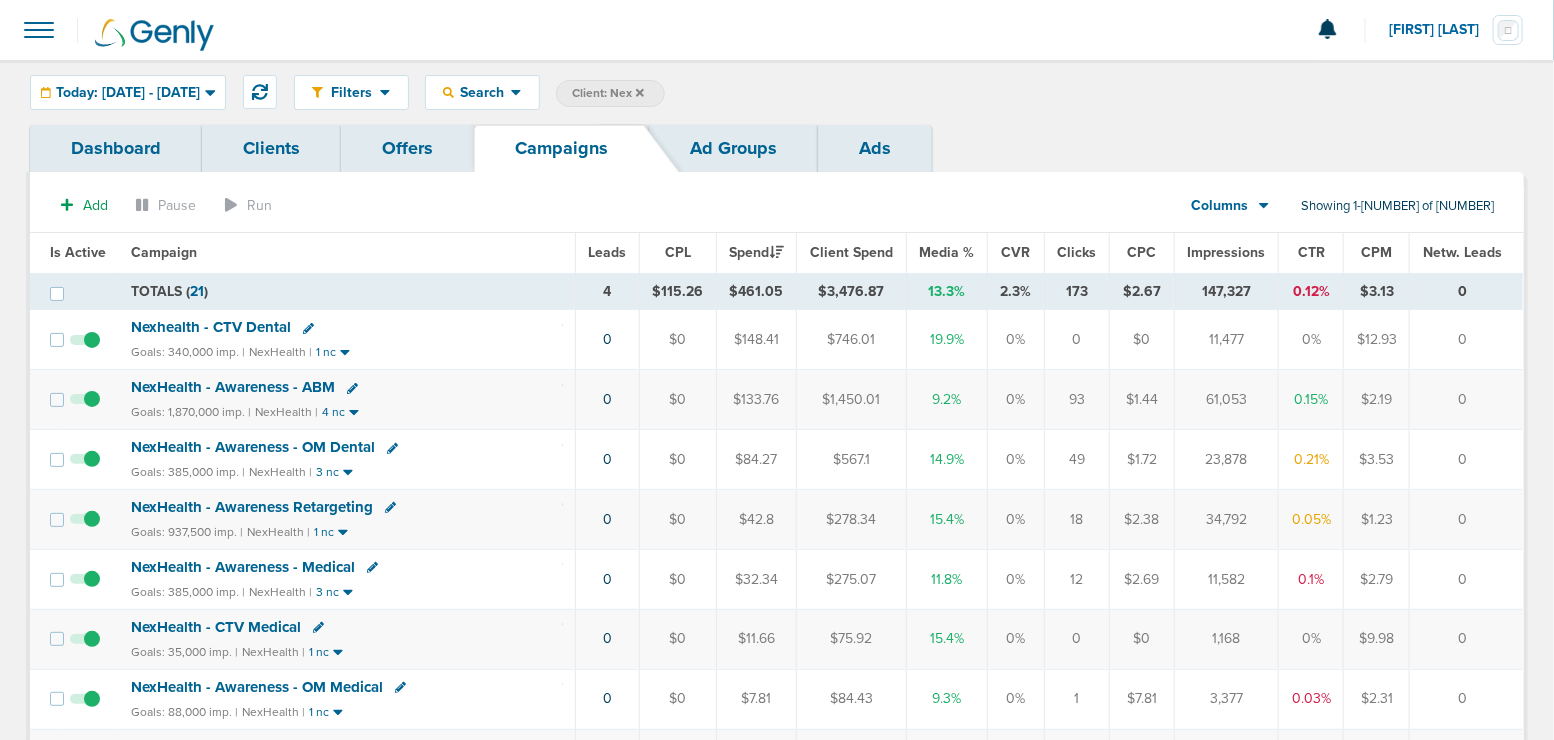 click at bounding box center [640, 92] 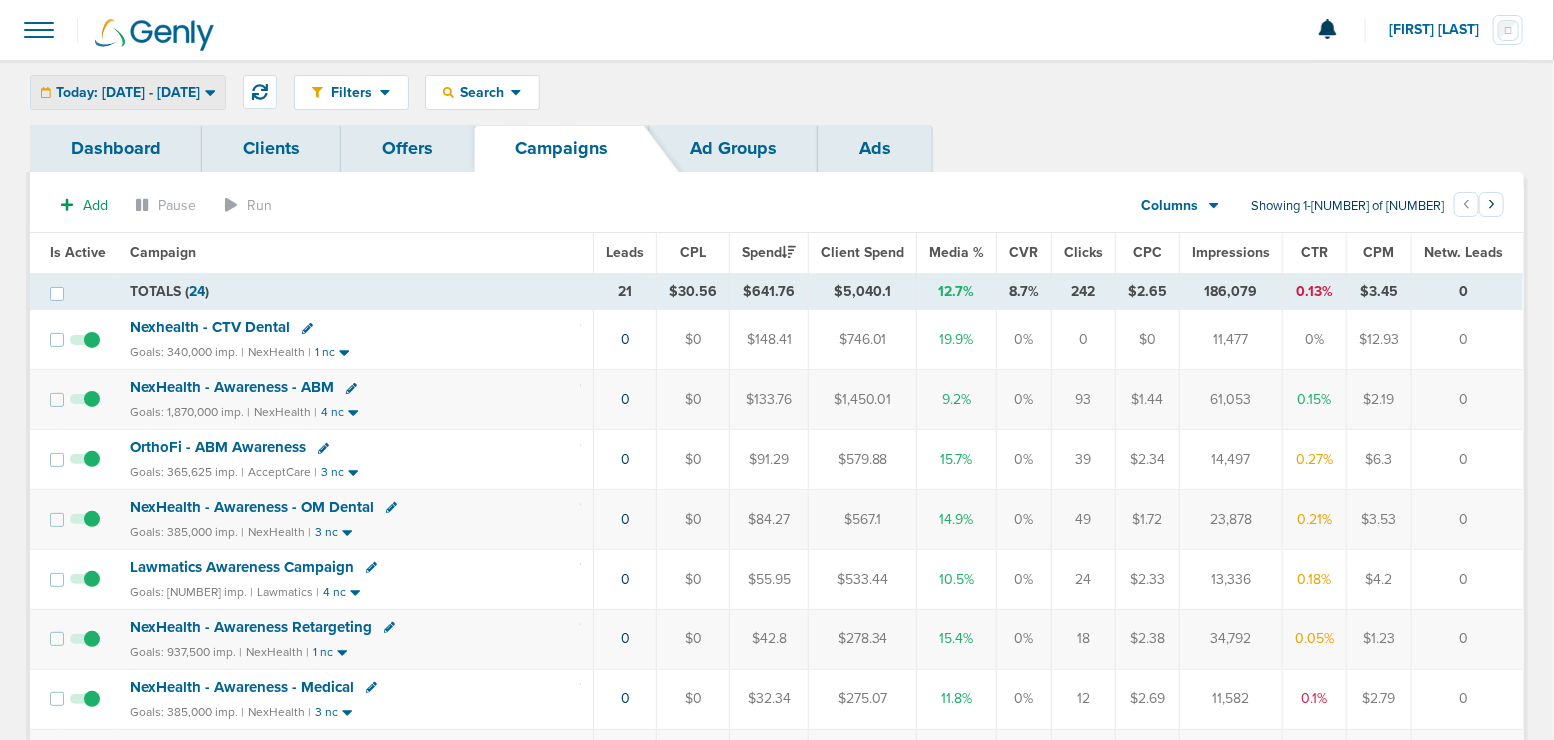 click at bounding box center (210, 93) 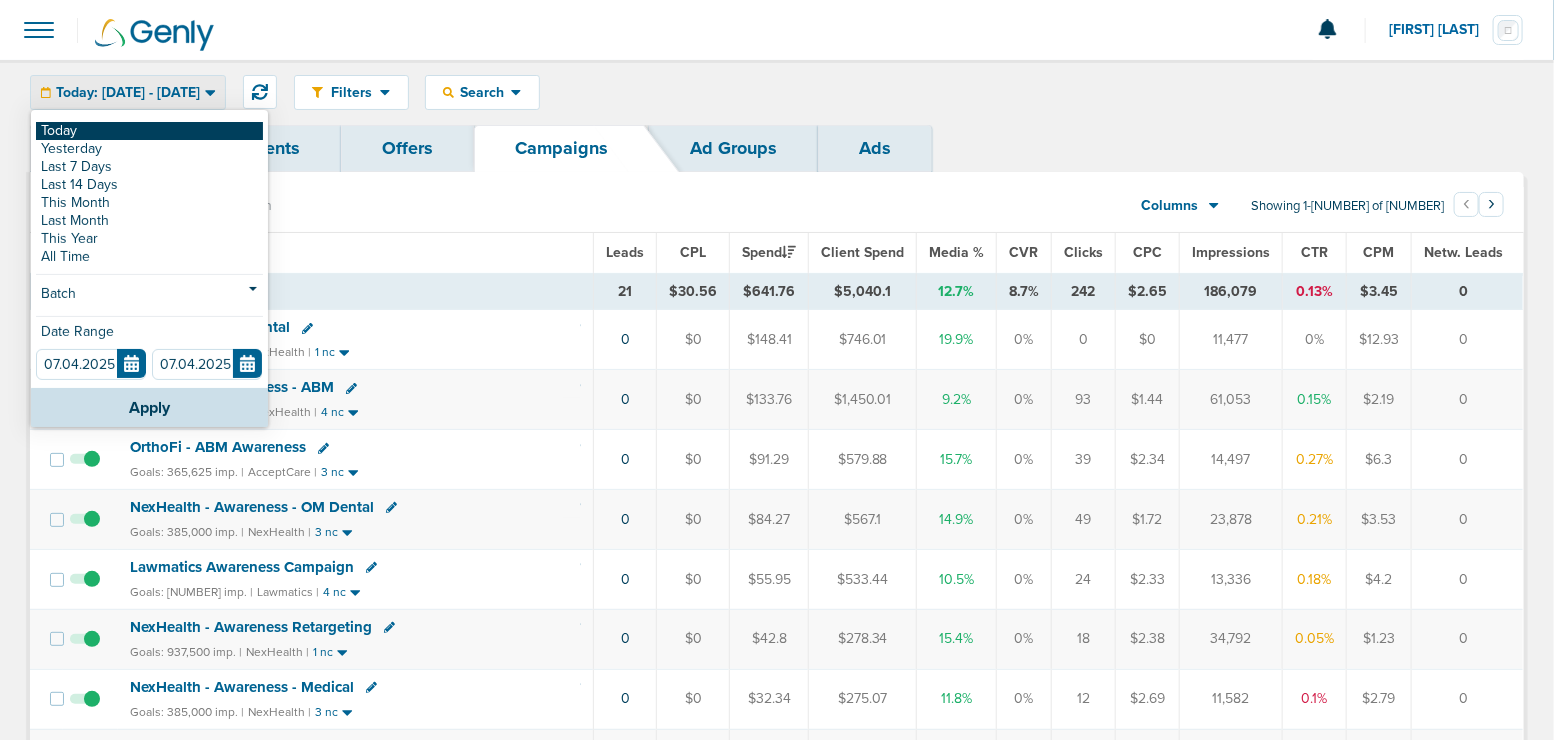 click on "Today" at bounding box center [149, 131] 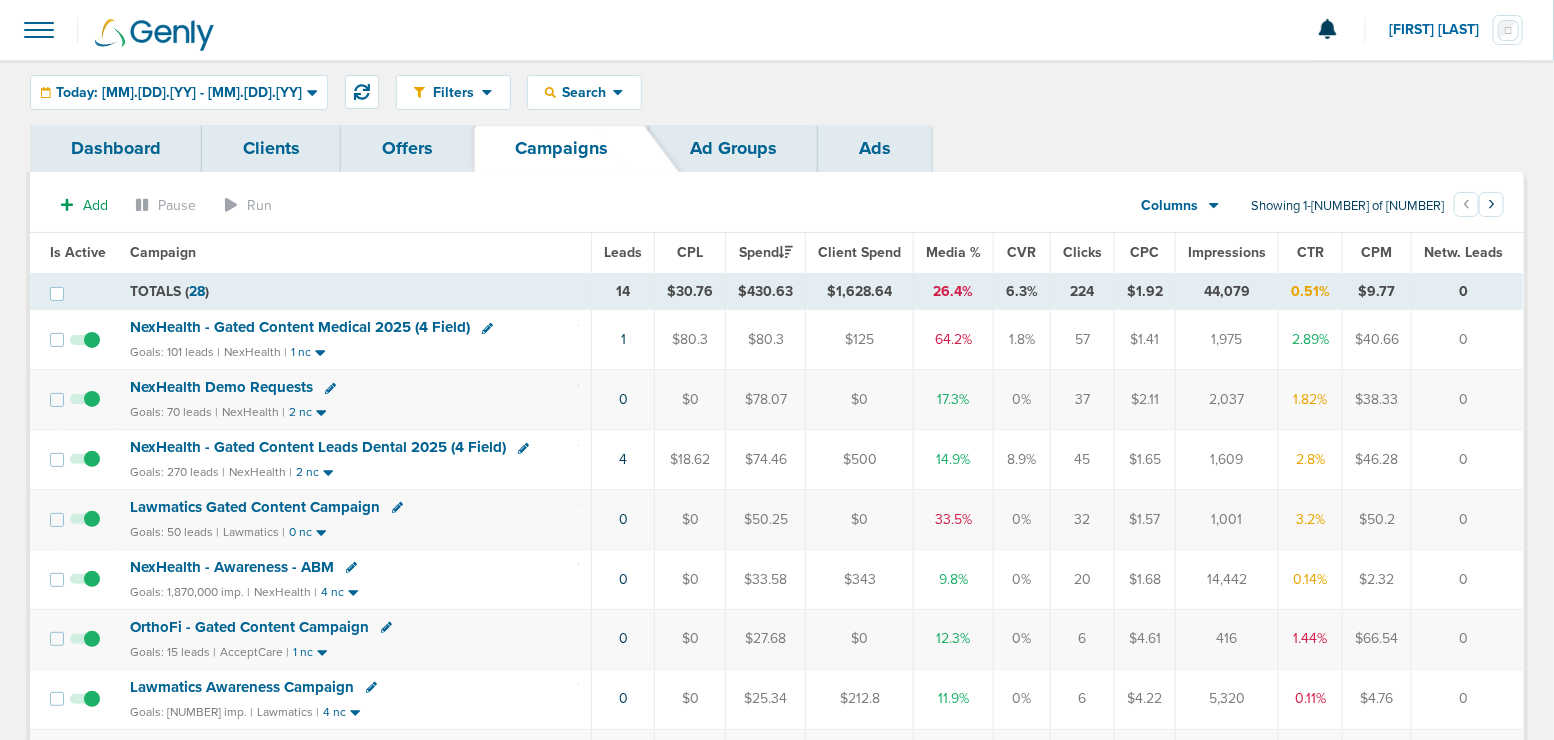 click on "[BRAND] - Gated Content Medical 2025 (4 Field)" at bounding box center [300, 327] 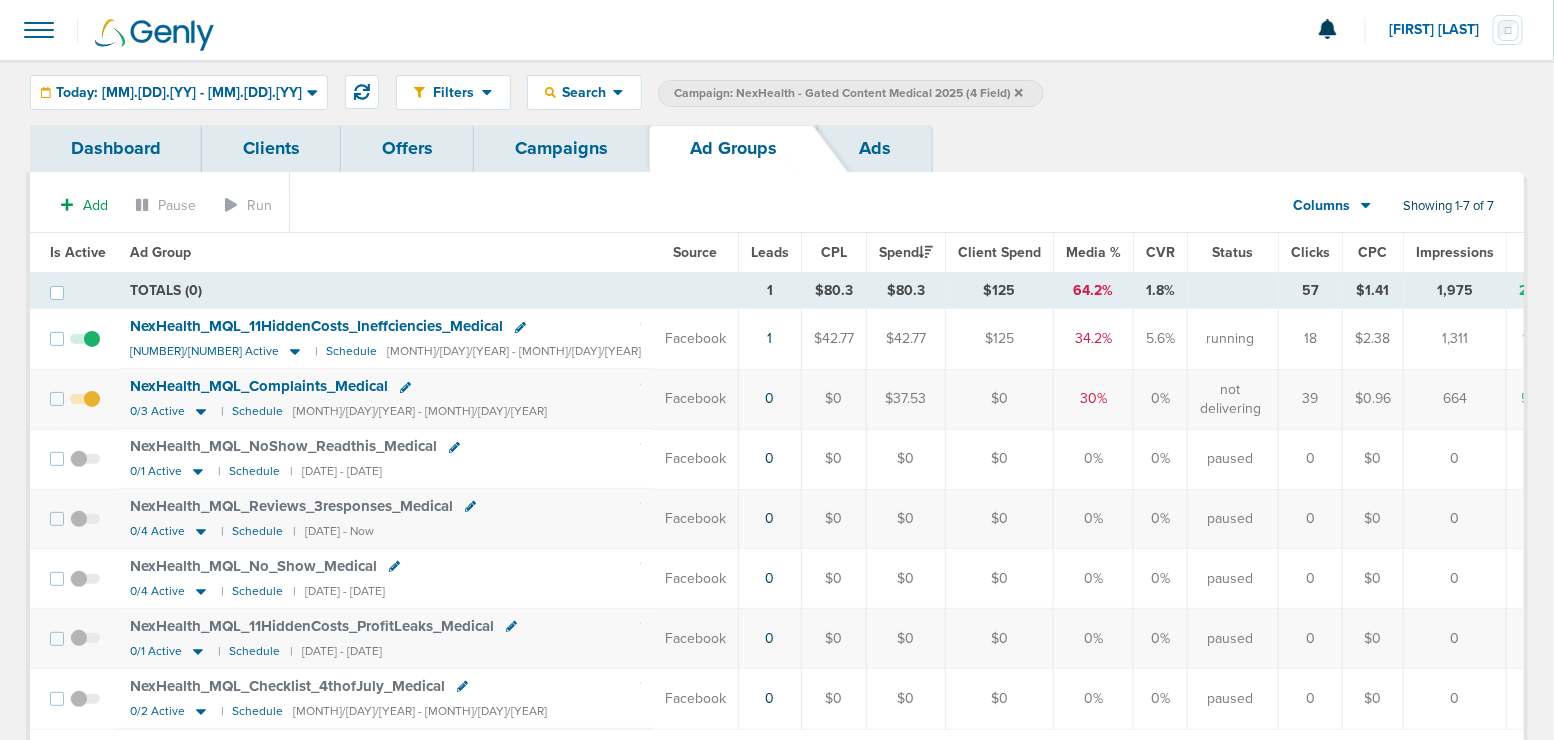 click on "Campaigns" at bounding box center [561, 148] 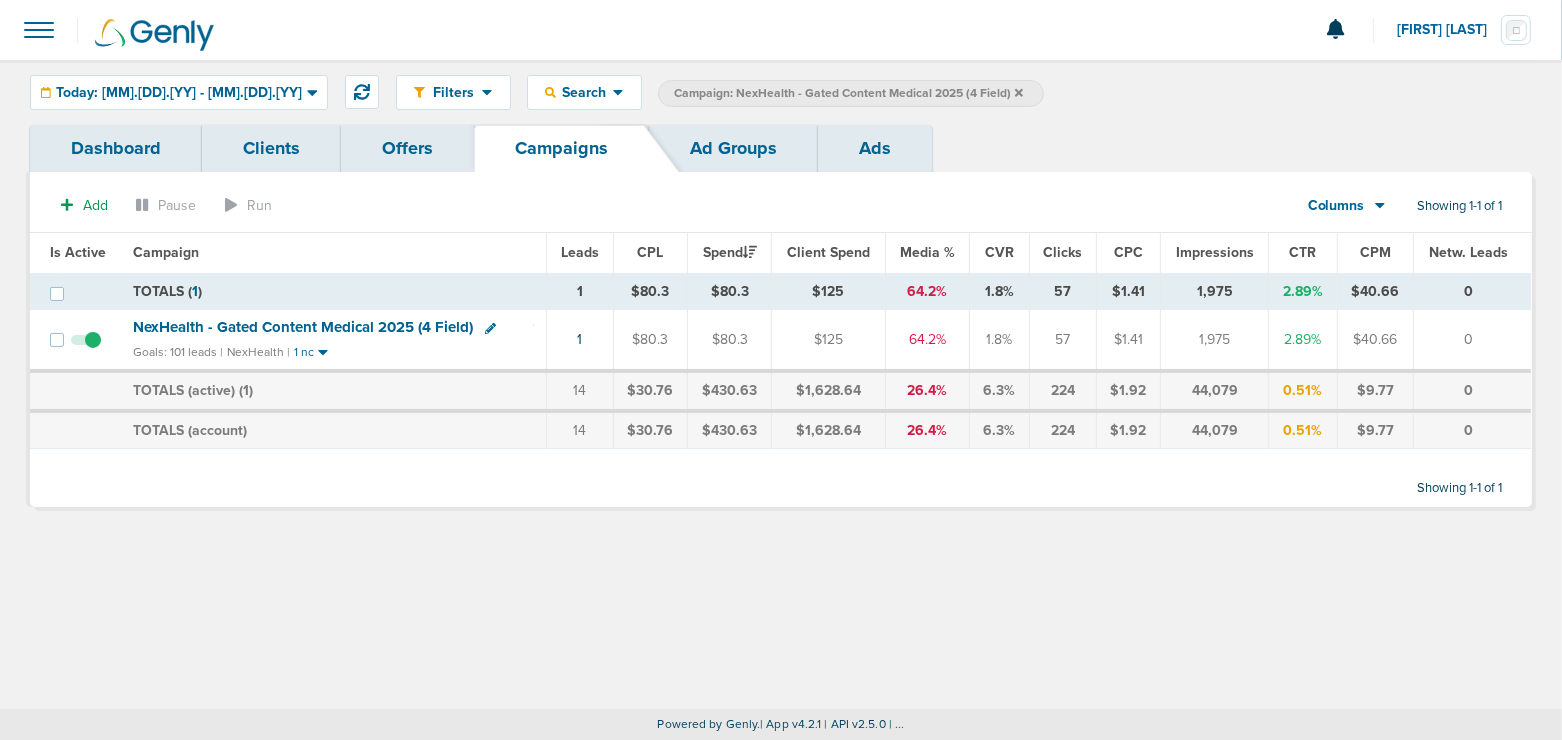 click at bounding box center (490, 328) 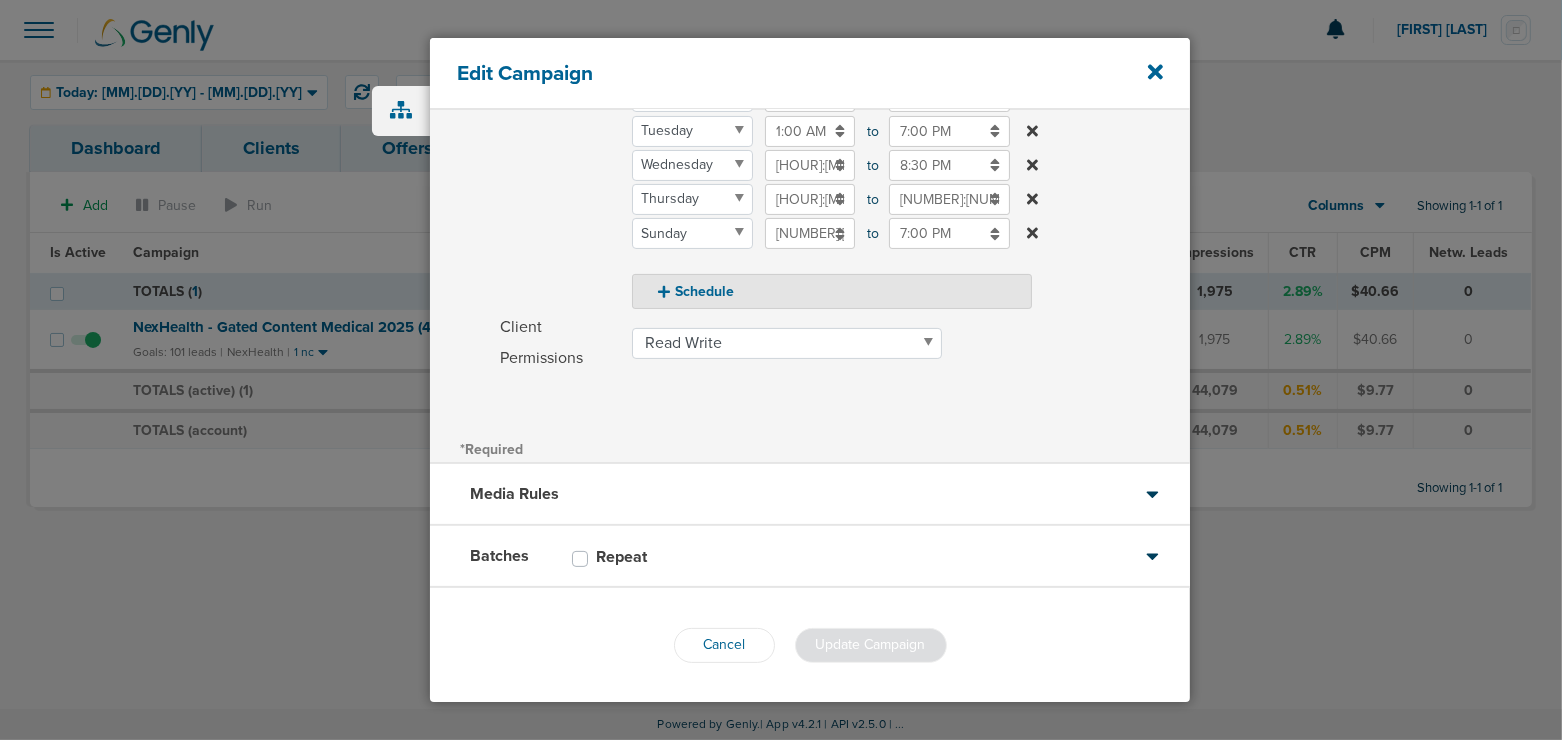 click on "Media Rules" at bounding box center [810, 495] 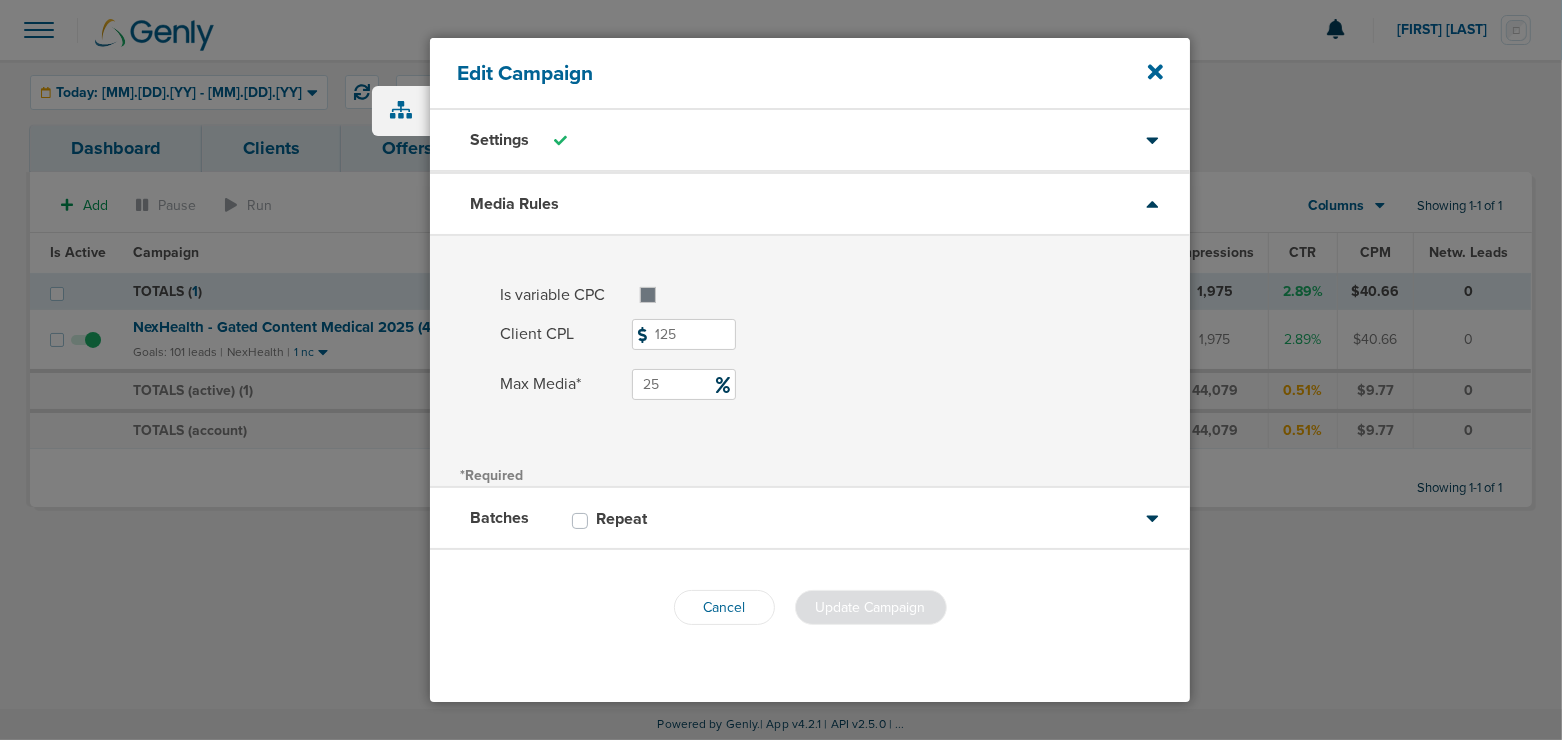 scroll, scrollTop: 0, scrollLeft: 0, axis: both 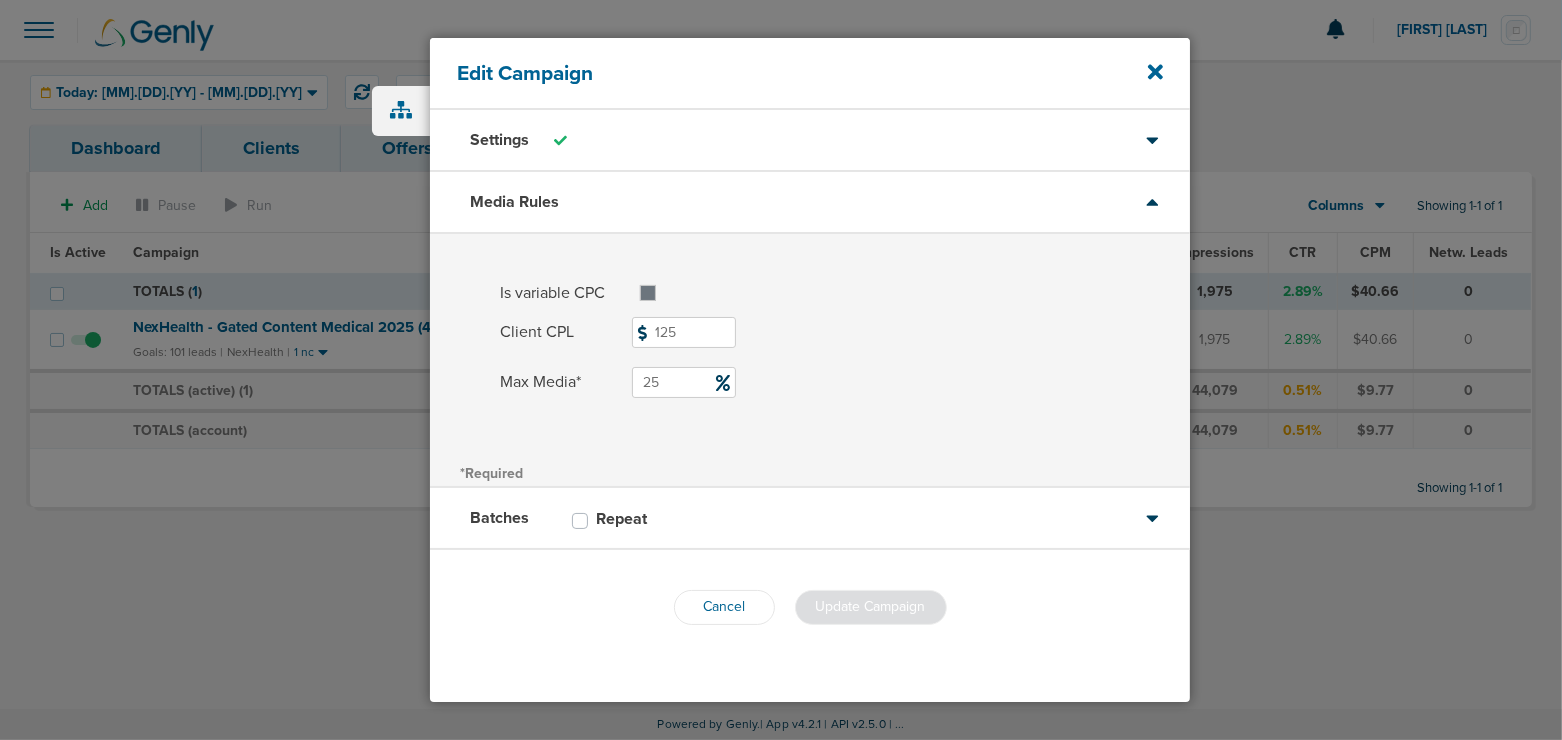 click on "25" at bounding box center [684, 382] 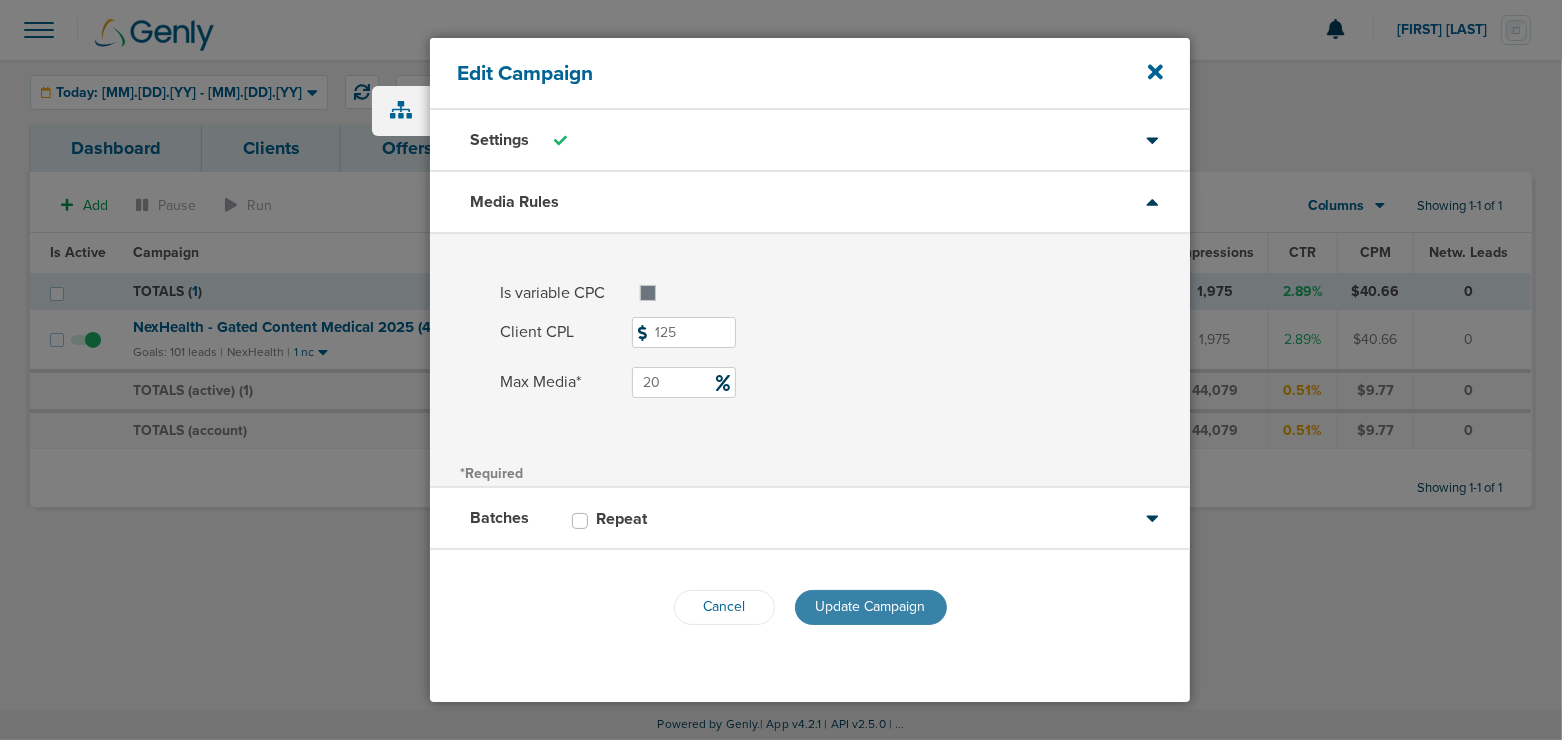 type on "20" 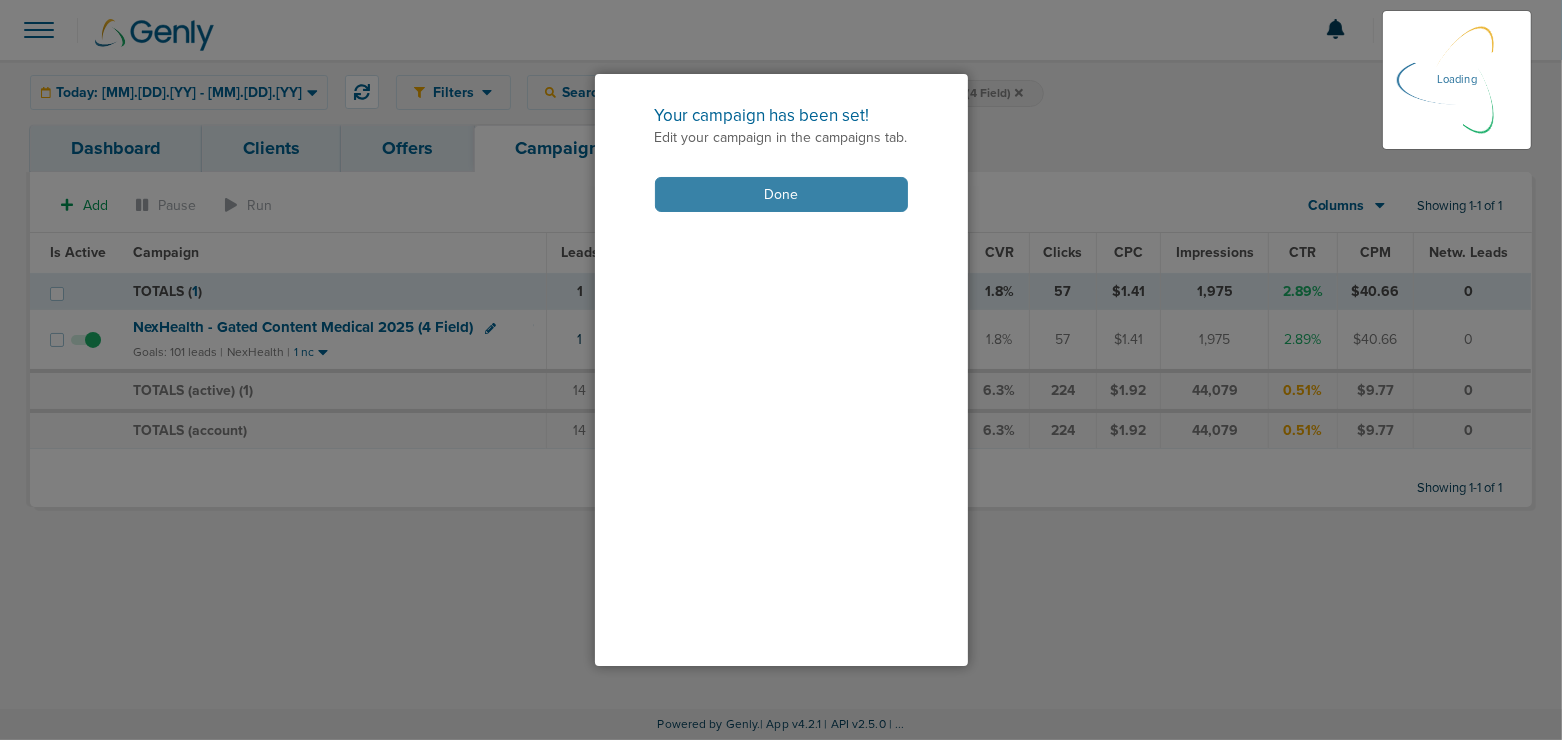 click on "Done" at bounding box center [781, 194] 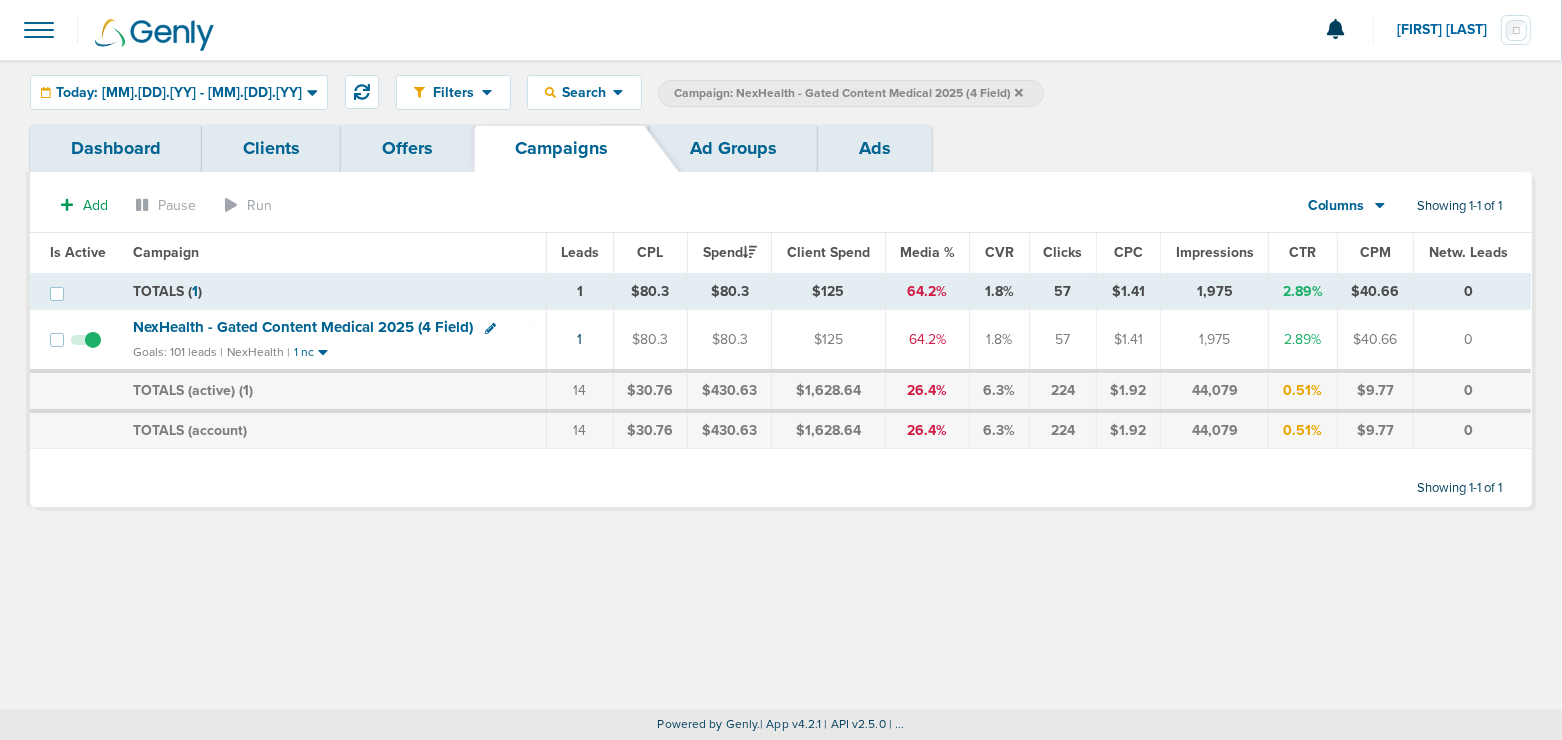 click at bounding box center (1019, 92) 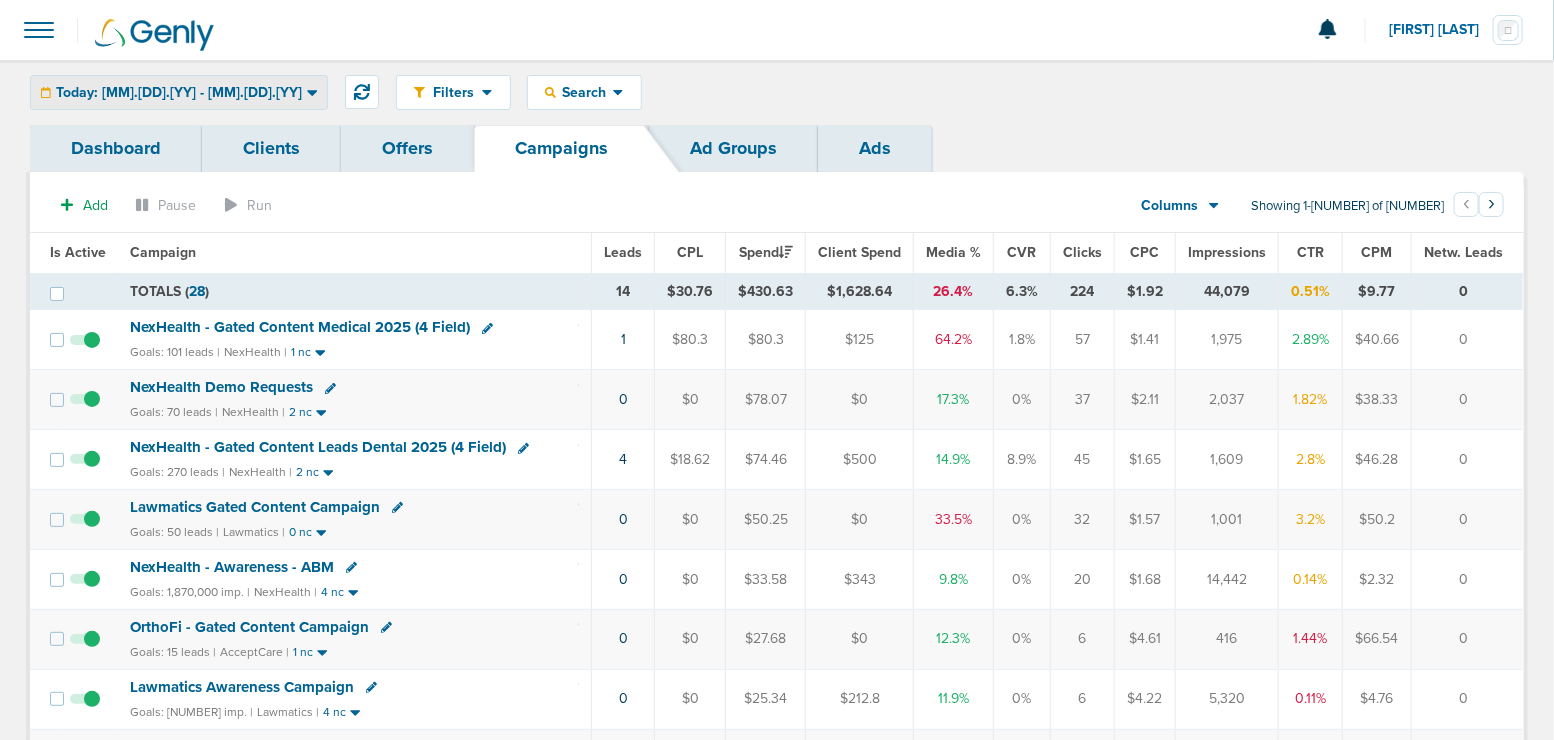click on "Today: [DATE] - [DATE]" at bounding box center [179, 93] 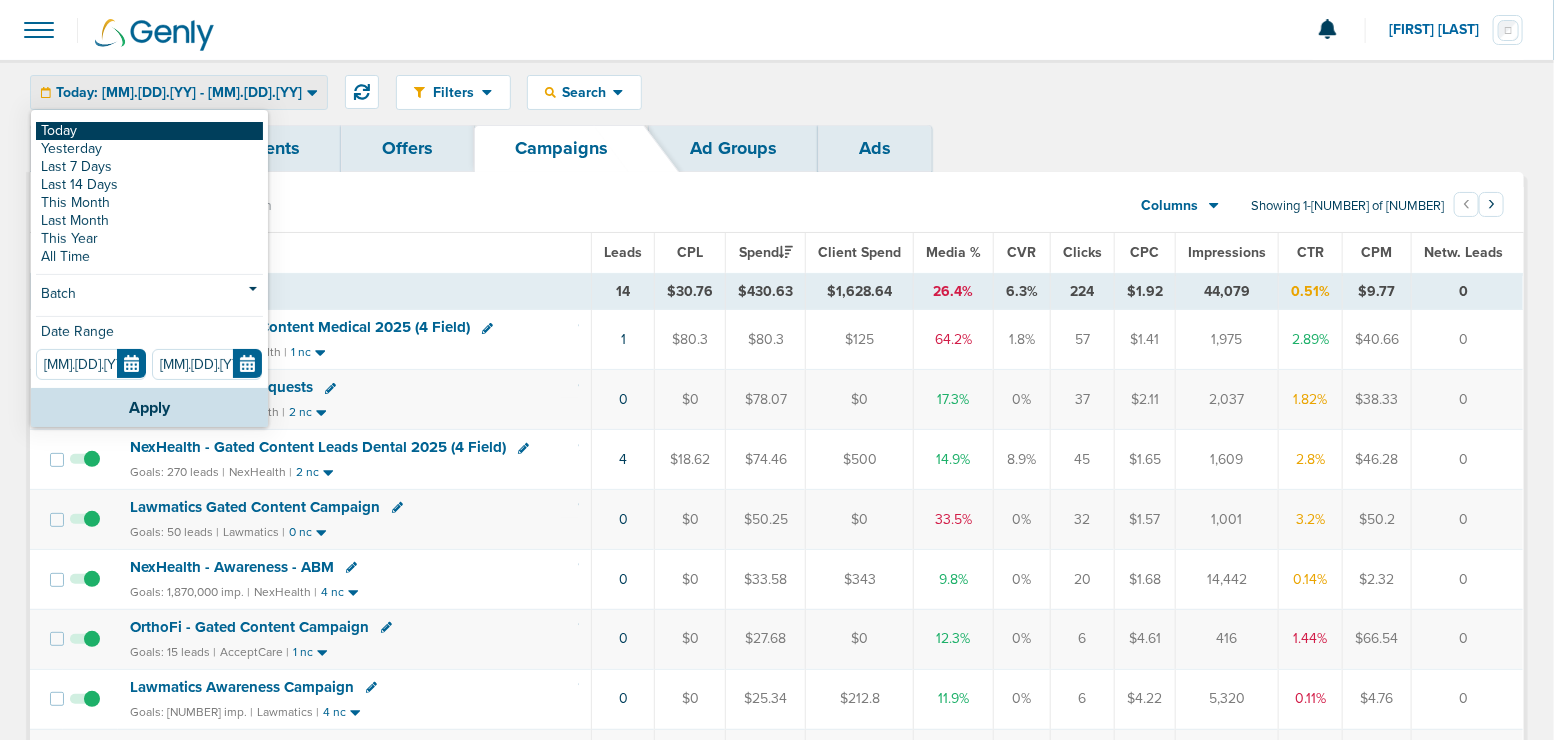 click on "Today" at bounding box center (149, 131) 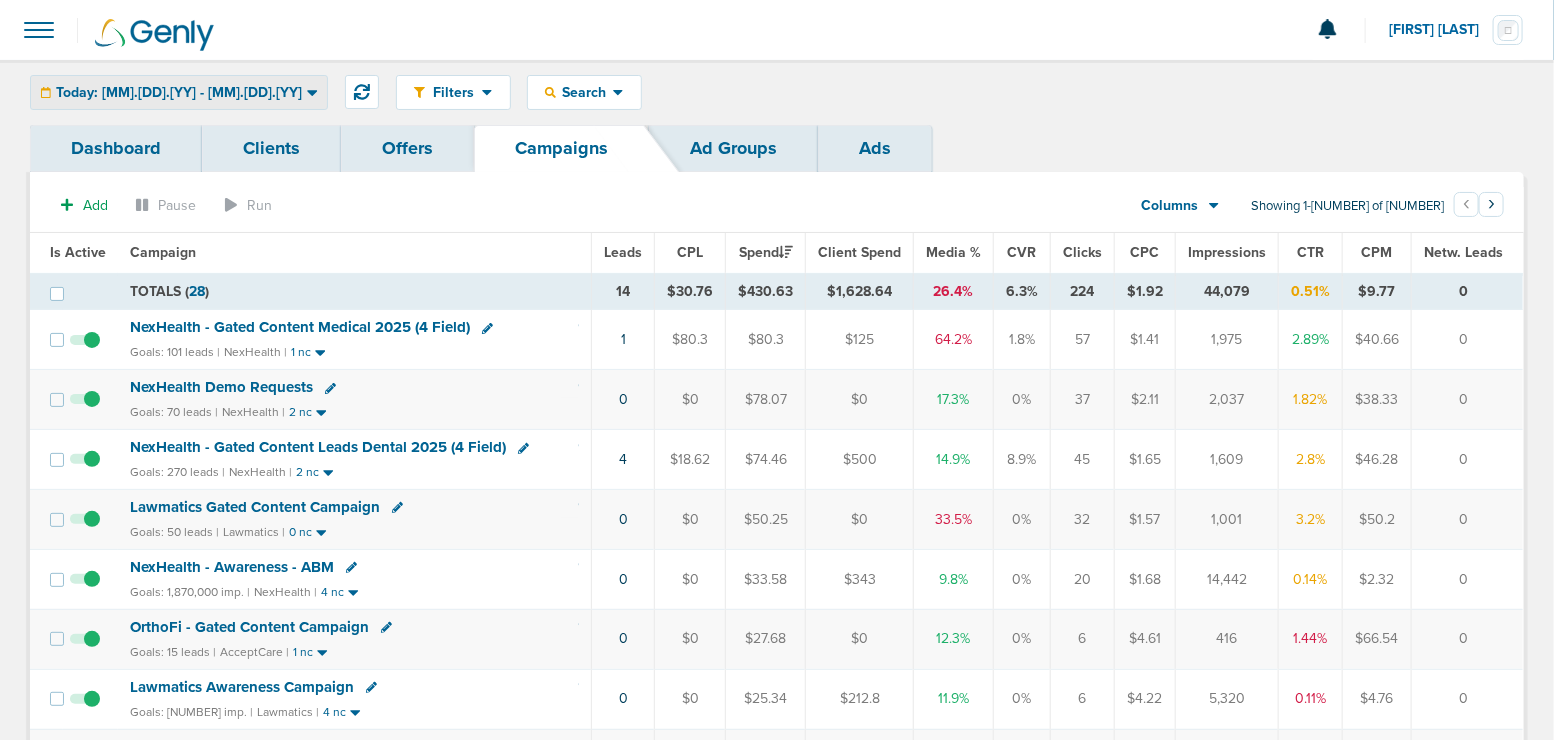 click on "Today: [DATE] - [DATE]" at bounding box center [179, 93] 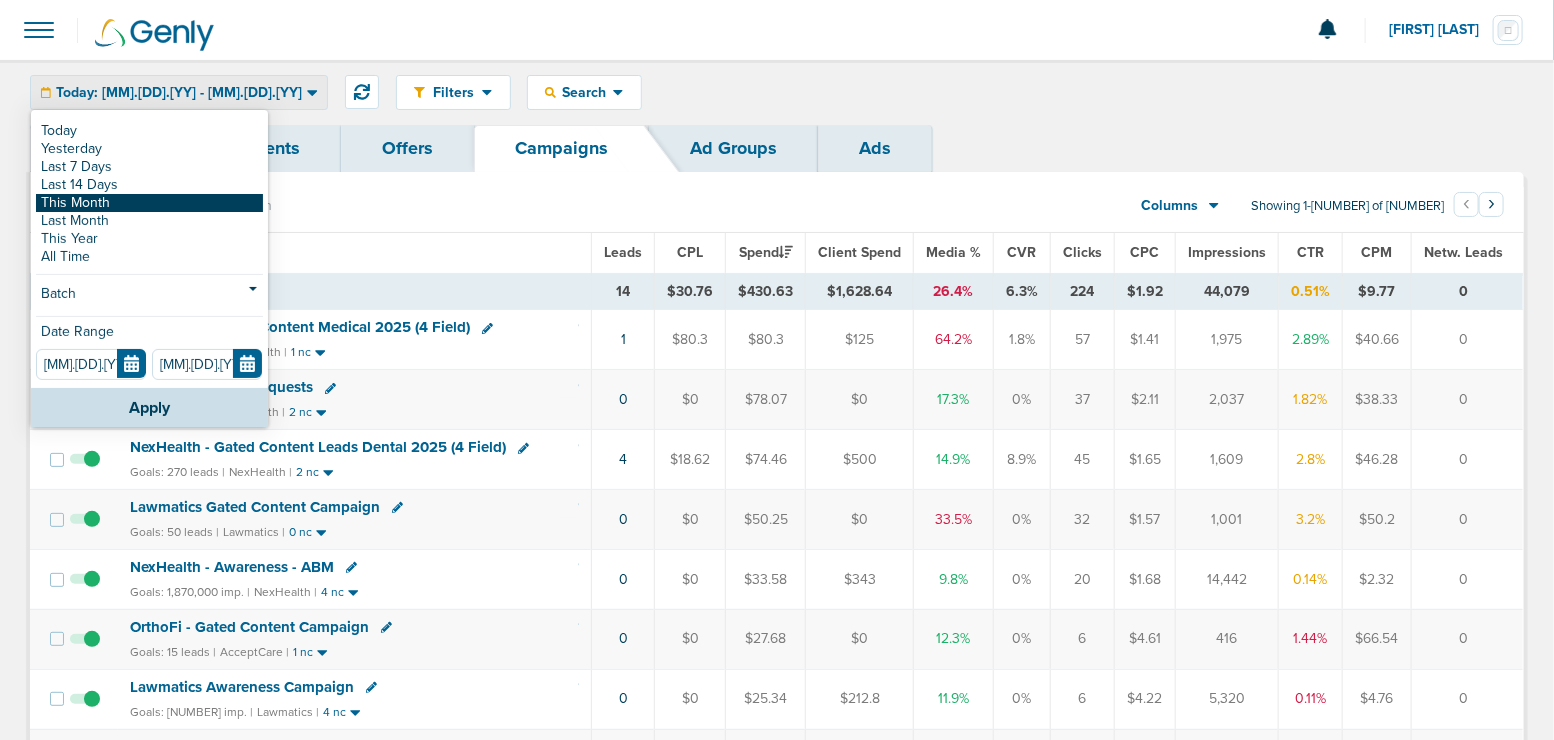 click on "This Month" at bounding box center (149, 131) 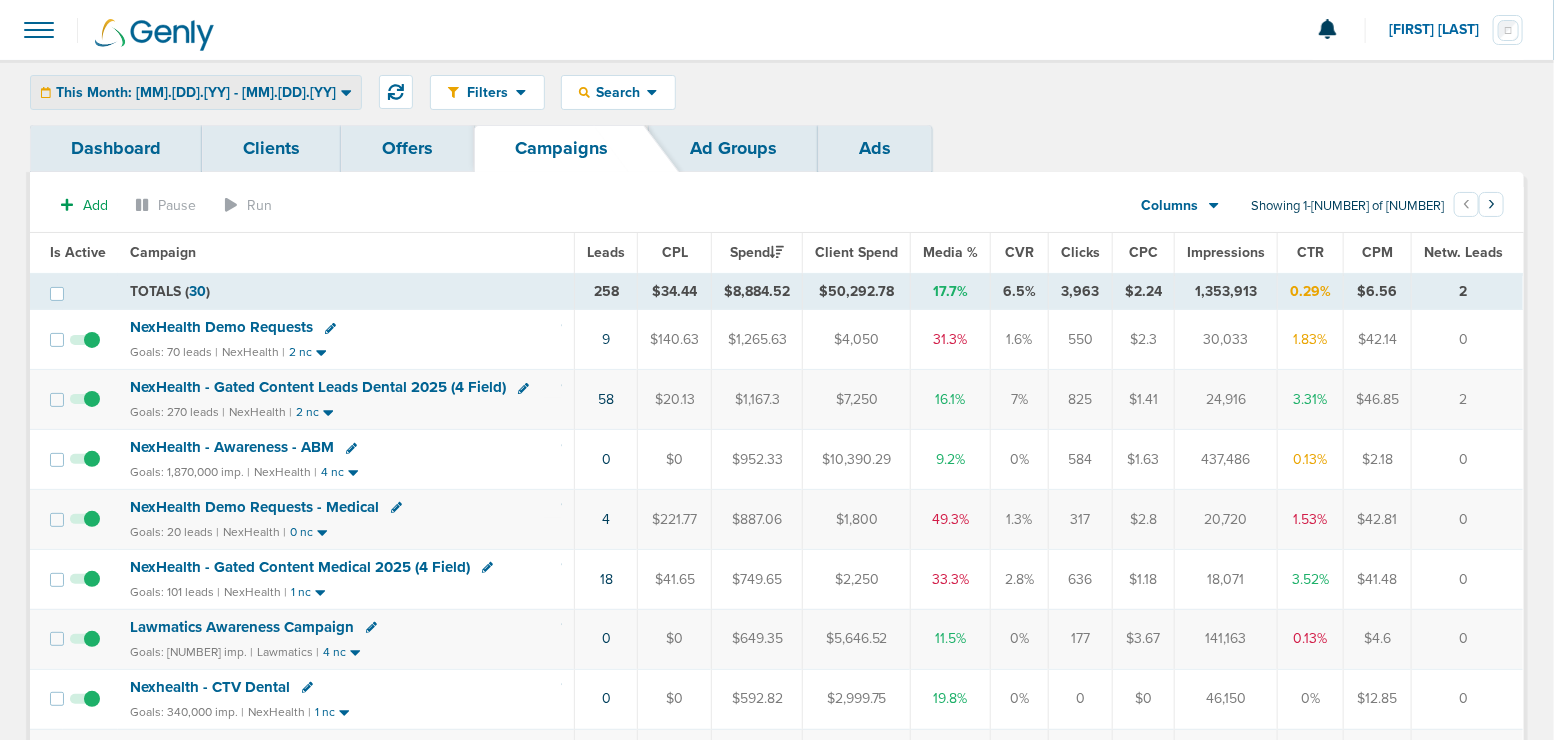click on "This Month: [DATE] - [DATE]" at bounding box center [196, 93] 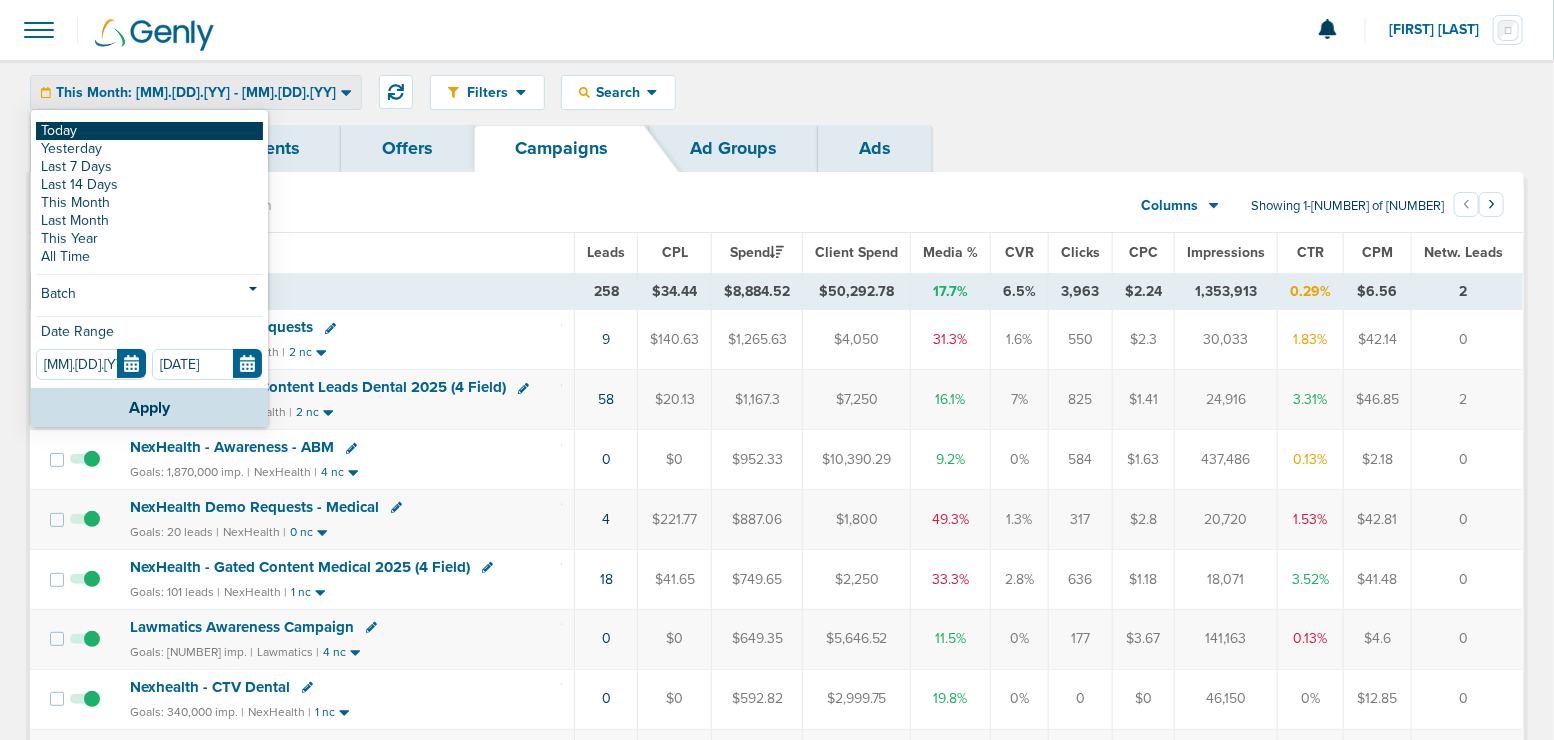 click on "Today" at bounding box center (149, 131) 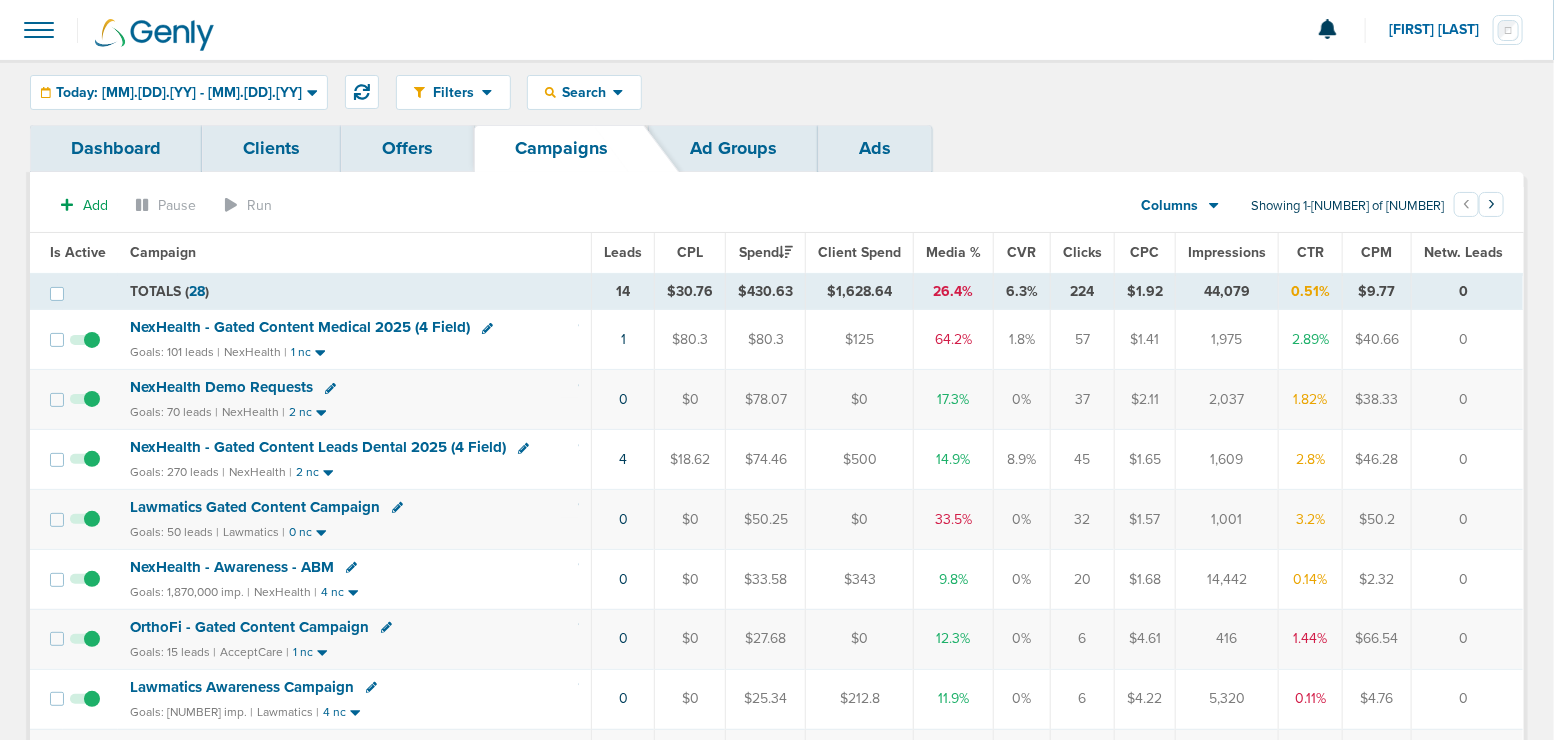 click on "Lawmatics Gated Content Campaign" at bounding box center [221, 387] 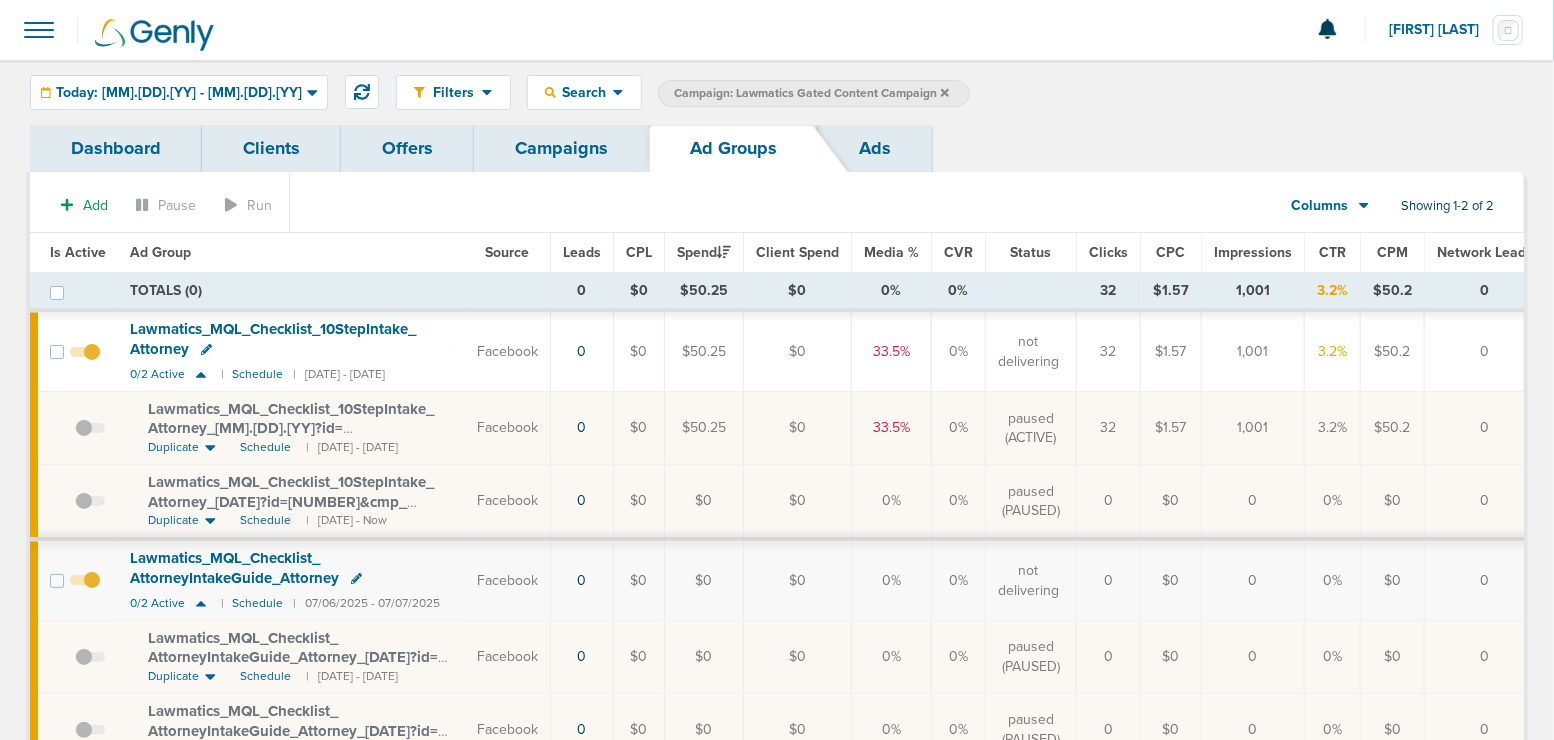 click on "Campaigns" at bounding box center [561, 148] 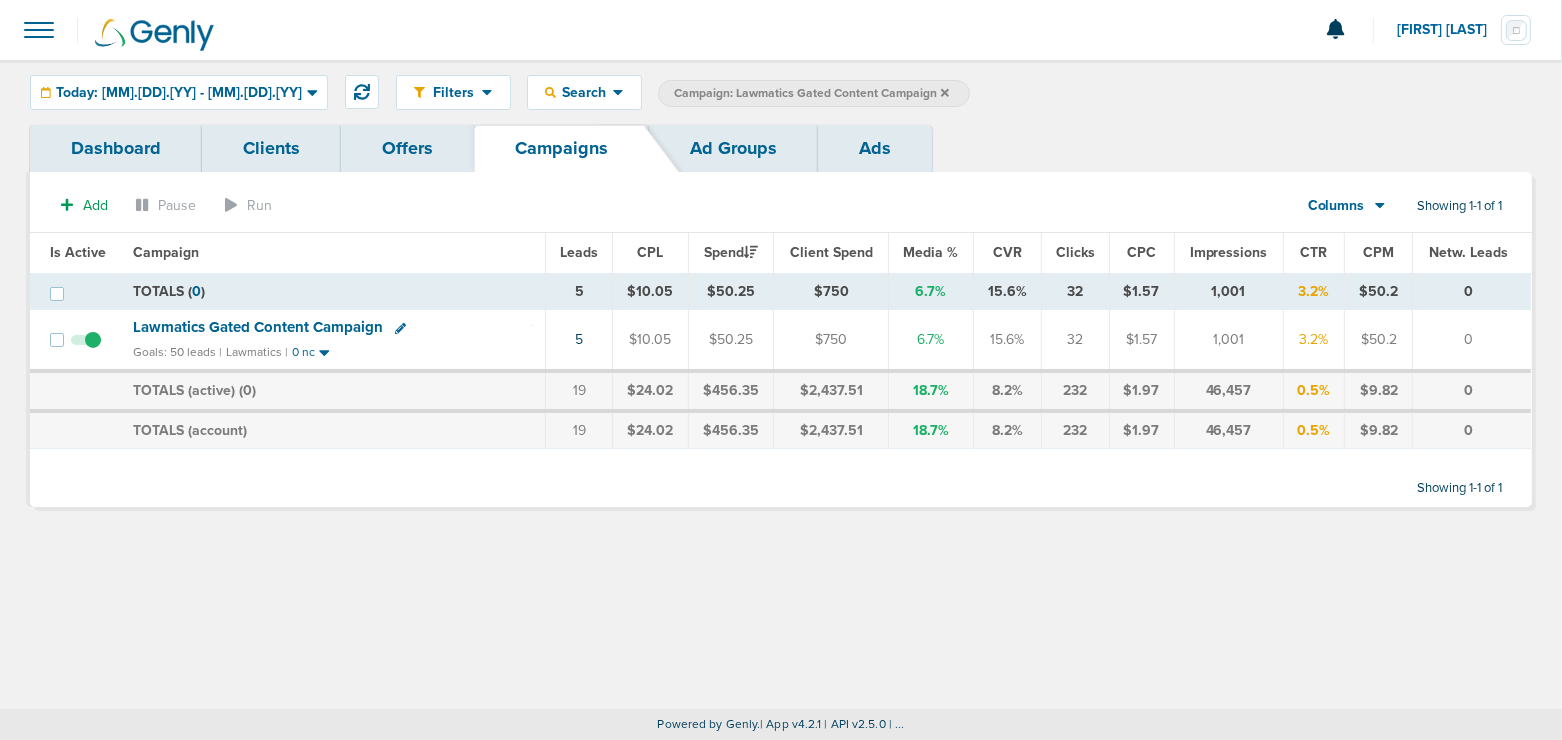click on "Campaign: Lawmatics Gated Content Campaign" at bounding box center (814, 93) 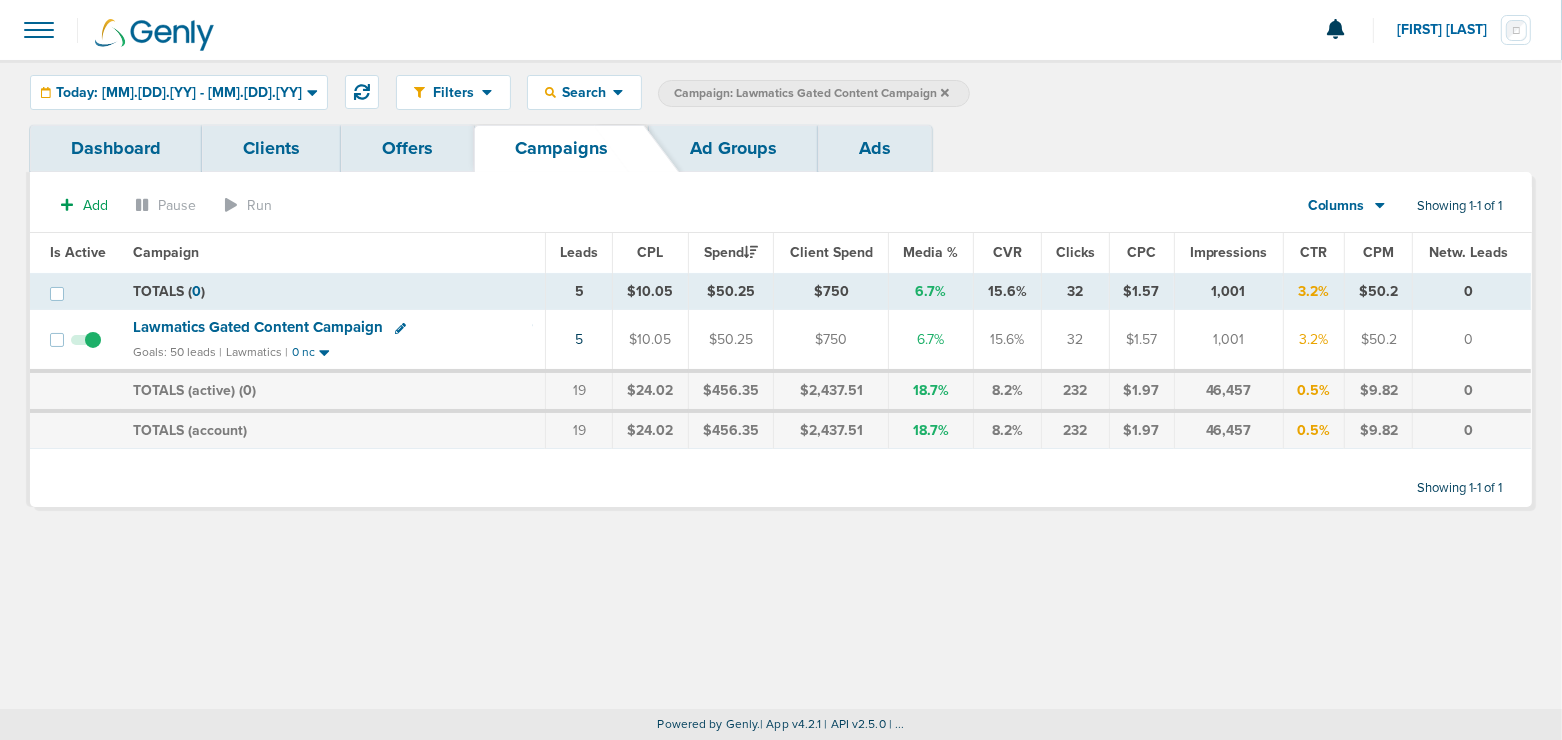 click at bounding box center (945, 92) 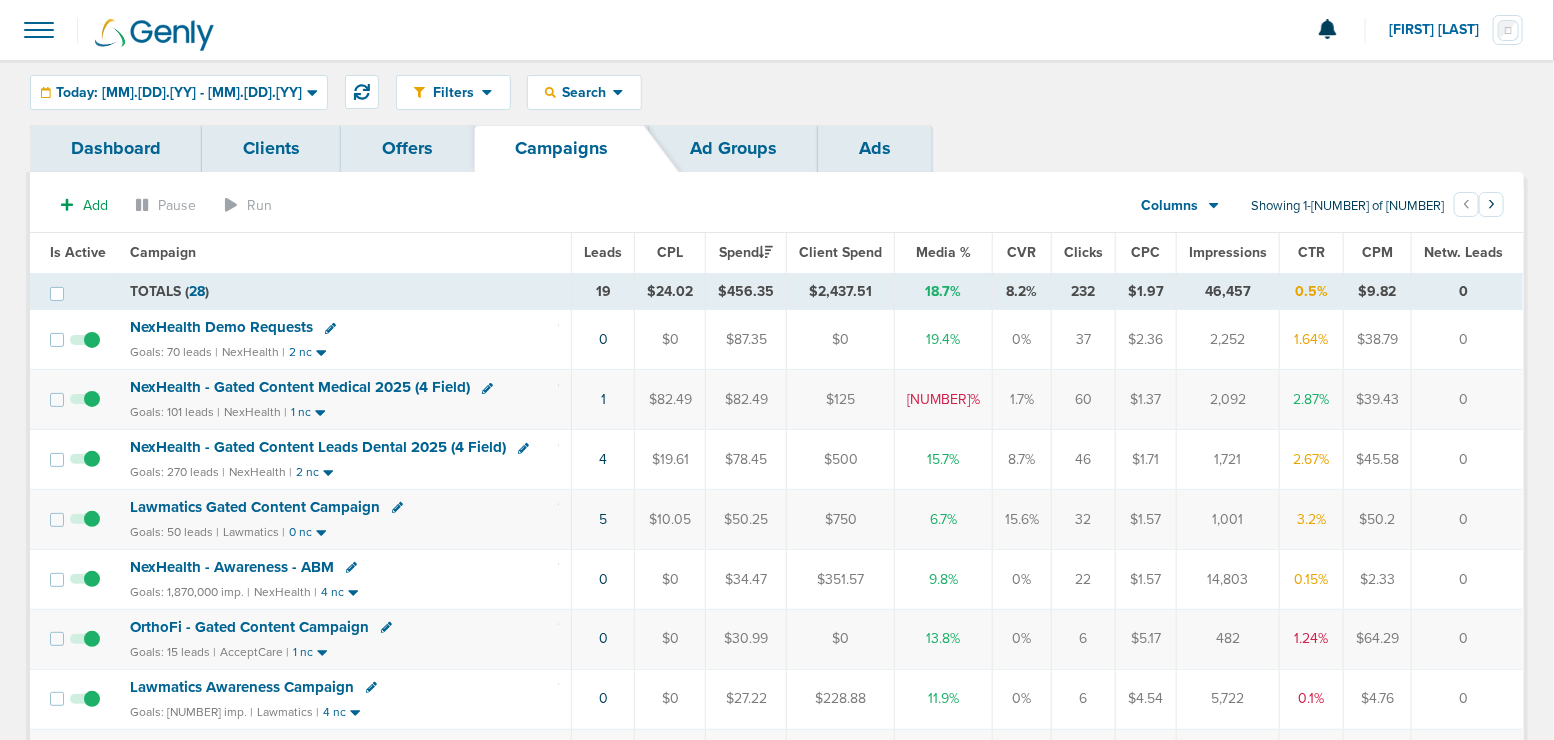 click on "OrthoFi - Gated Content Campaign" at bounding box center [300, 387] 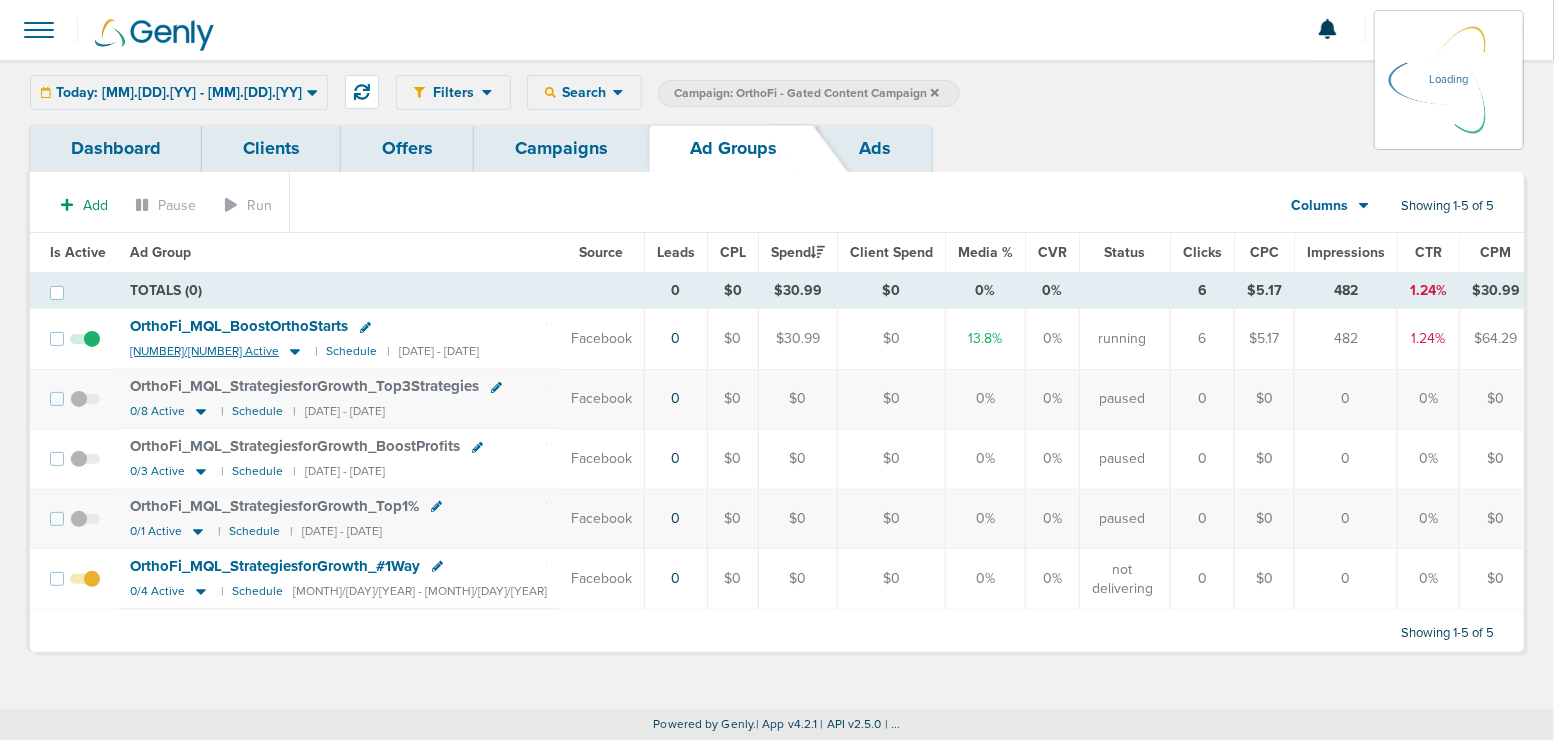 click at bounding box center [295, 351] 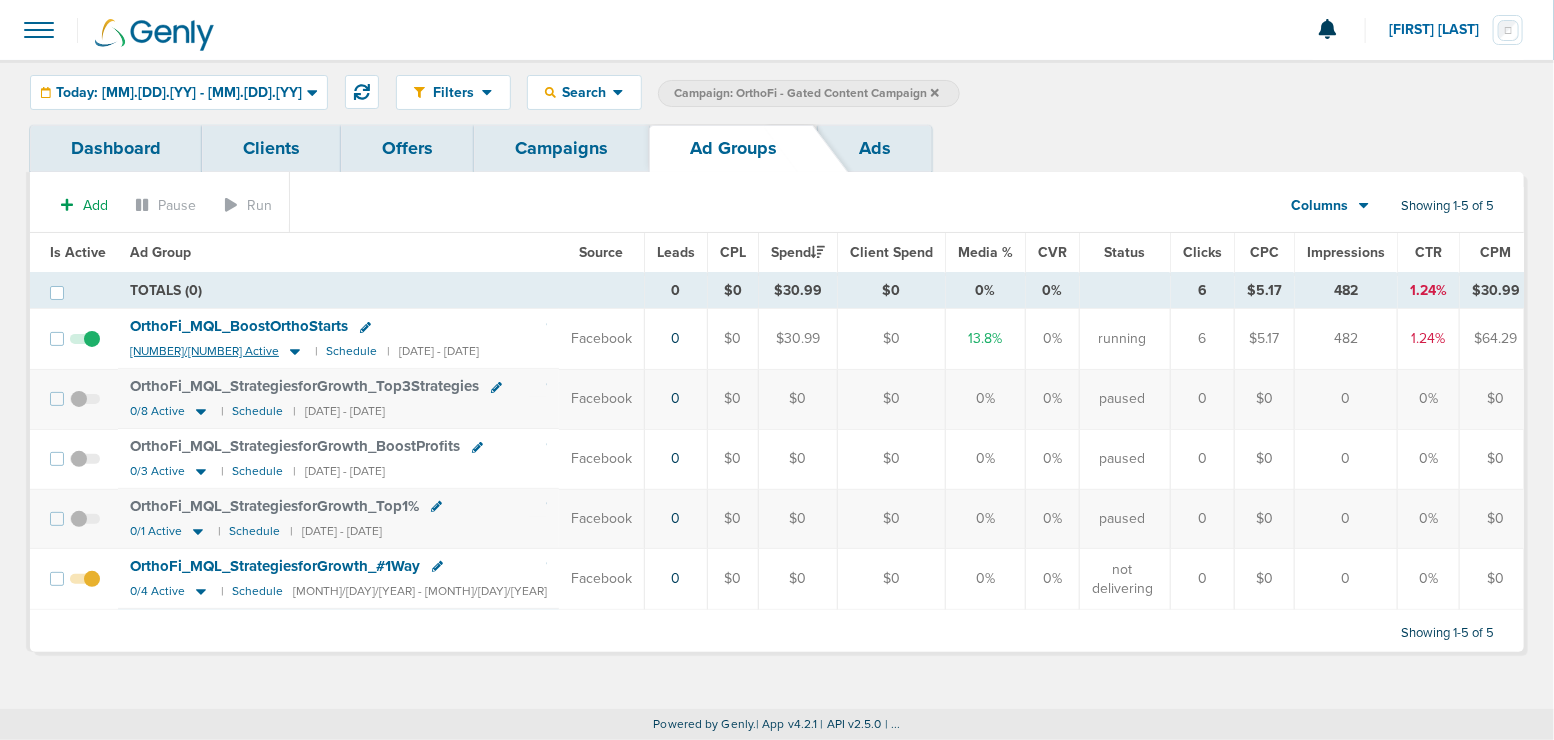 click at bounding box center (295, 351) 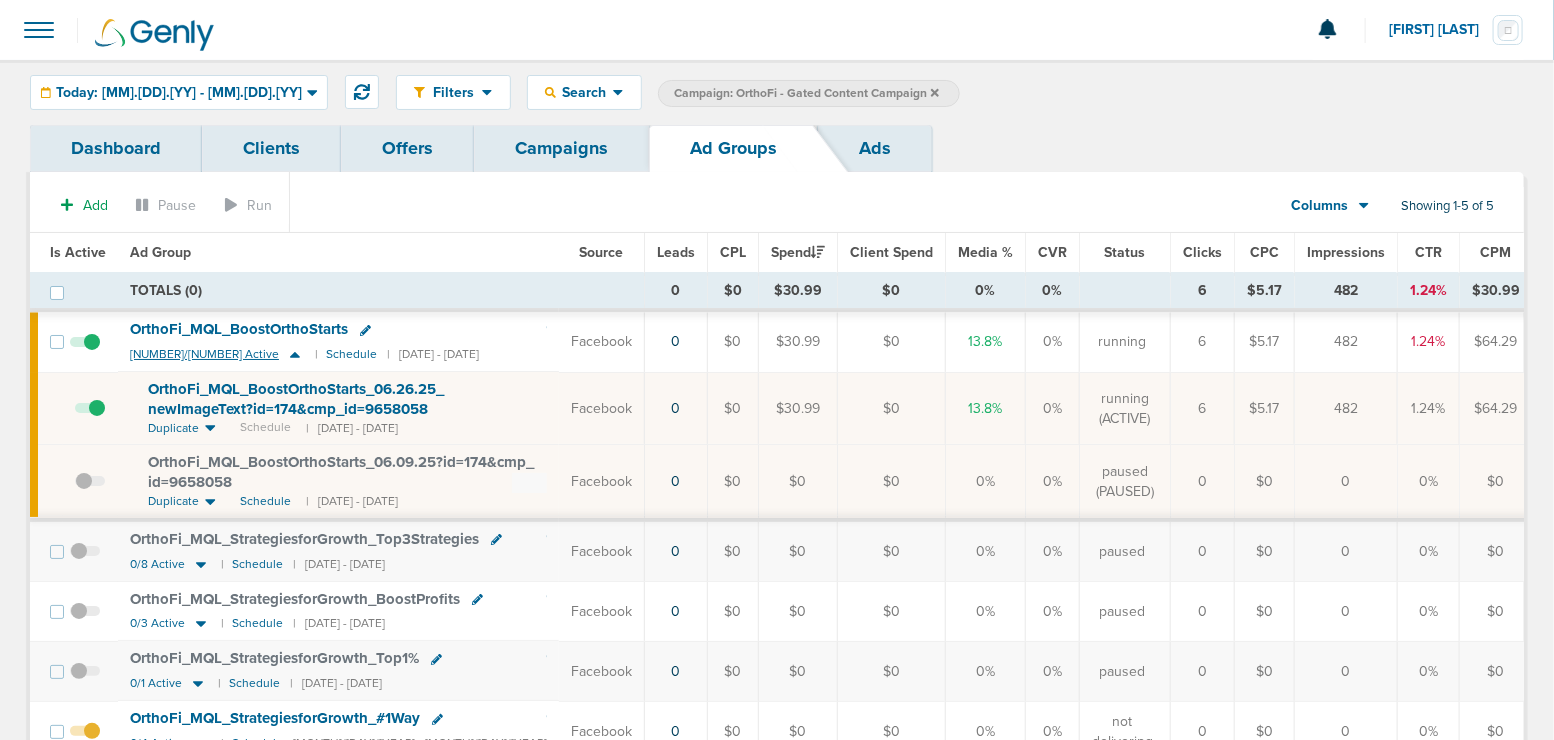 click at bounding box center [295, 354] 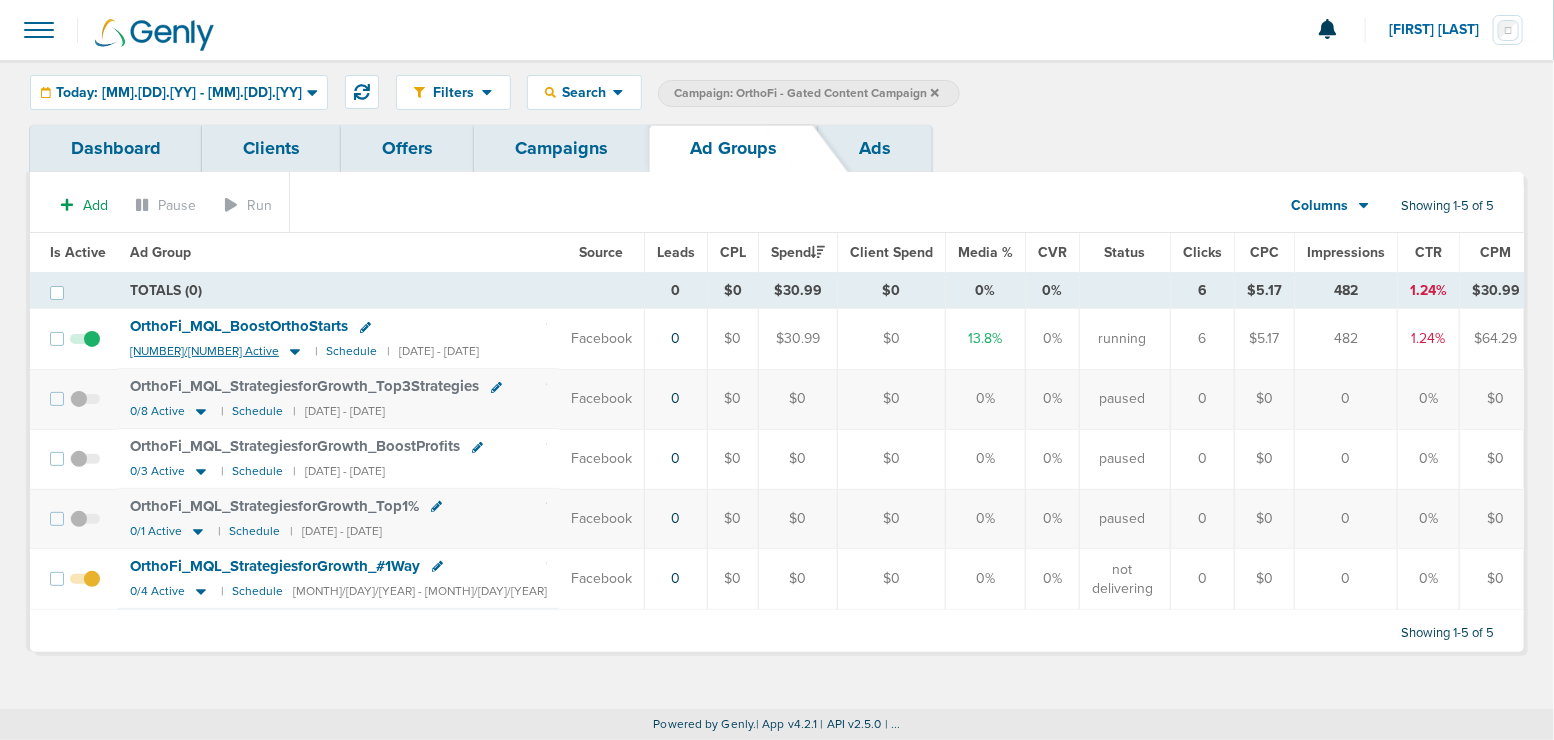 click at bounding box center [295, 351] 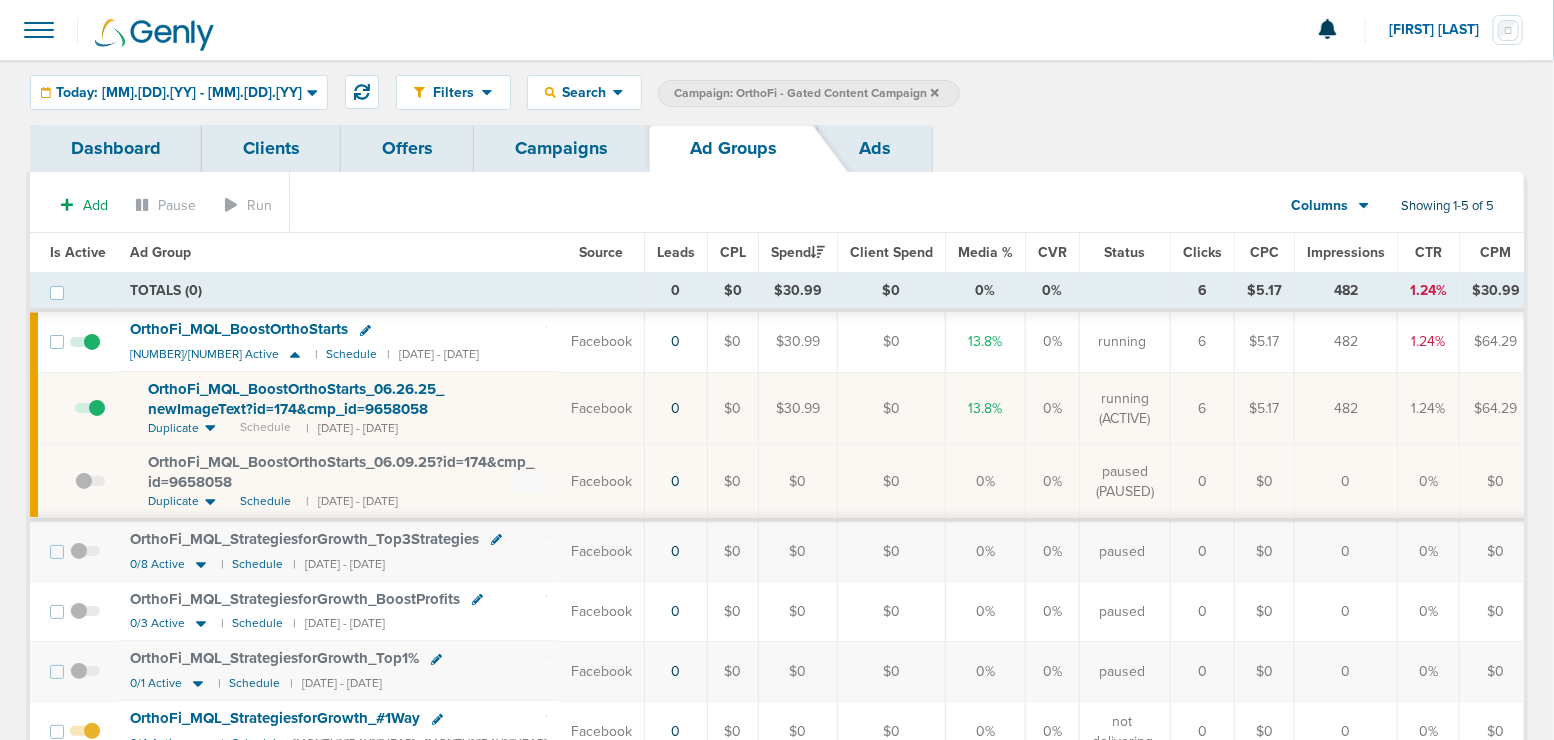 click on "Filters     Active Only   Settings   Status   Active   Inactive   Objectives   MQL SQL Traffic Awareness   Placements   Facebook Google Ads Yahoo Gemini Outbrain   Verticals   Dental Dental-B2B B2B Medical Vets Real Estate Charity B2B_Dental B2BVet Legal Veterinary Home Services IT Services Construction Engineering   Delivery Metrics   Spend Leads CPL Media % CVR % Clicks CPC Impressions CTR CPM     Search
Search By
Client Campaign Offers Landing Page Ad Group Network Campaign Ad Ad Status Network Campaign Status
By Lead Info
Fields   First Name Last Name E-mail Phone Number Client ID Source Source Campaign ID Source Ad ID Page Url Page Variant Page Name Page ID Job Title Address Company Best Time Audience ID Asset Title Company Info Company Size Contact Info Job Description Page Search Terms Preferred Contact Source Channel Source Medium Company Website Handraise IP Address State Zip Code" at bounding box center [777, 92] 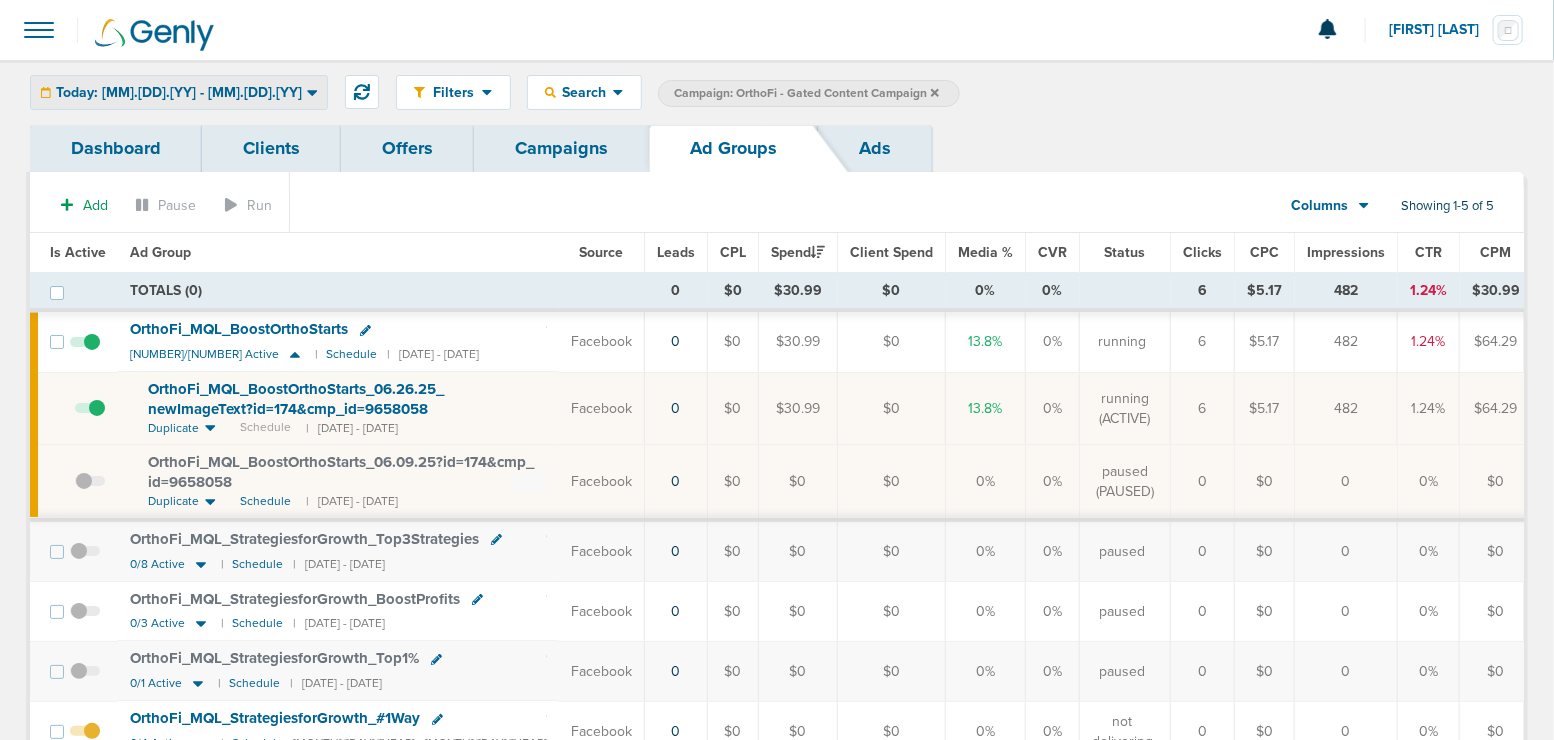 click on "Today: [DATE] - [DATE]" at bounding box center (179, 93) 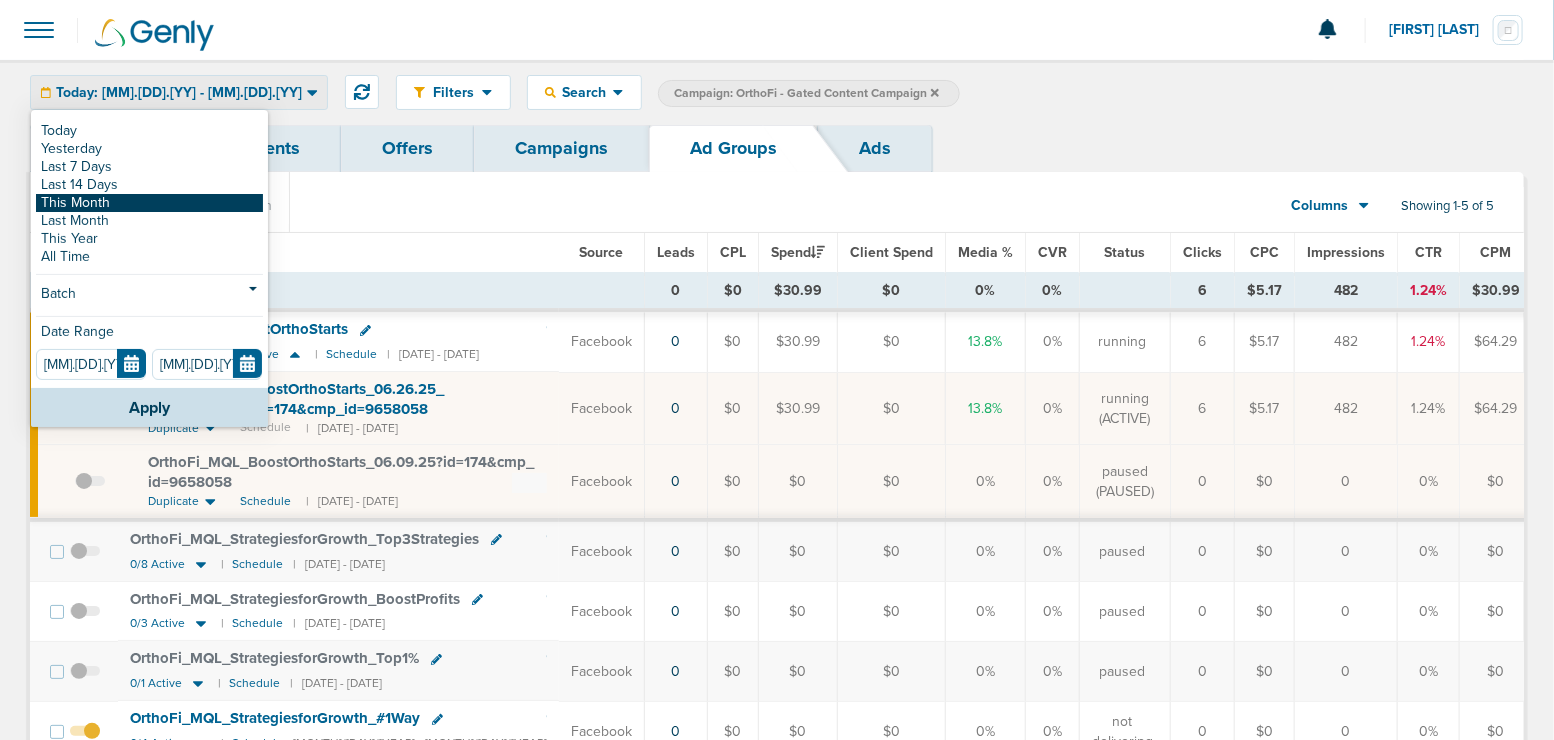 click on "This Month" at bounding box center [149, 131] 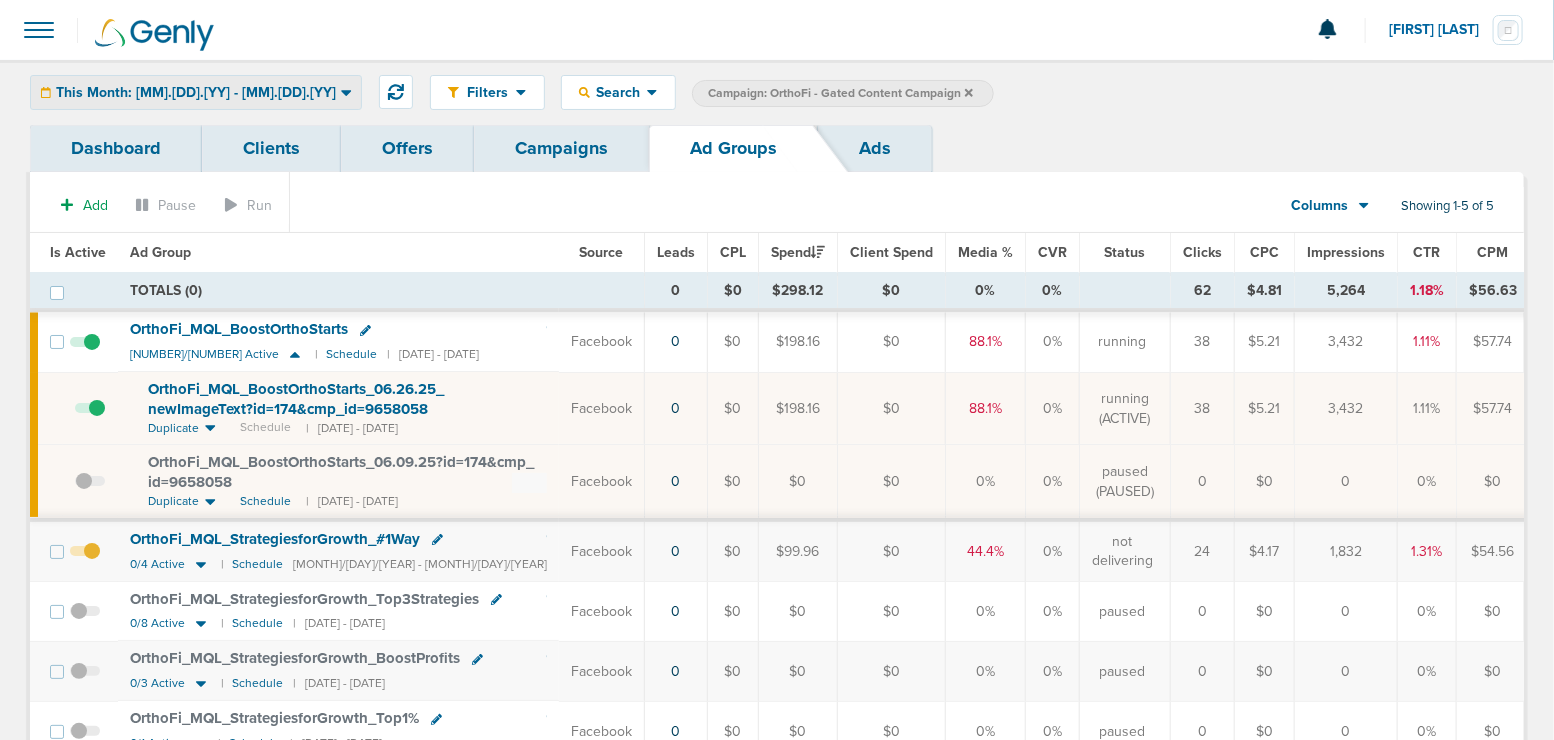 click on "This Month: [DATE] - [DATE]" at bounding box center (196, 92) 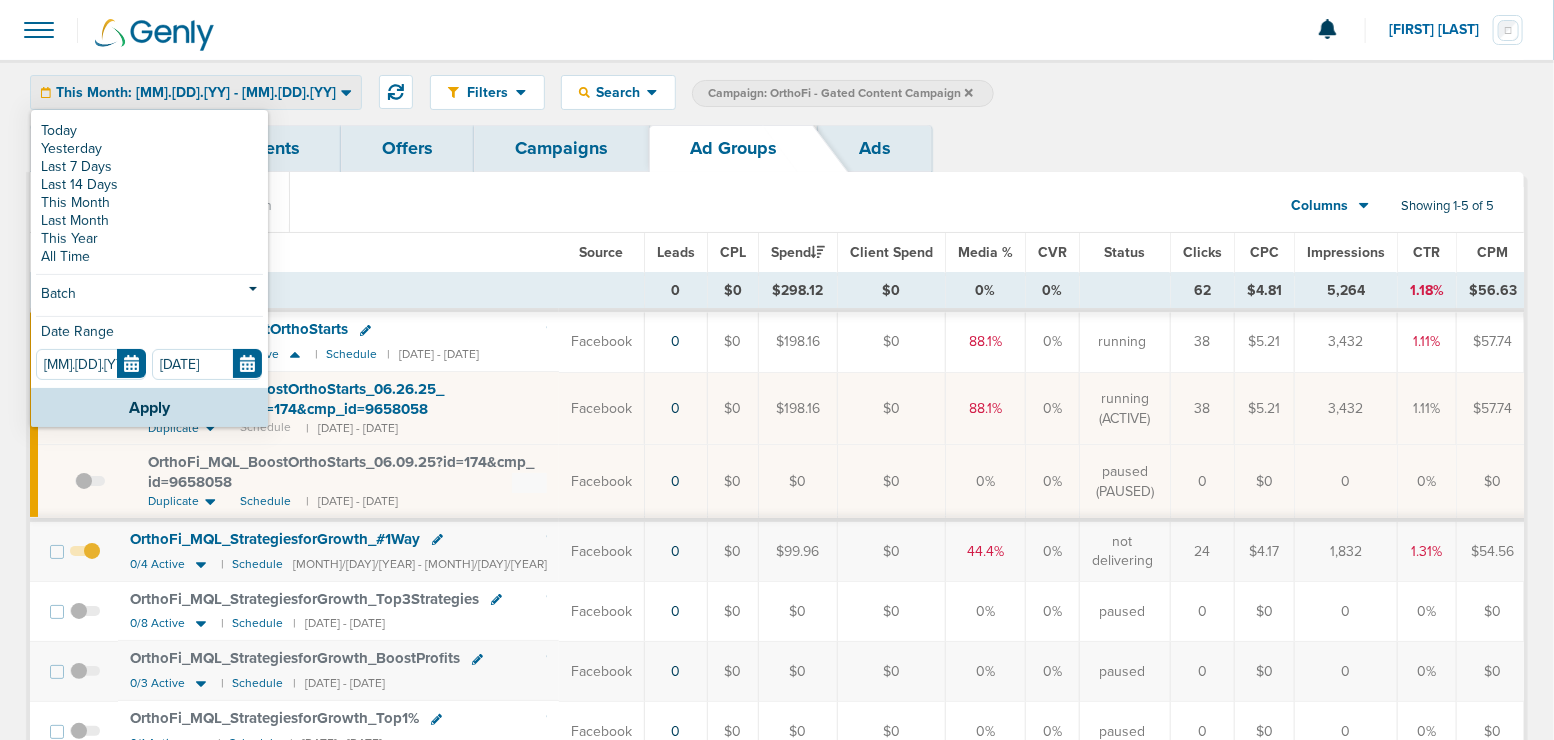 click on "This Month: [DATE] - [DATE]" at bounding box center [196, 93] 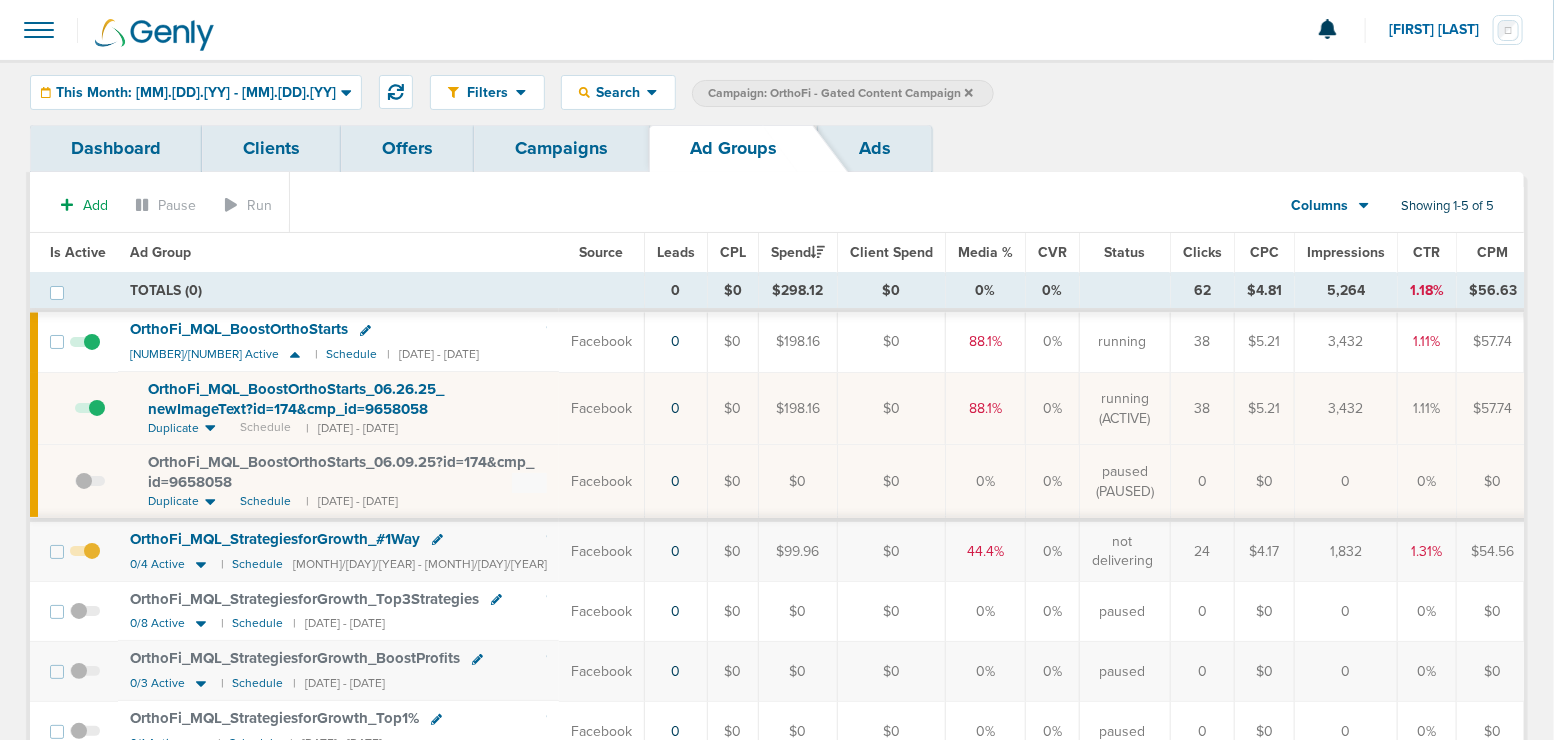click at bounding box center [90, 418] 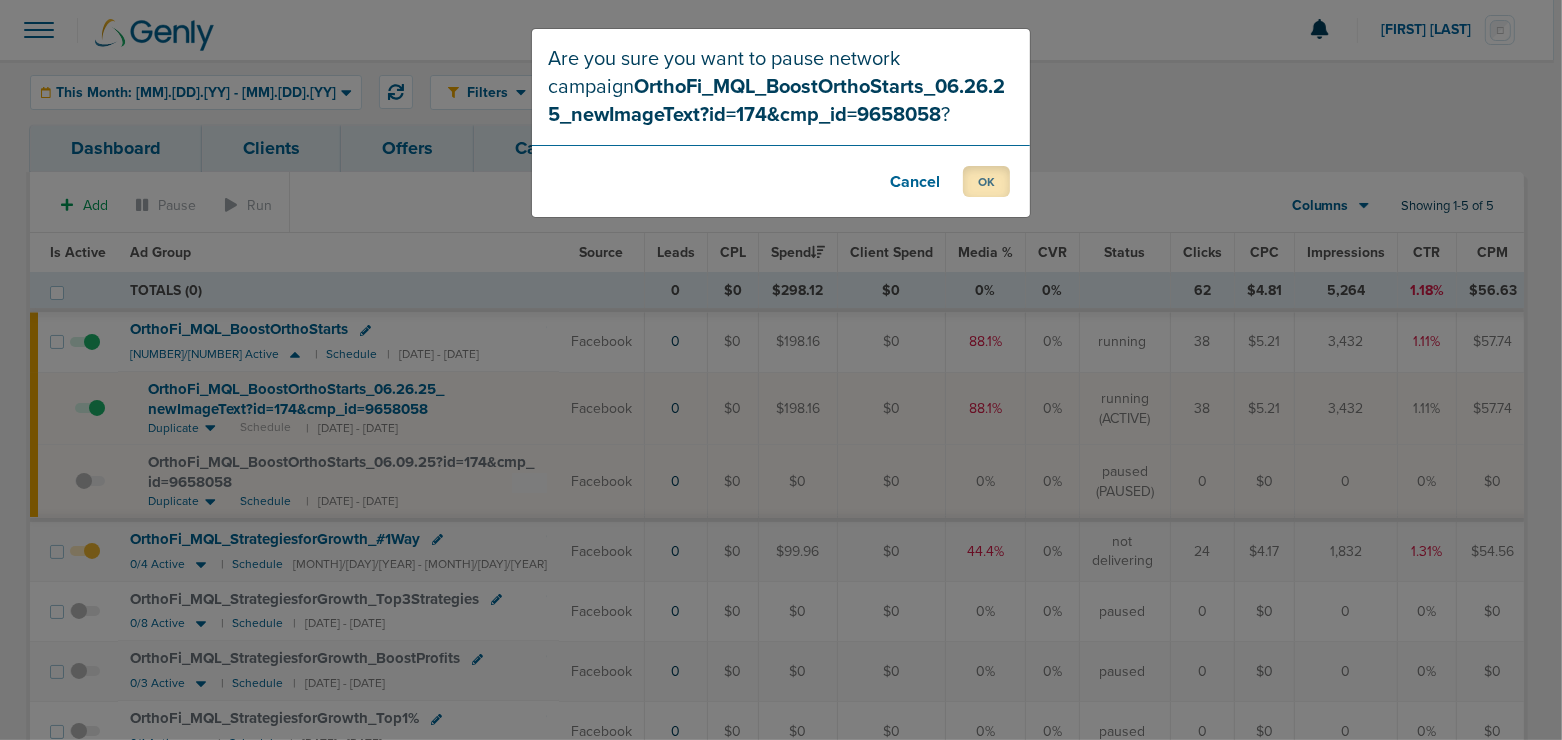 click on "OK" at bounding box center [986, 181] 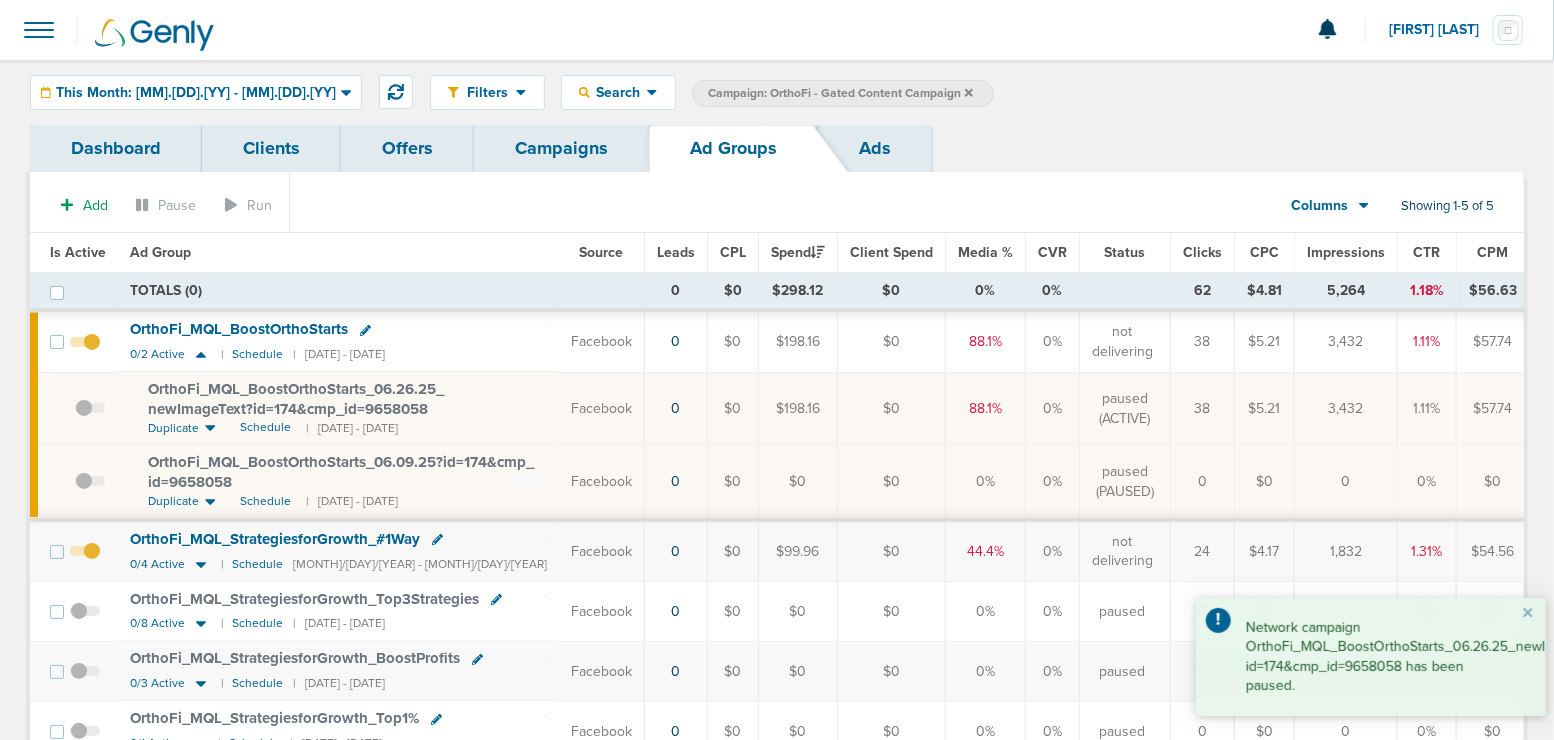 click on "Campaigns" at bounding box center [561, 148] 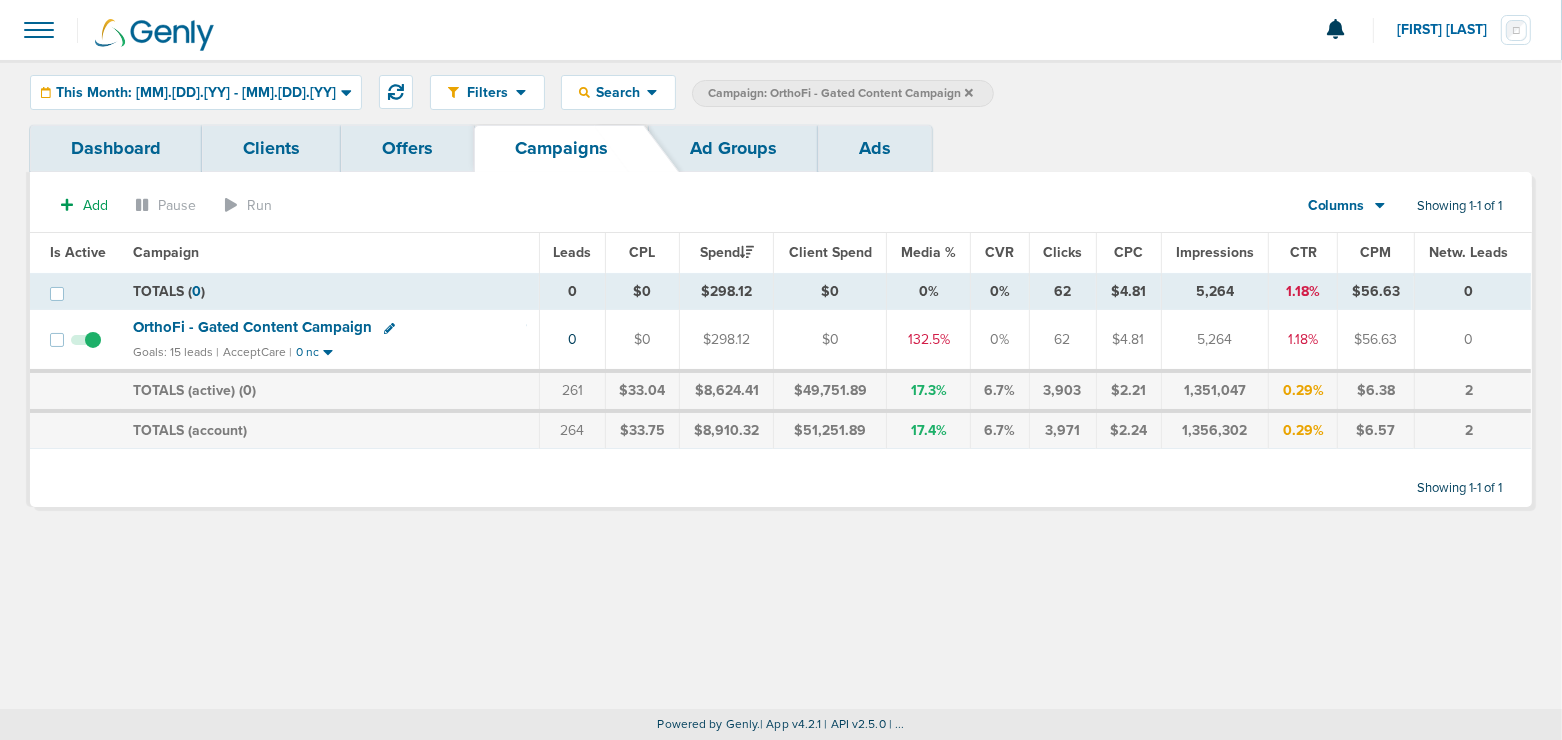 click at bounding box center (389, 328) 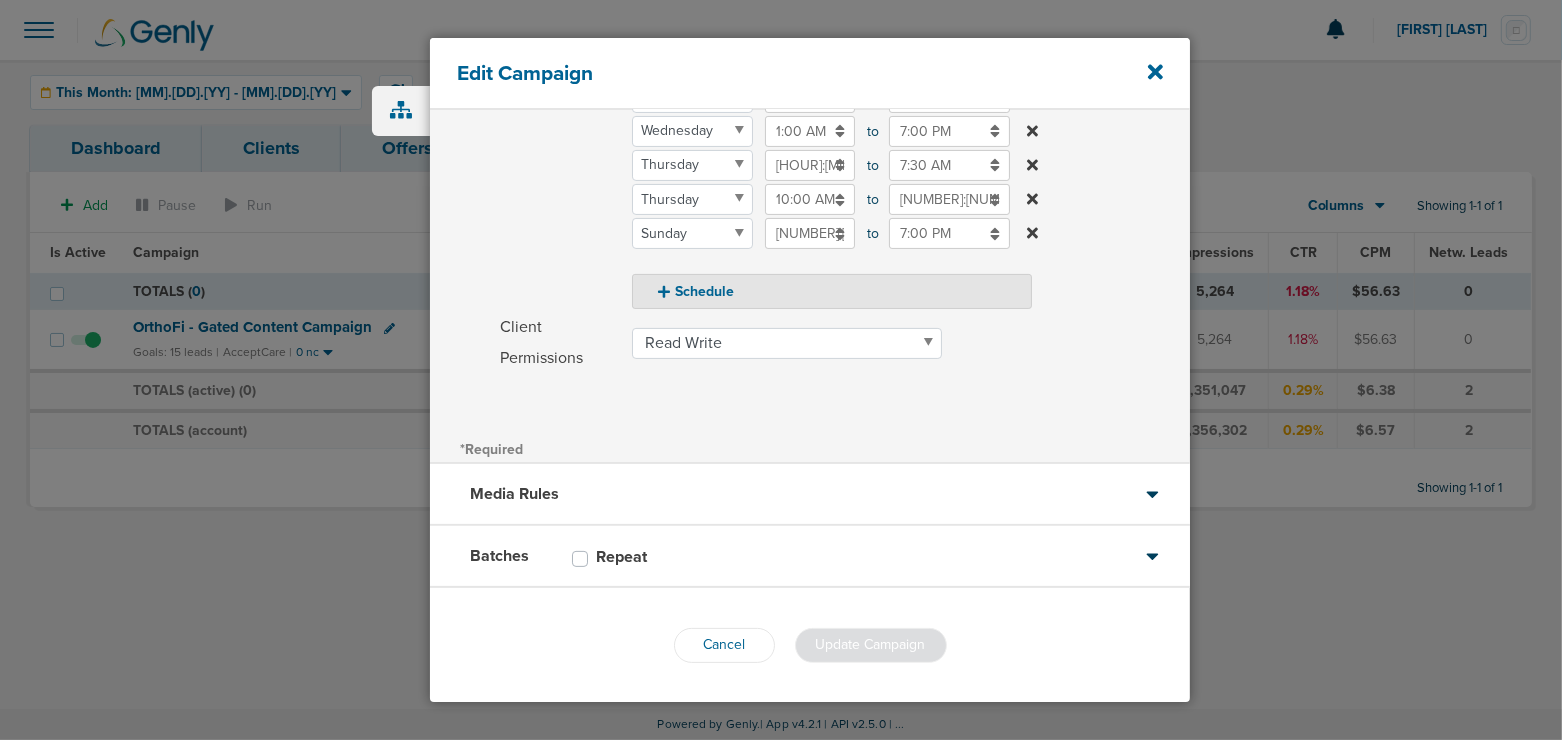 click on "Media Rules" at bounding box center (810, 495) 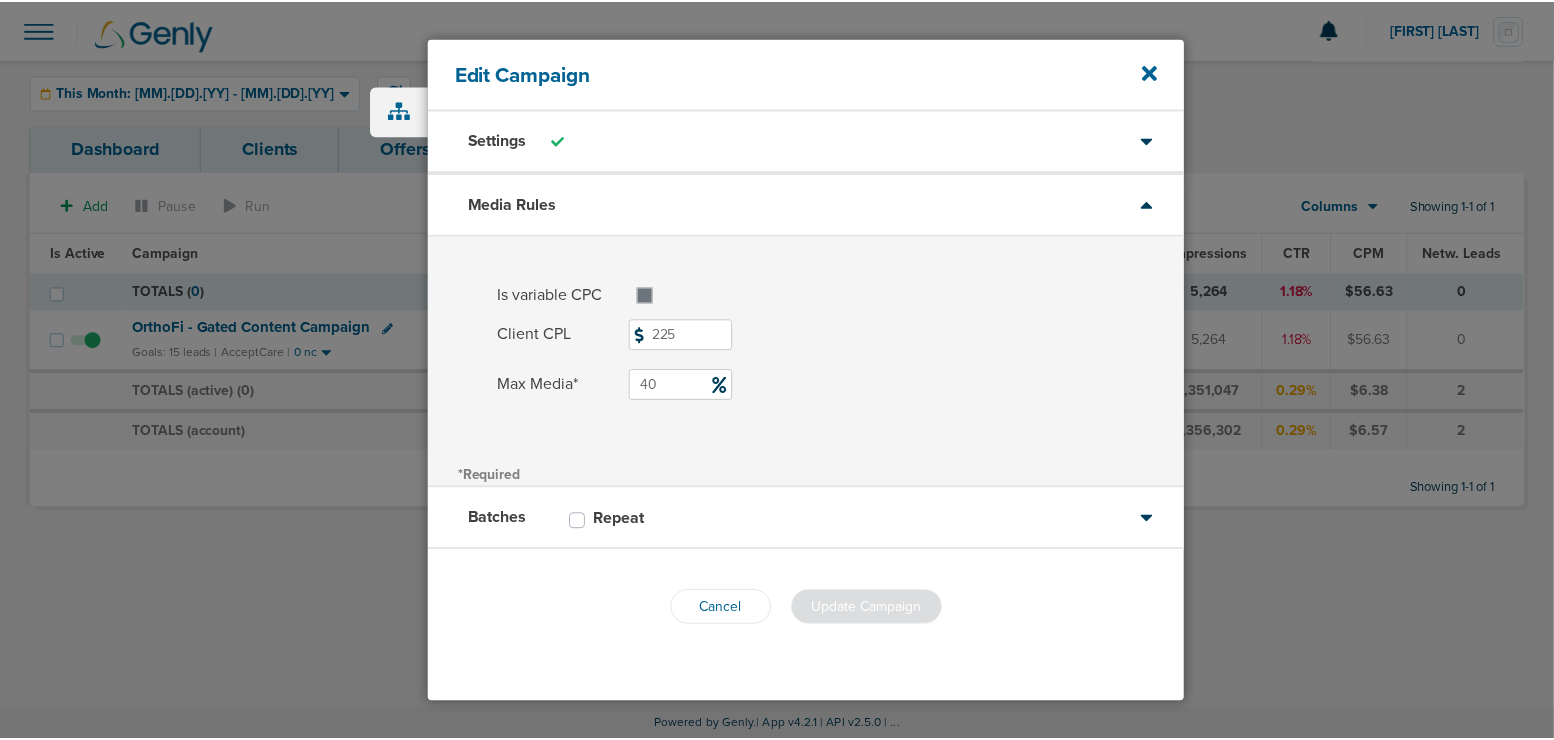 scroll, scrollTop: 0, scrollLeft: 0, axis: both 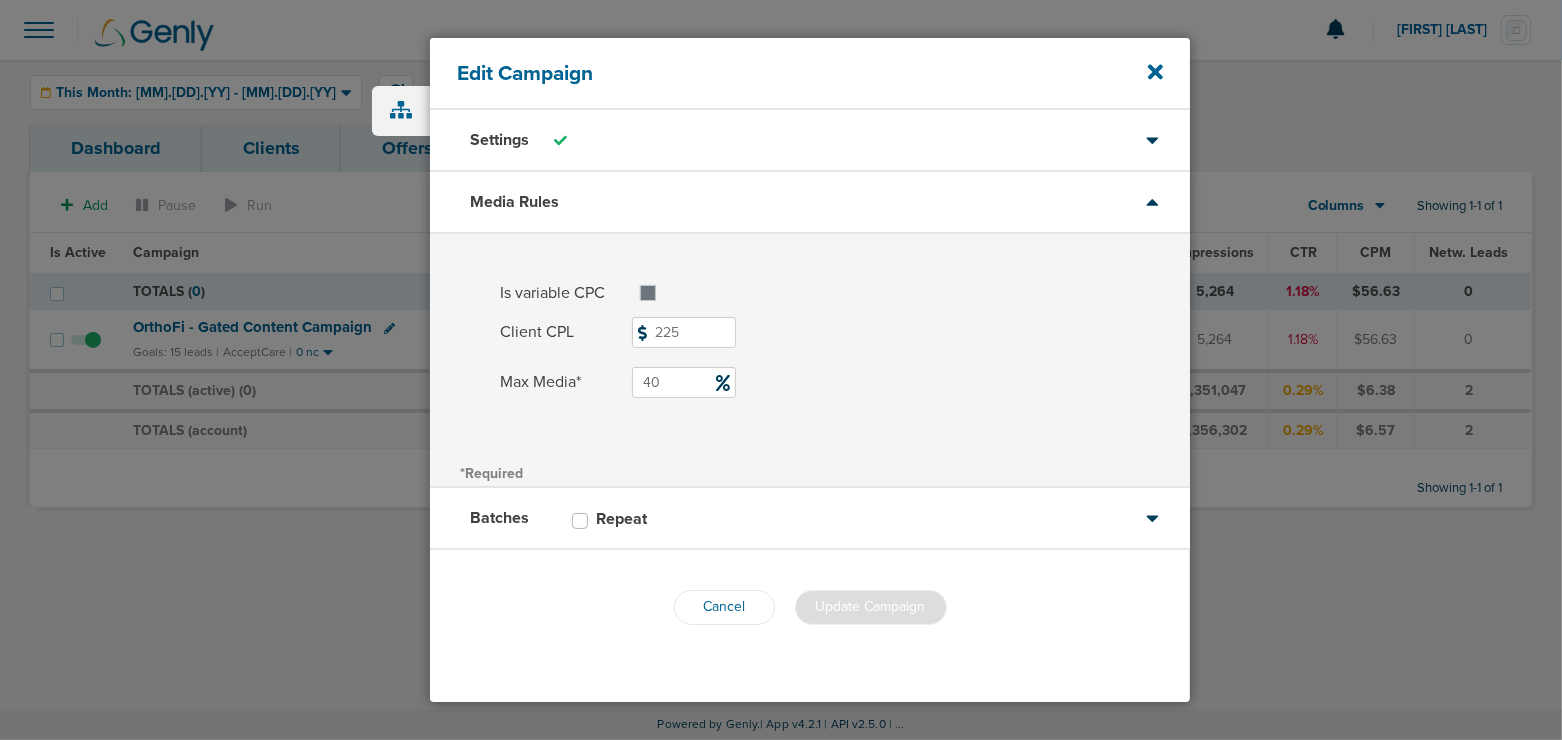 click on "40" at bounding box center (684, 382) 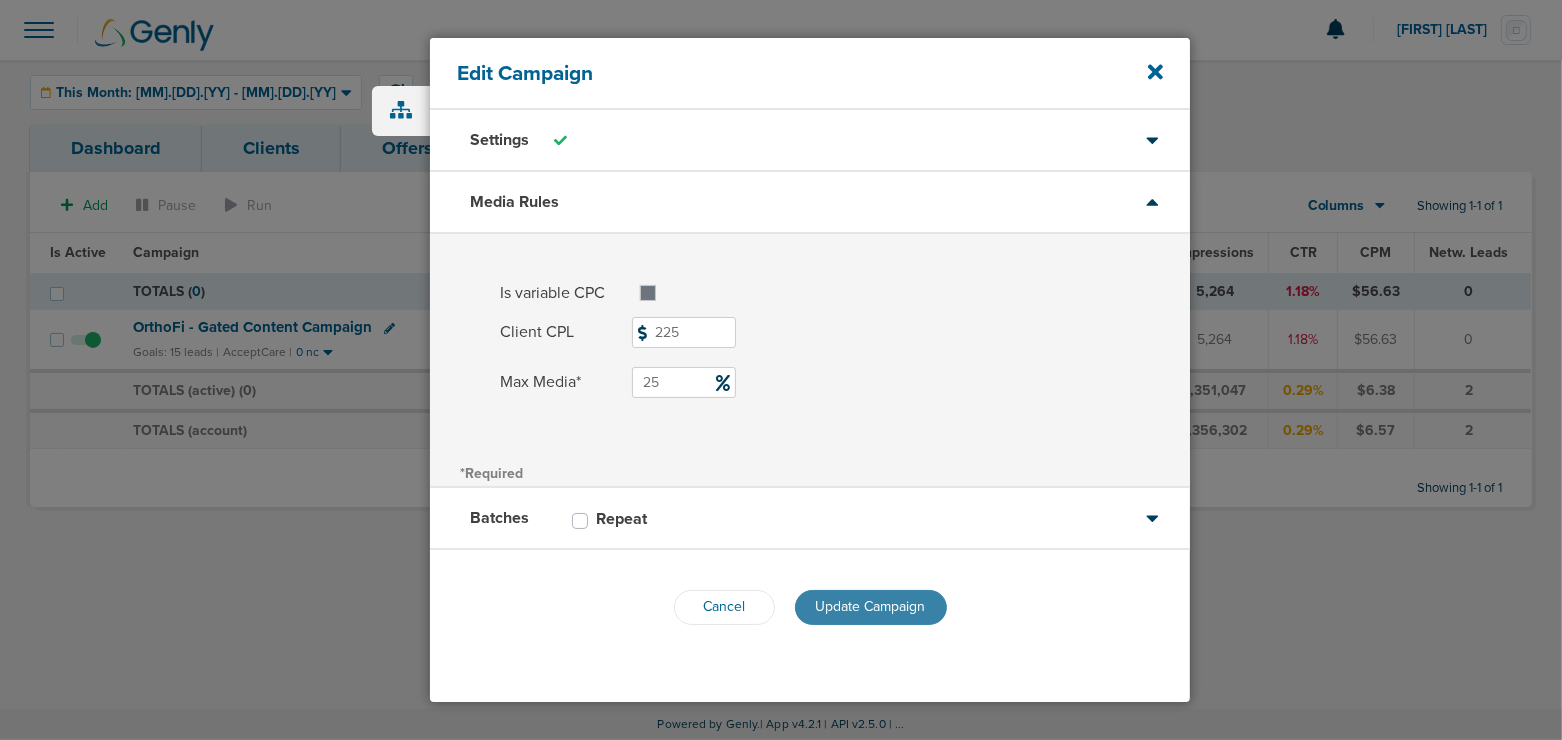 type on "25" 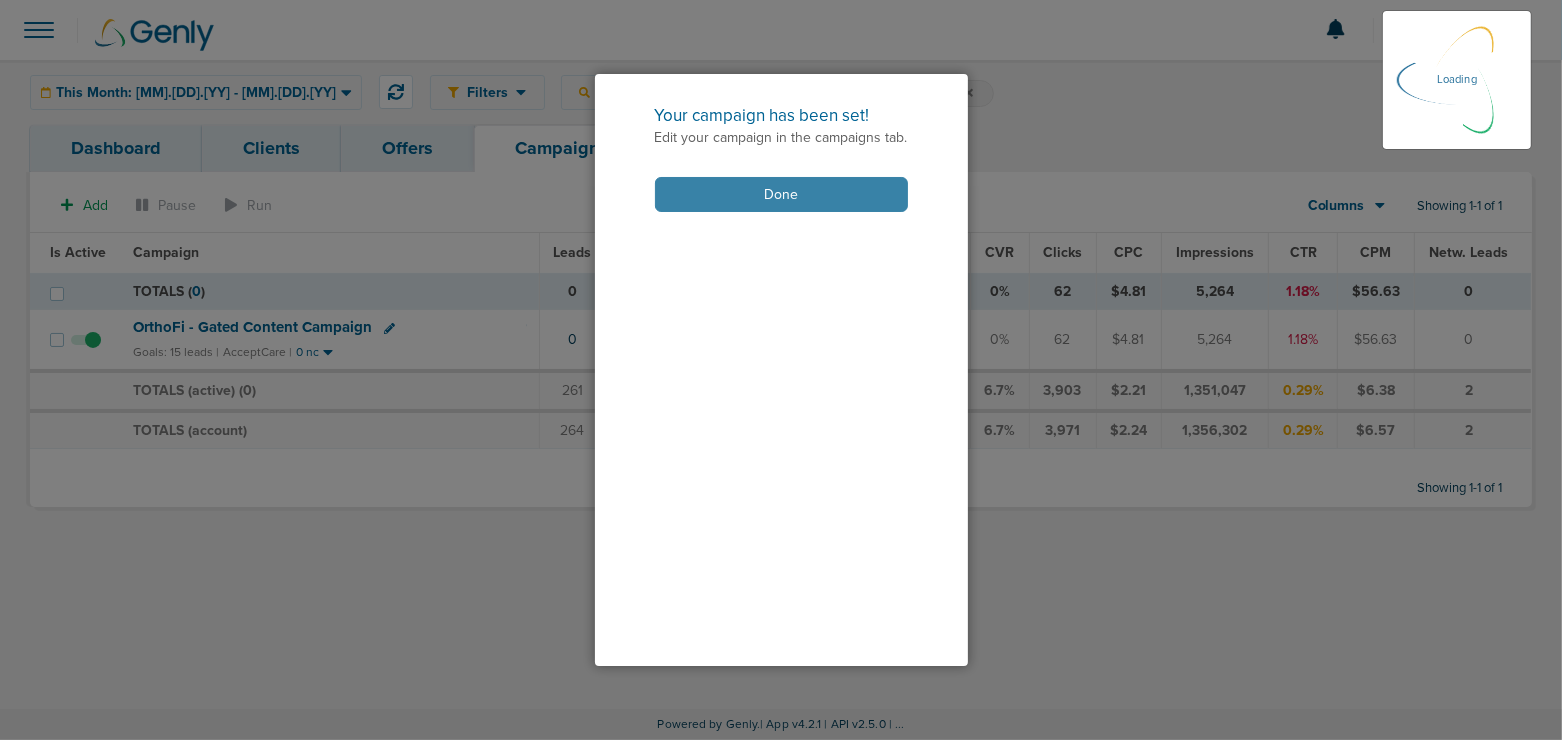 click on "Done" at bounding box center [781, 194] 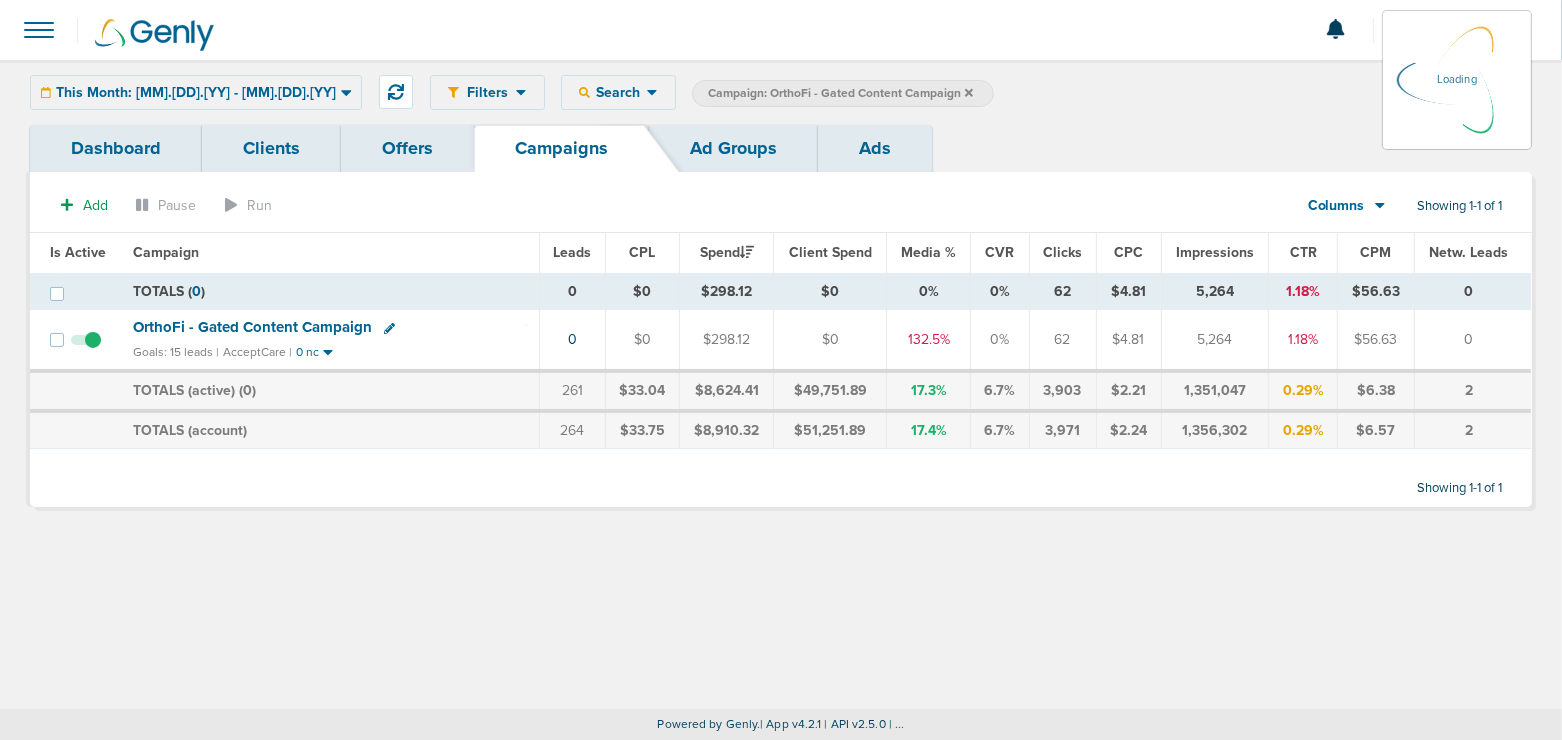 click at bounding box center (969, 92) 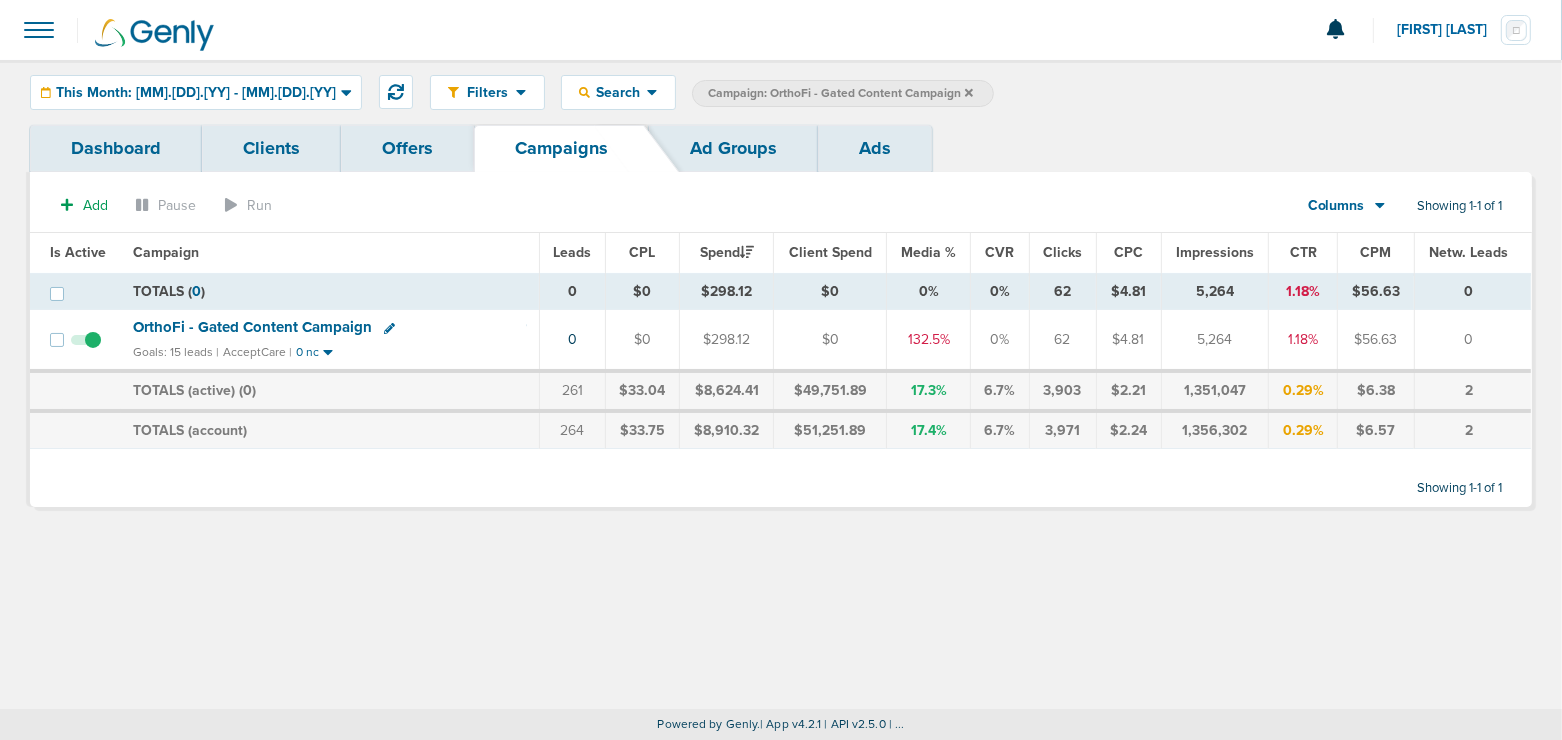 click at bounding box center (969, 92) 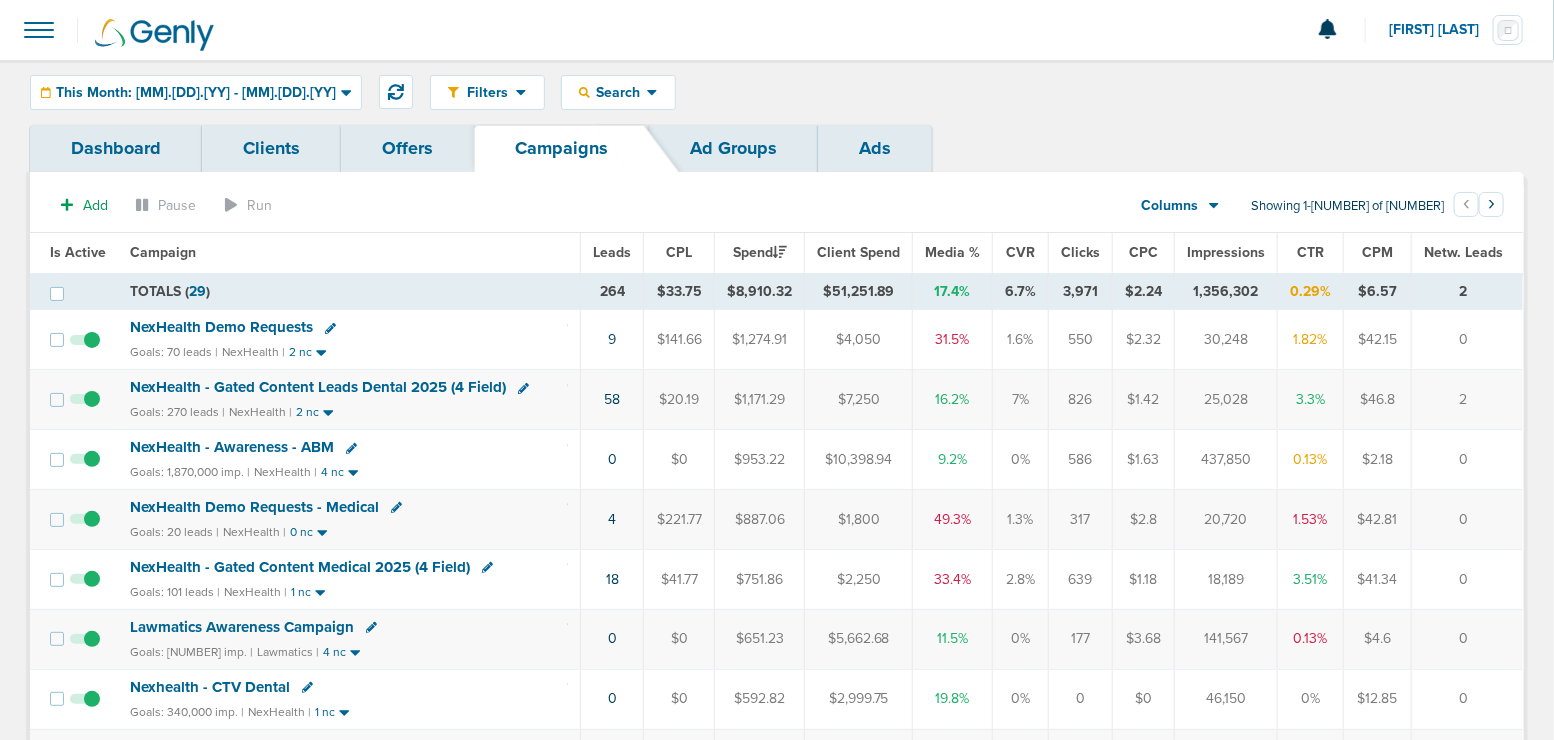 click on "This Month: [DATE] - [DATE]" at bounding box center [196, 93] 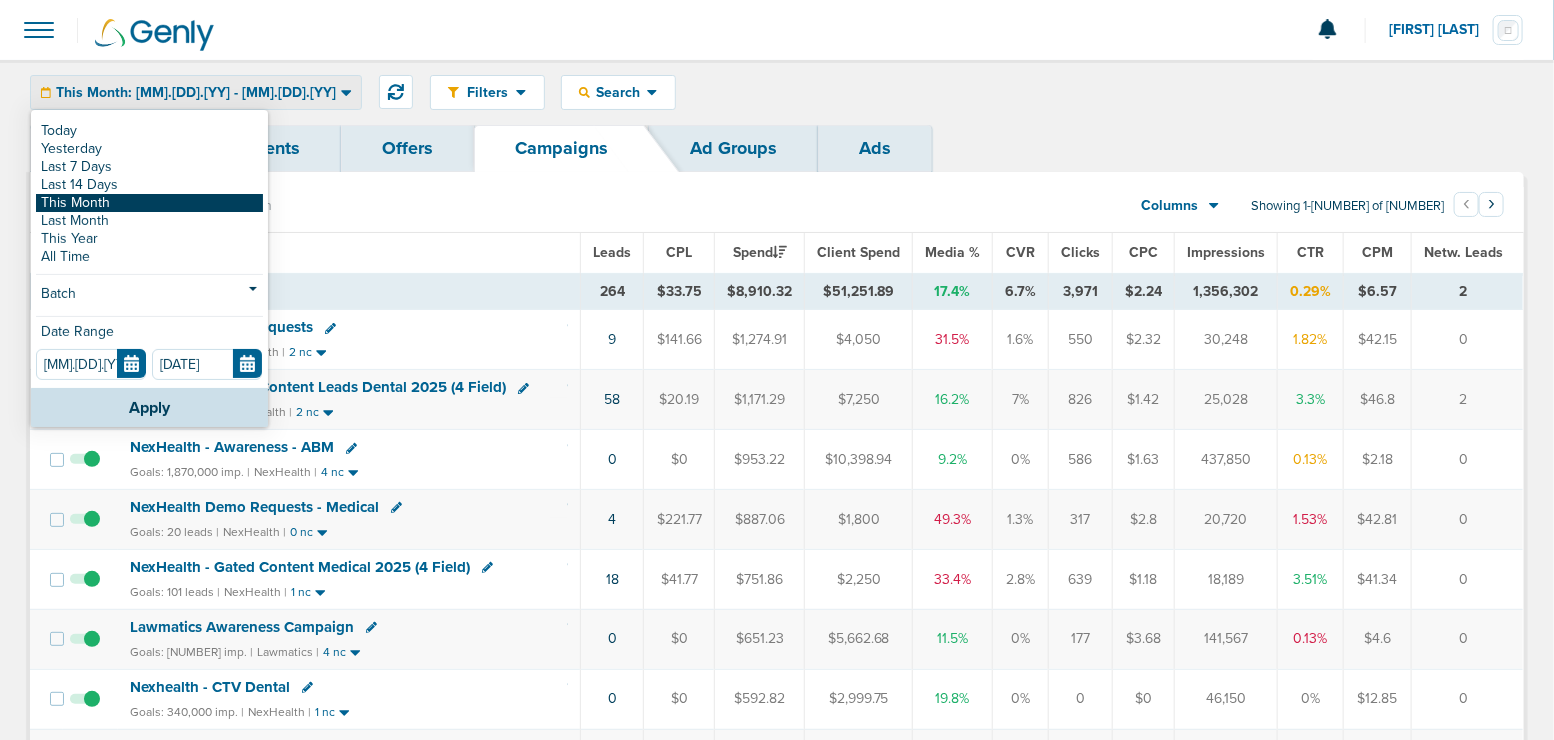 click on "This Month" at bounding box center [149, 131] 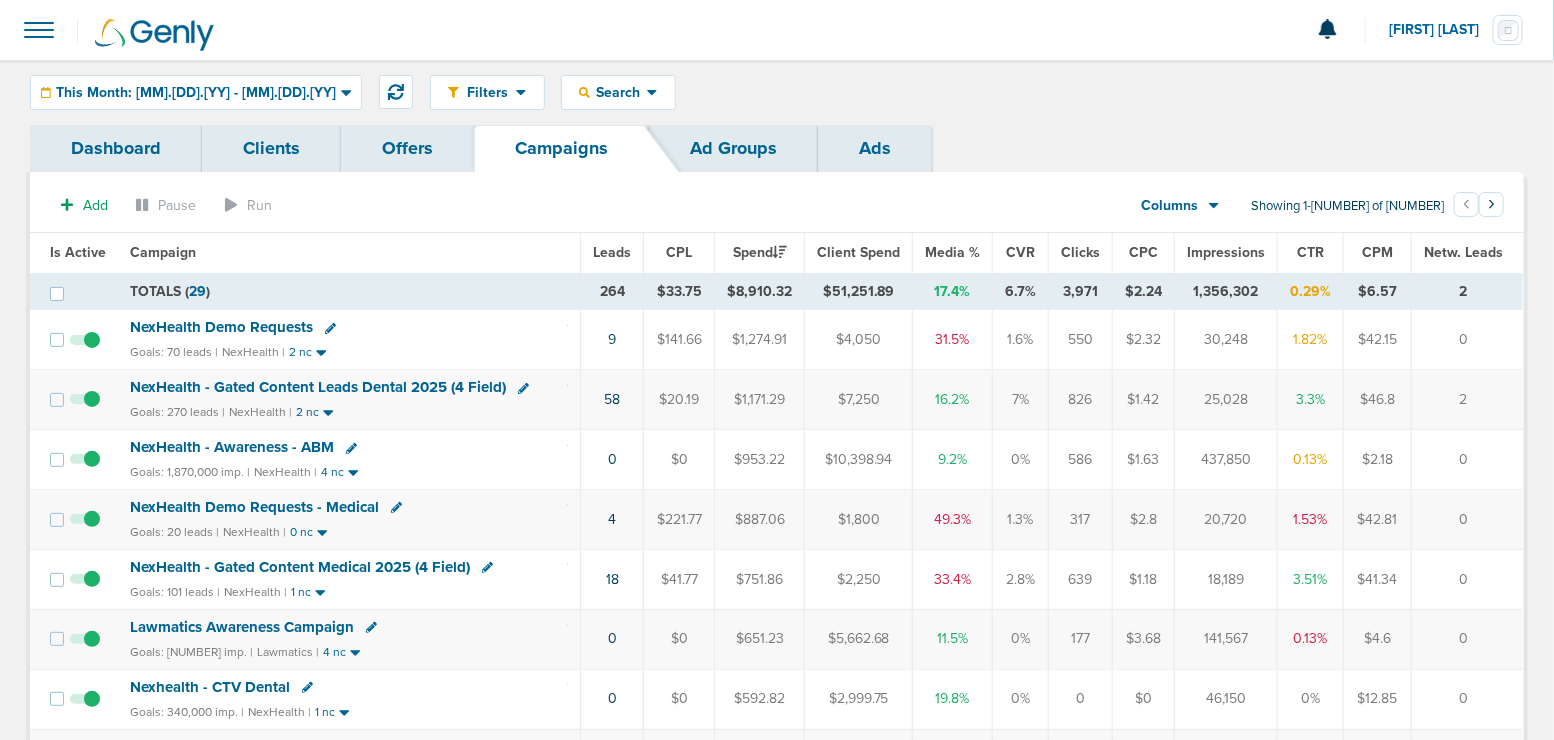 click on "NexHealth Demo Requests" at bounding box center (221, 327) 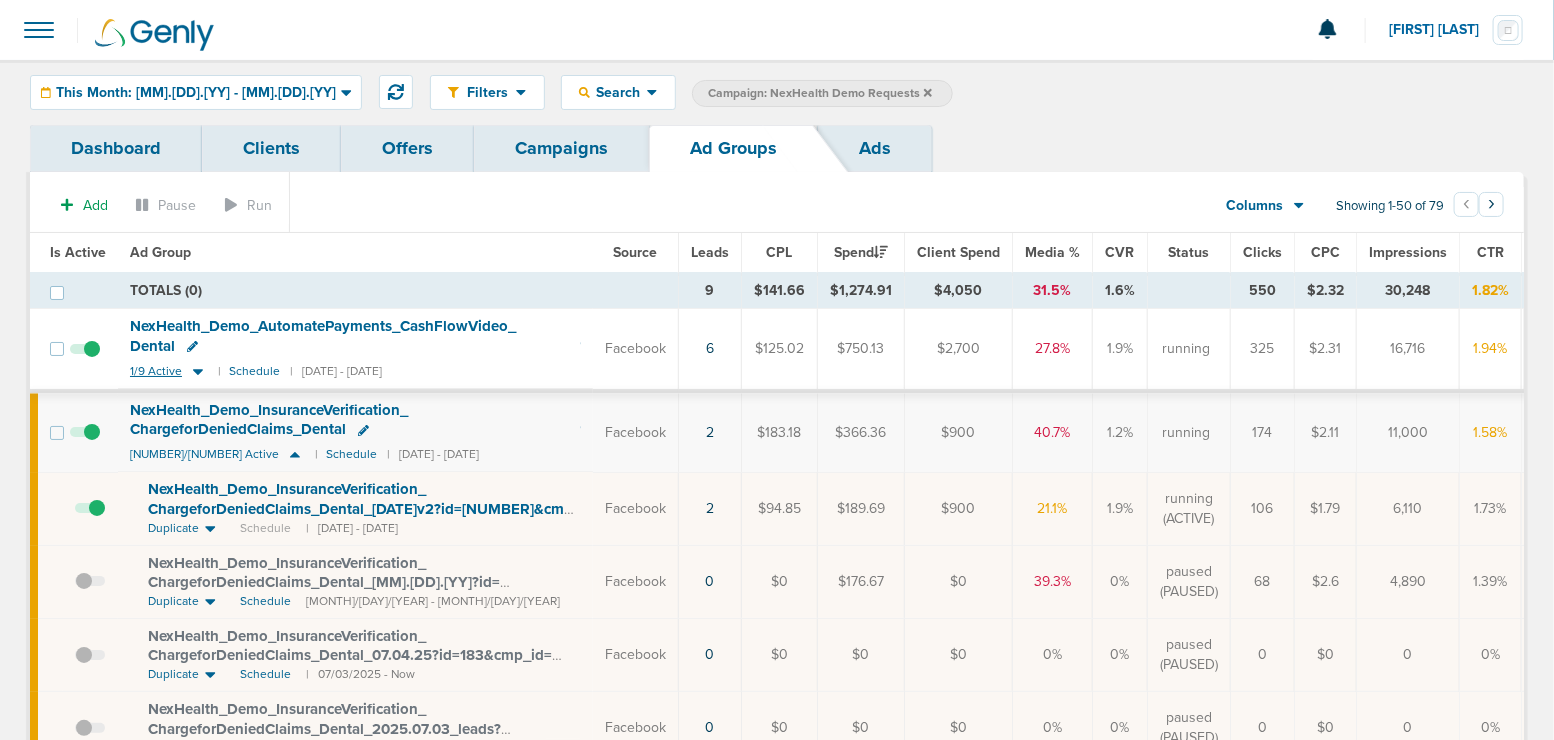 click at bounding box center (198, 372) 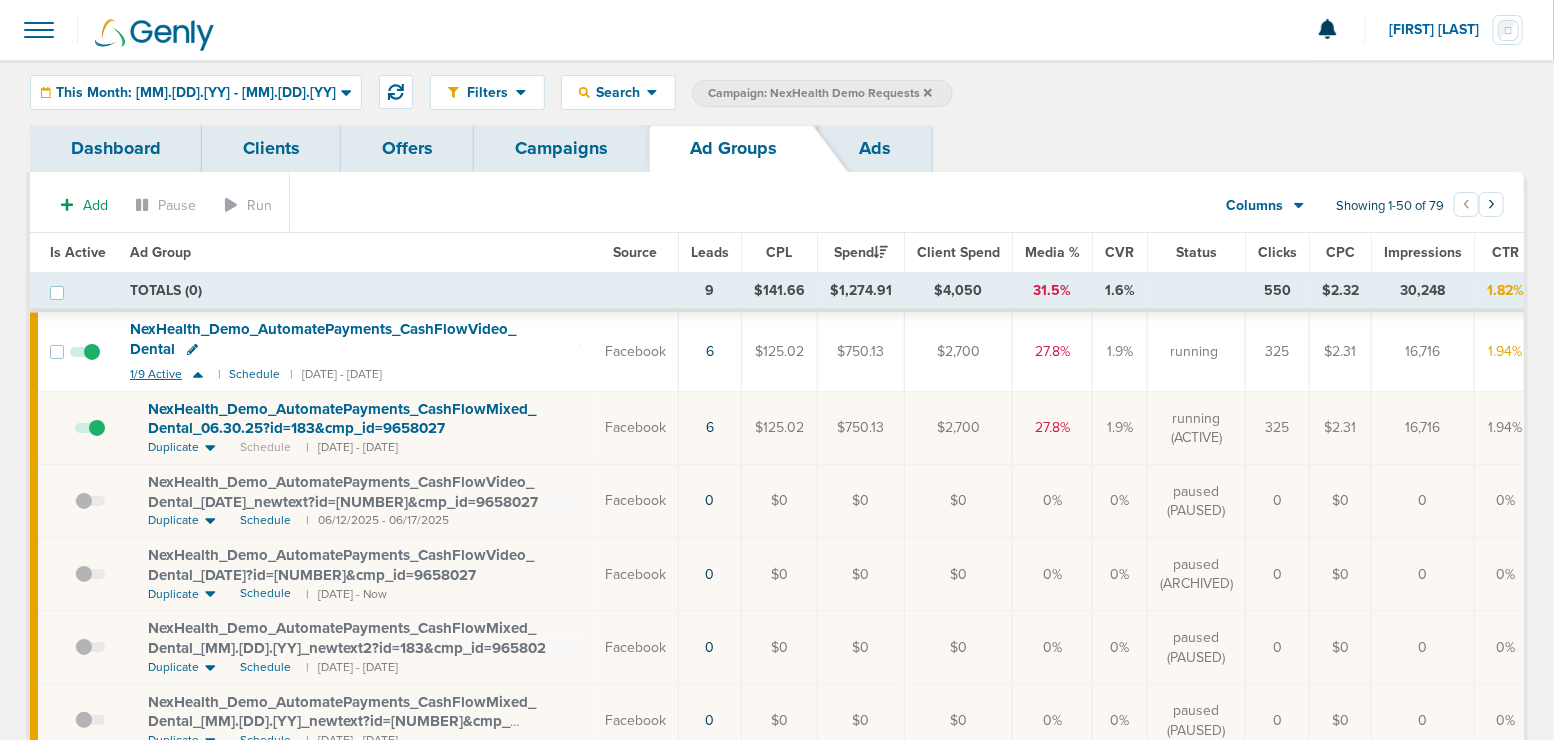 click at bounding box center (198, 374) 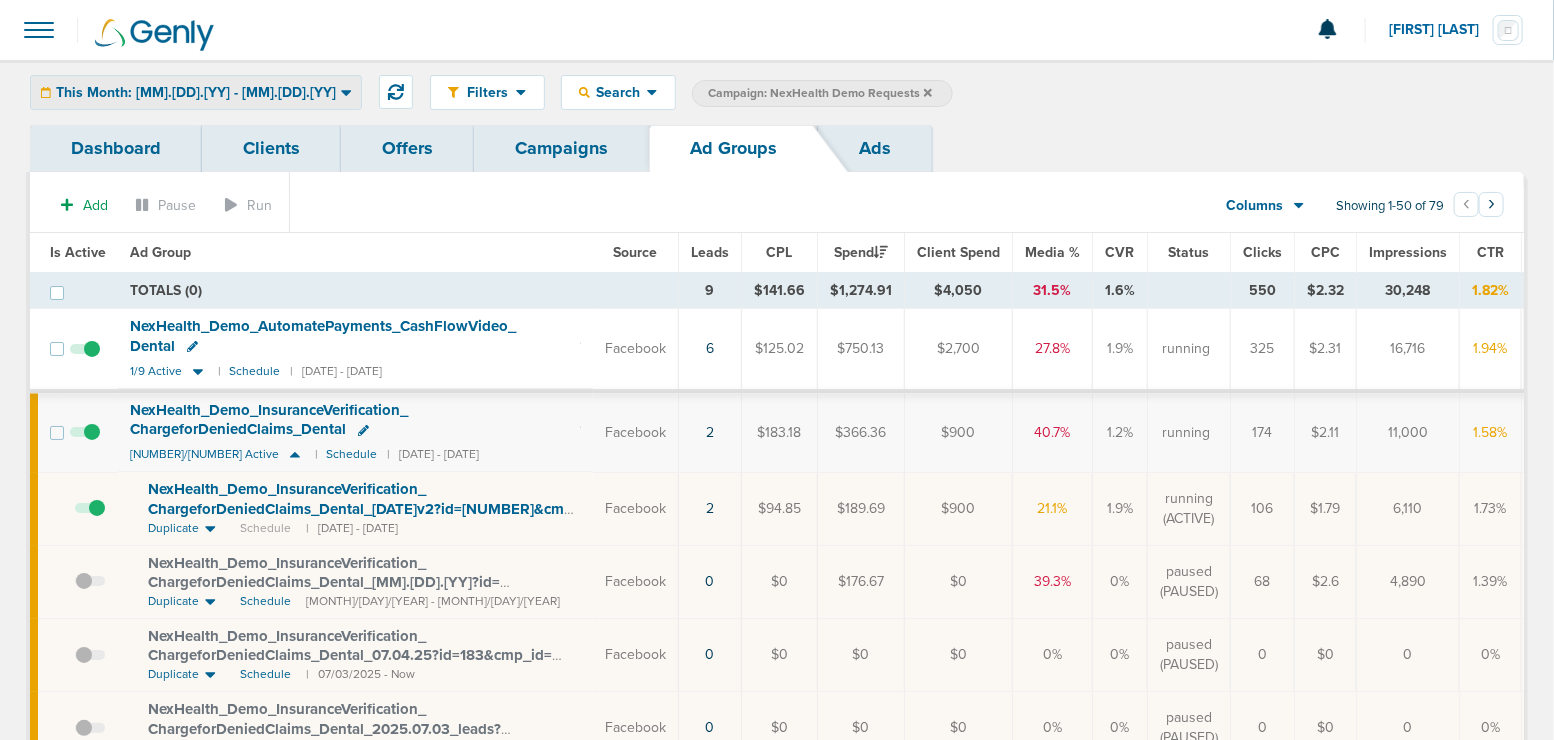 click on "This Month: [DATE] - [DATE]" at bounding box center [196, 92] 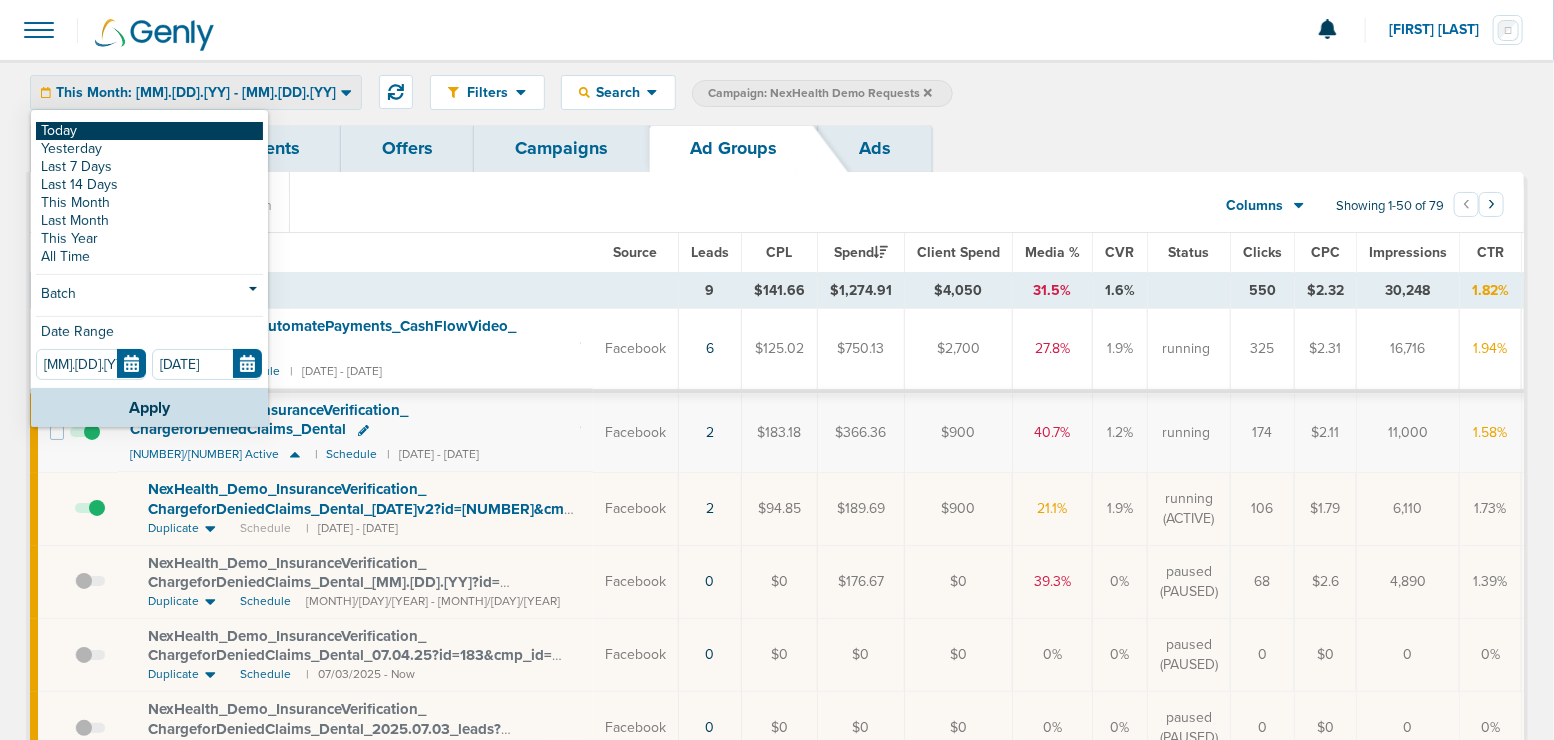 click on "Today" at bounding box center (149, 131) 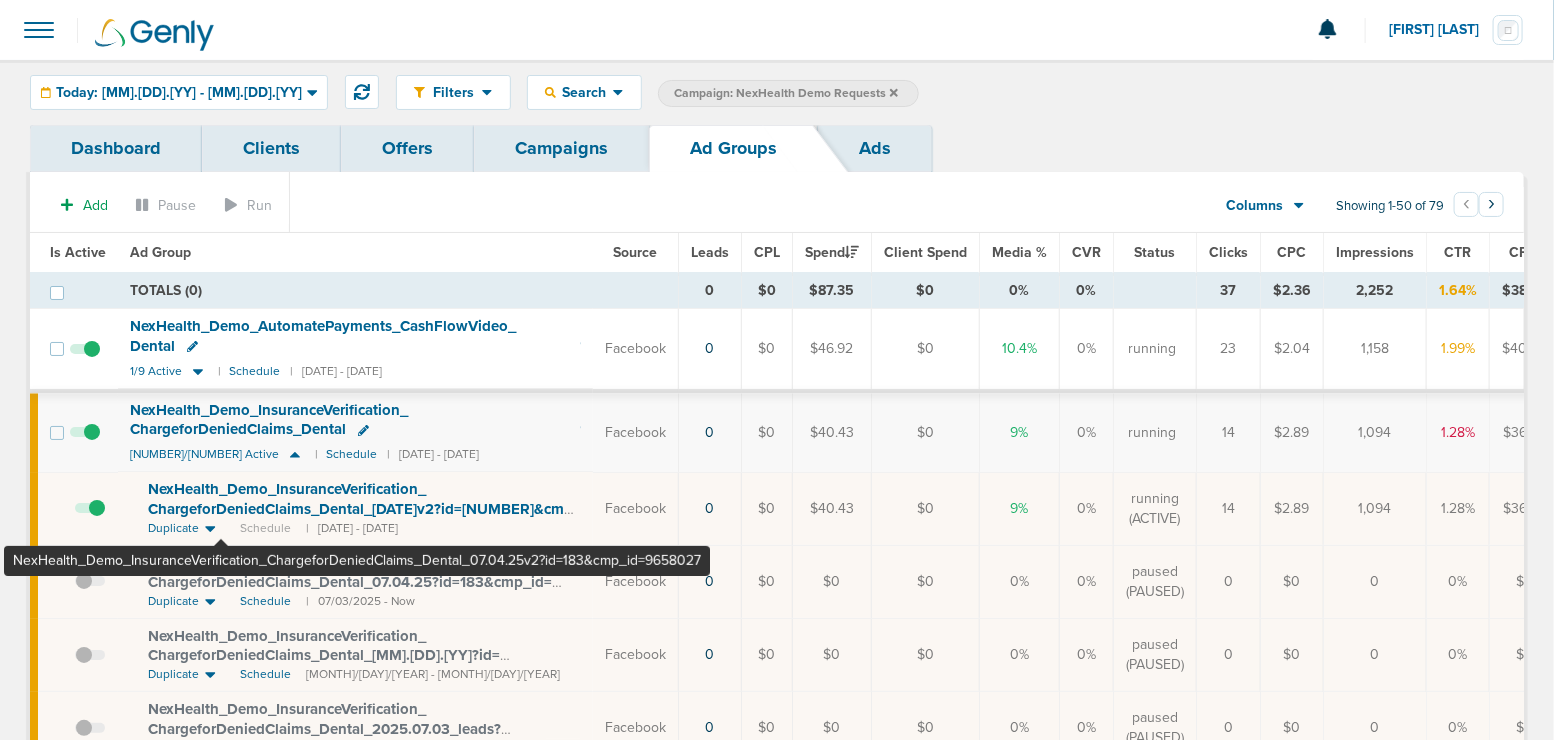 click on "NexHealth_ Demo_ InsuranceVerification_ ChargeforDeniedClaims_ Dental_ 07.04.25v2?id=183&cmp_ id=9658027" at bounding box center [364, 508] 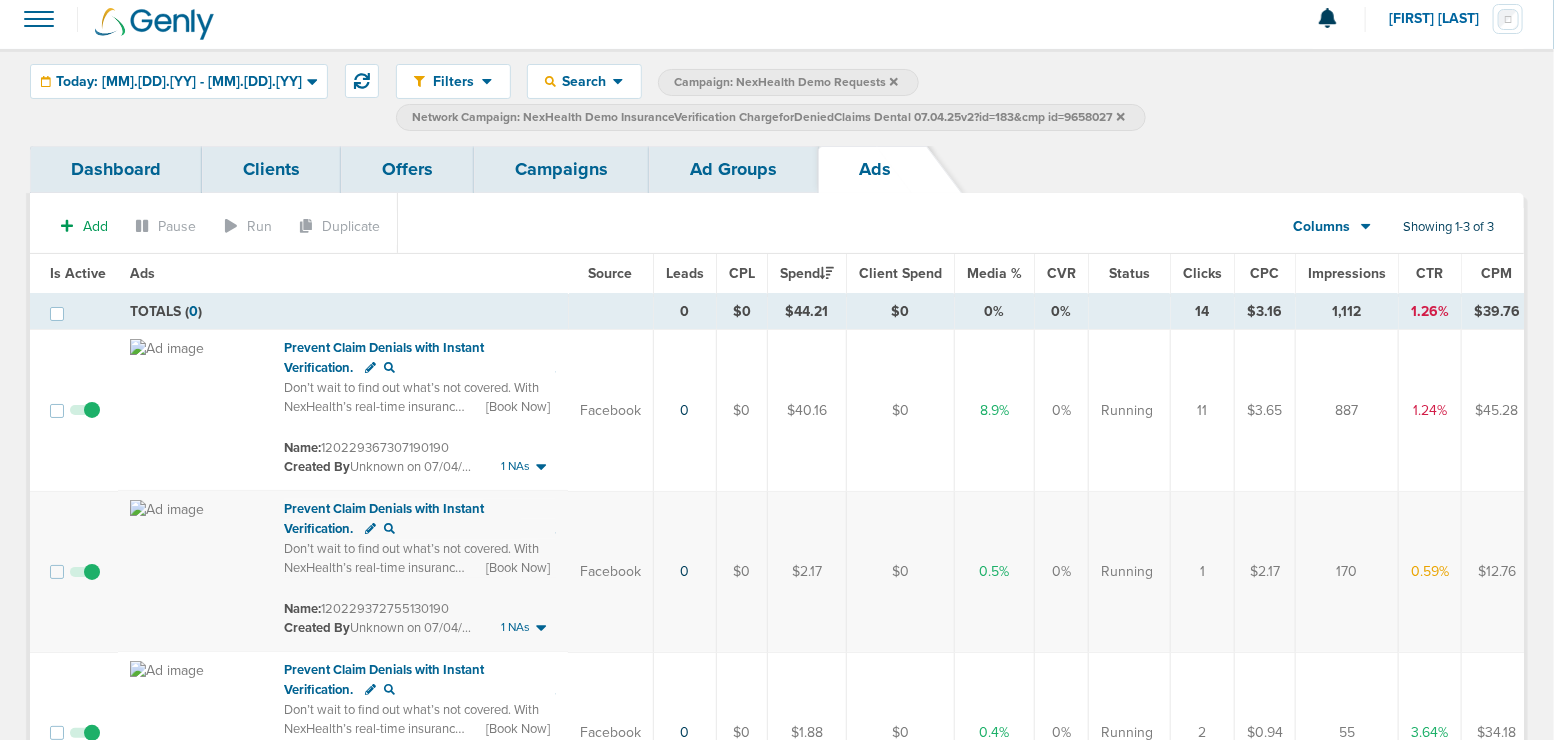 scroll, scrollTop: 0, scrollLeft: 0, axis: both 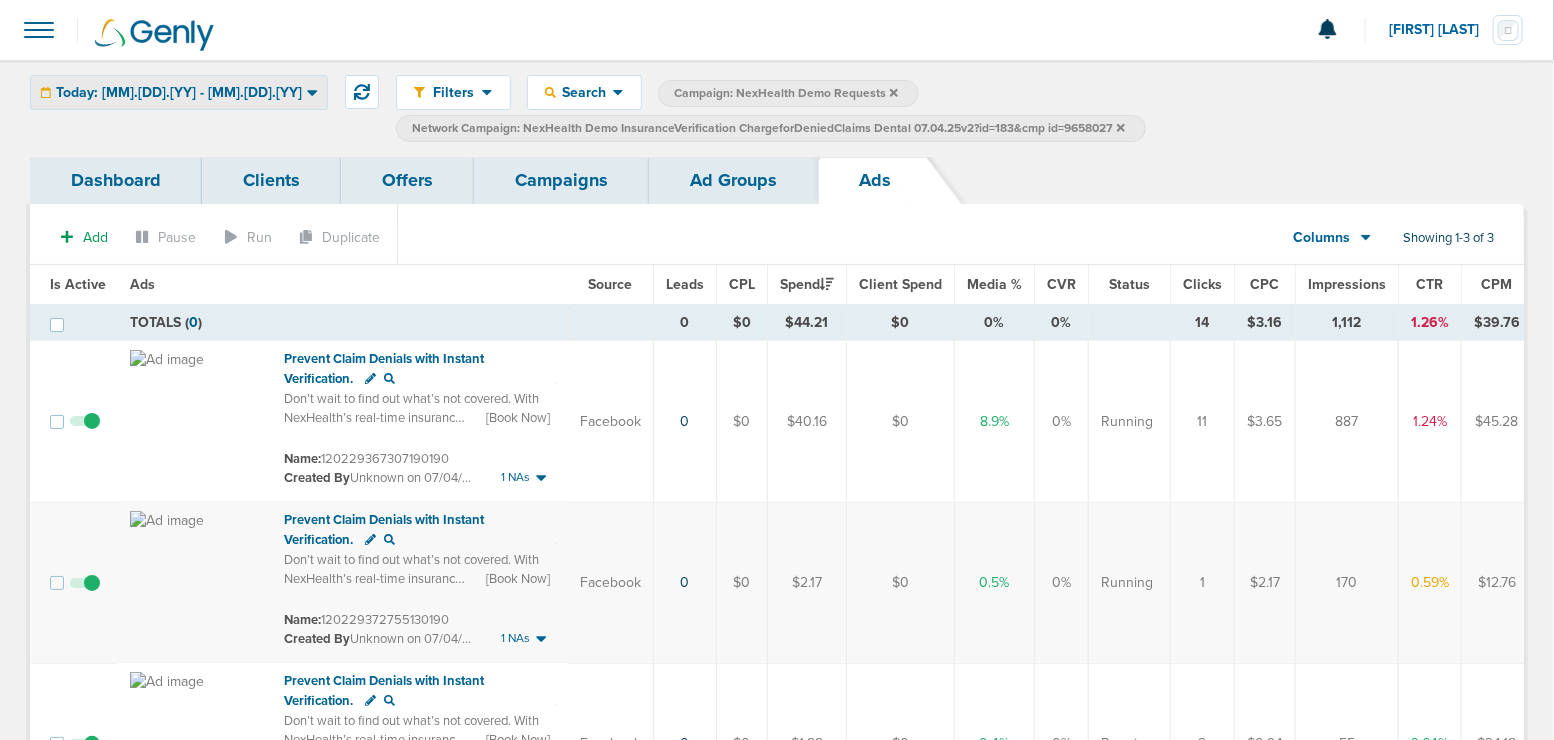 click on "Today: [DATE] - [DATE]" at bounding box center (179, 93) 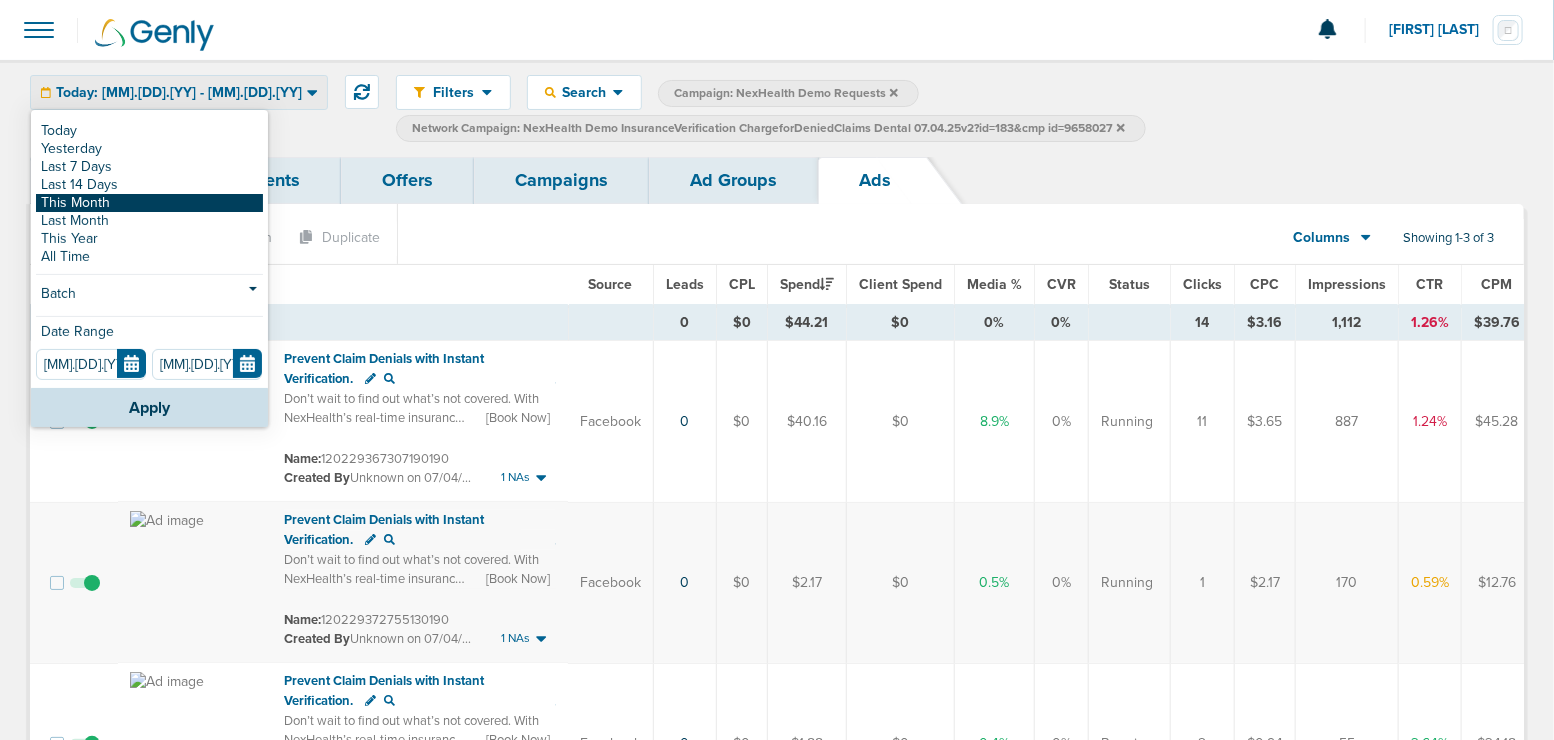 click on "This Month" at bounding box center [149, 131] 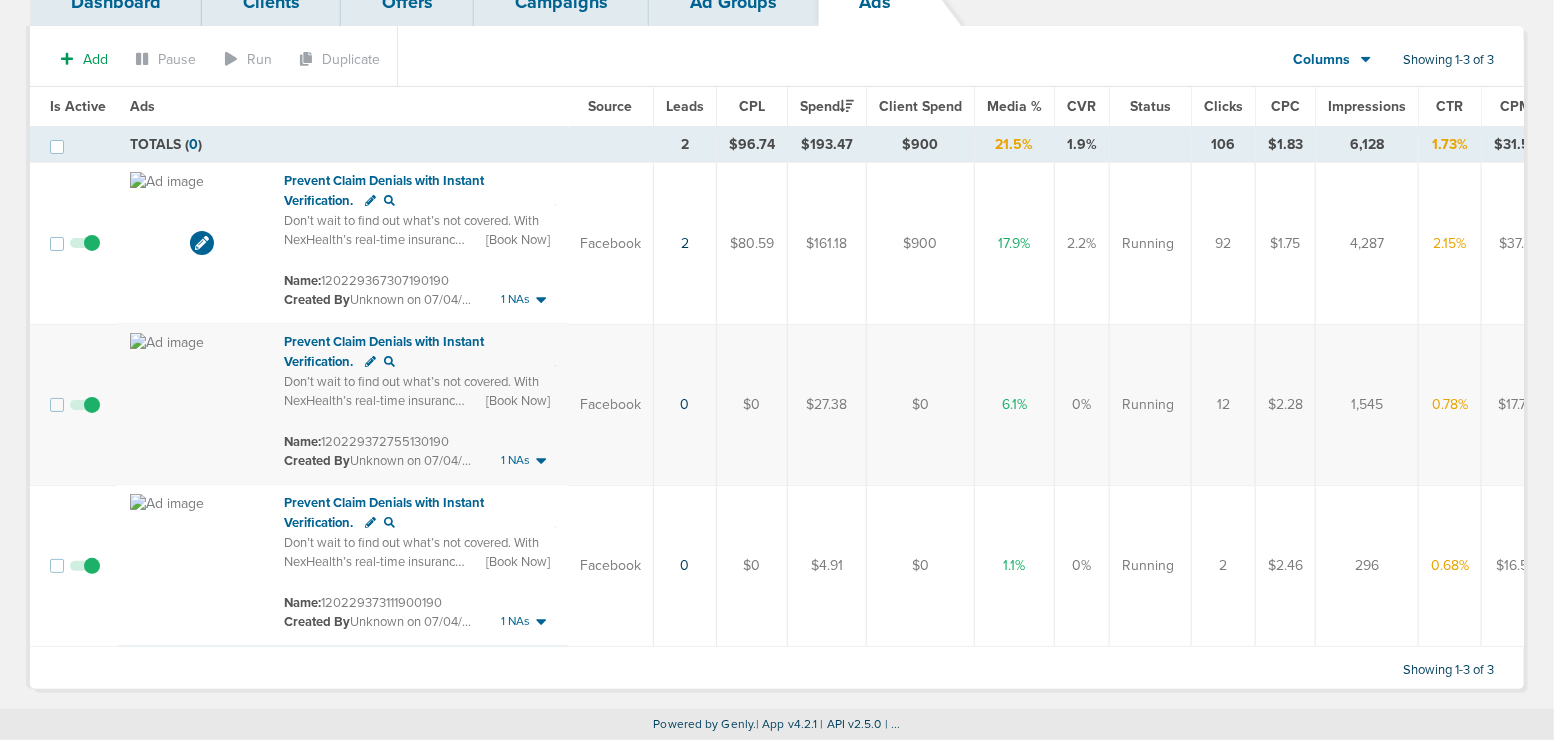 scroll, scrollTop: 0, scrollLeft: 0, axis: both 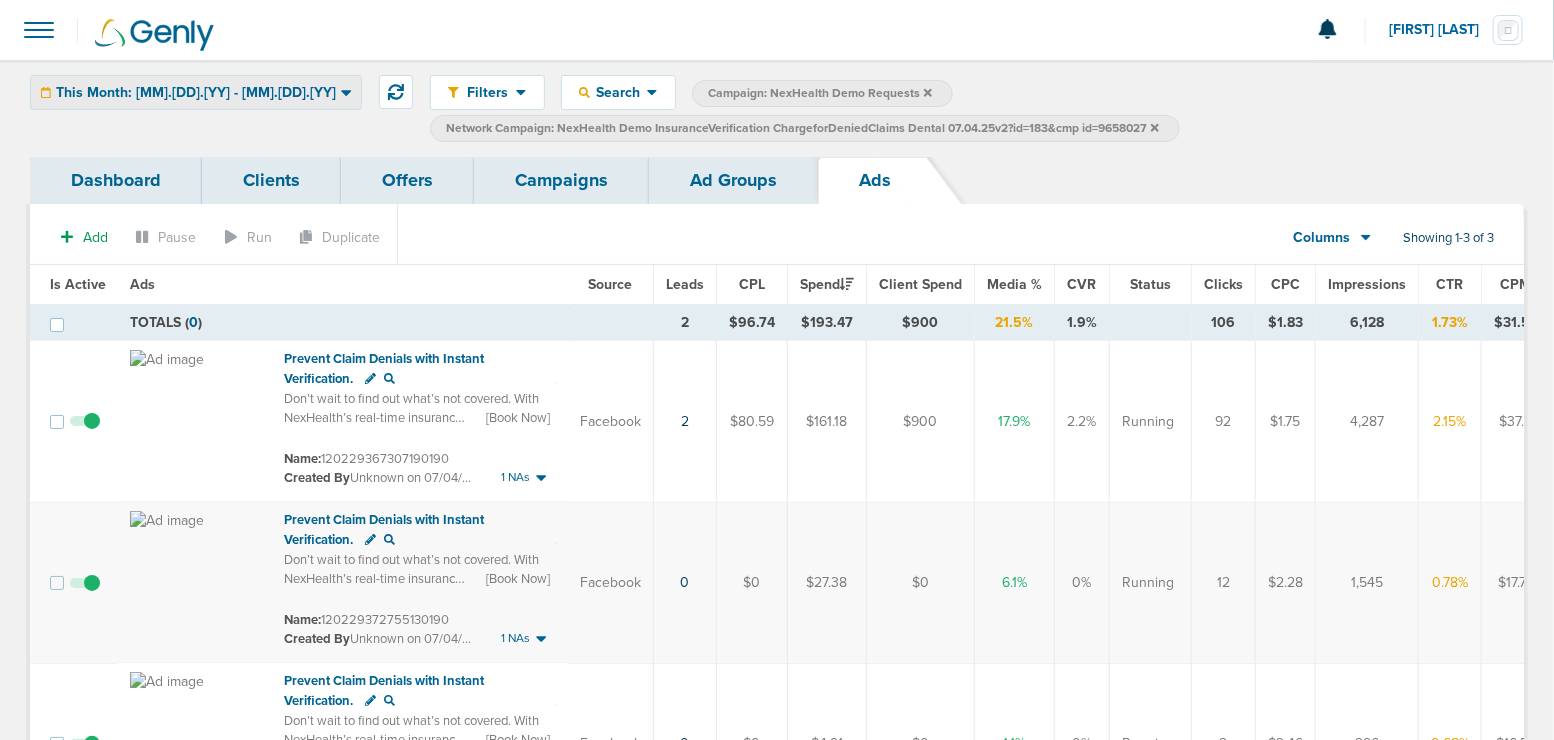 click on "This Month: [DATE] - [DATE]" at bounding box center [196, 92] 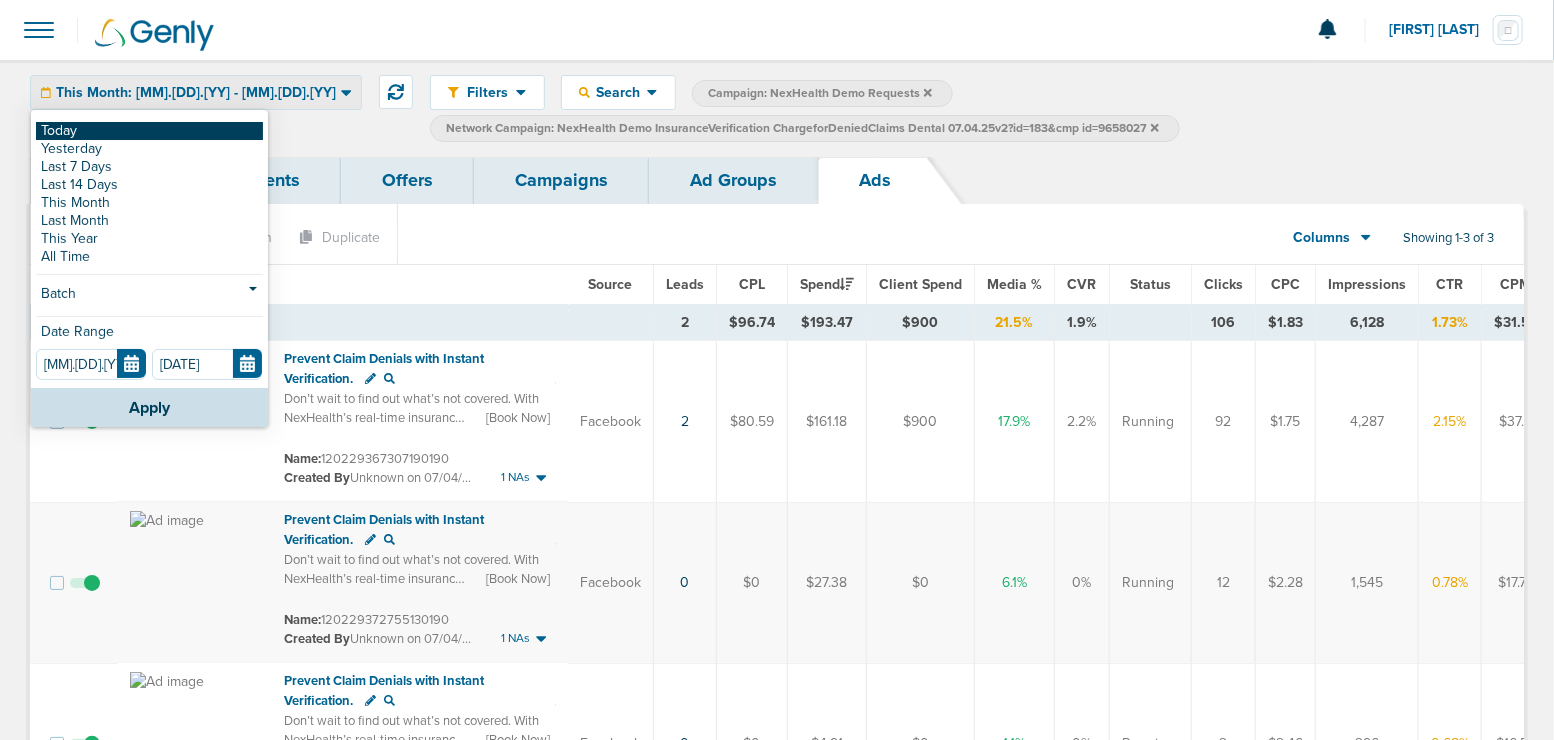 click on "Today" at bounding box center [149, 131] 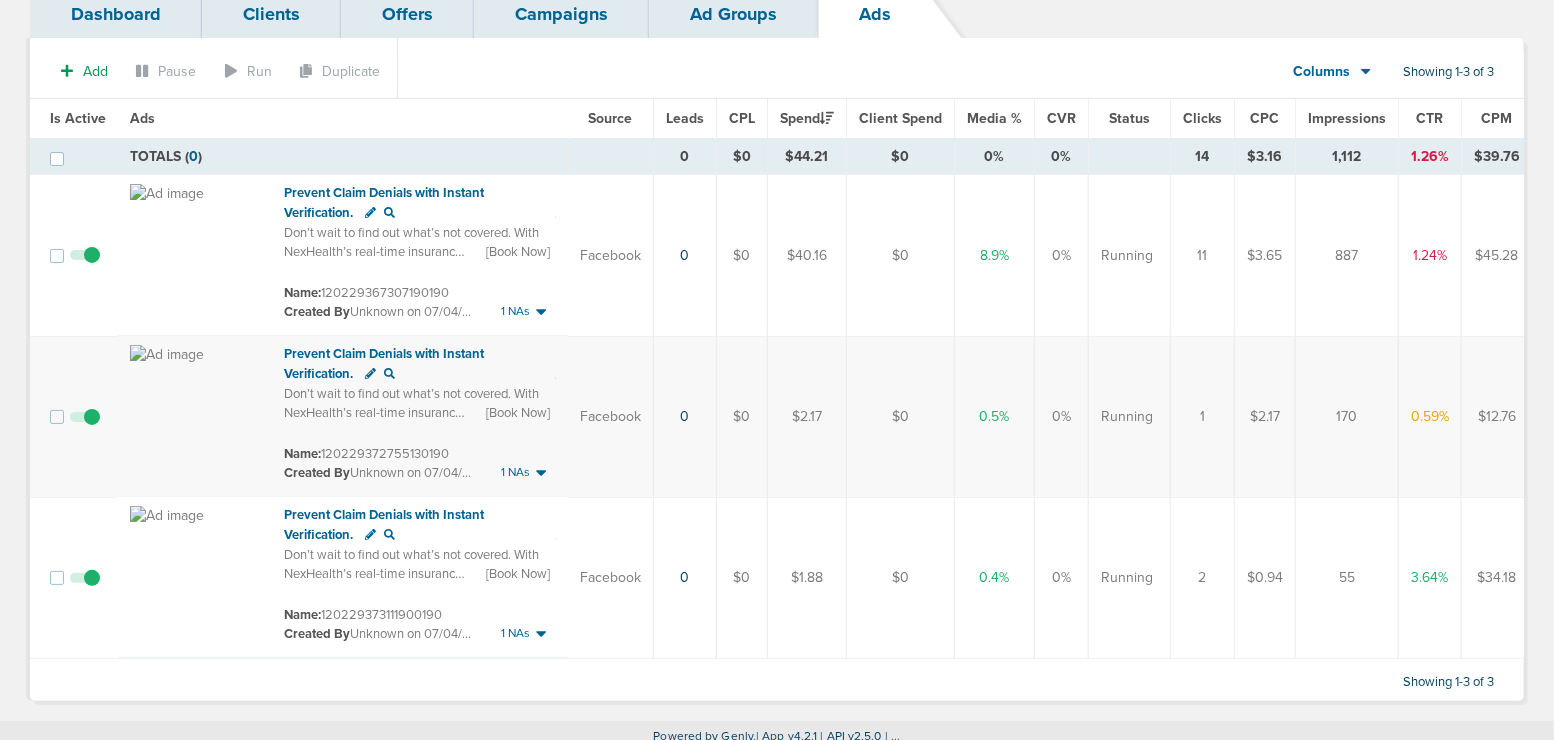 scroll, scrollTop: 167, scrollLeft: 0, axis: vertical 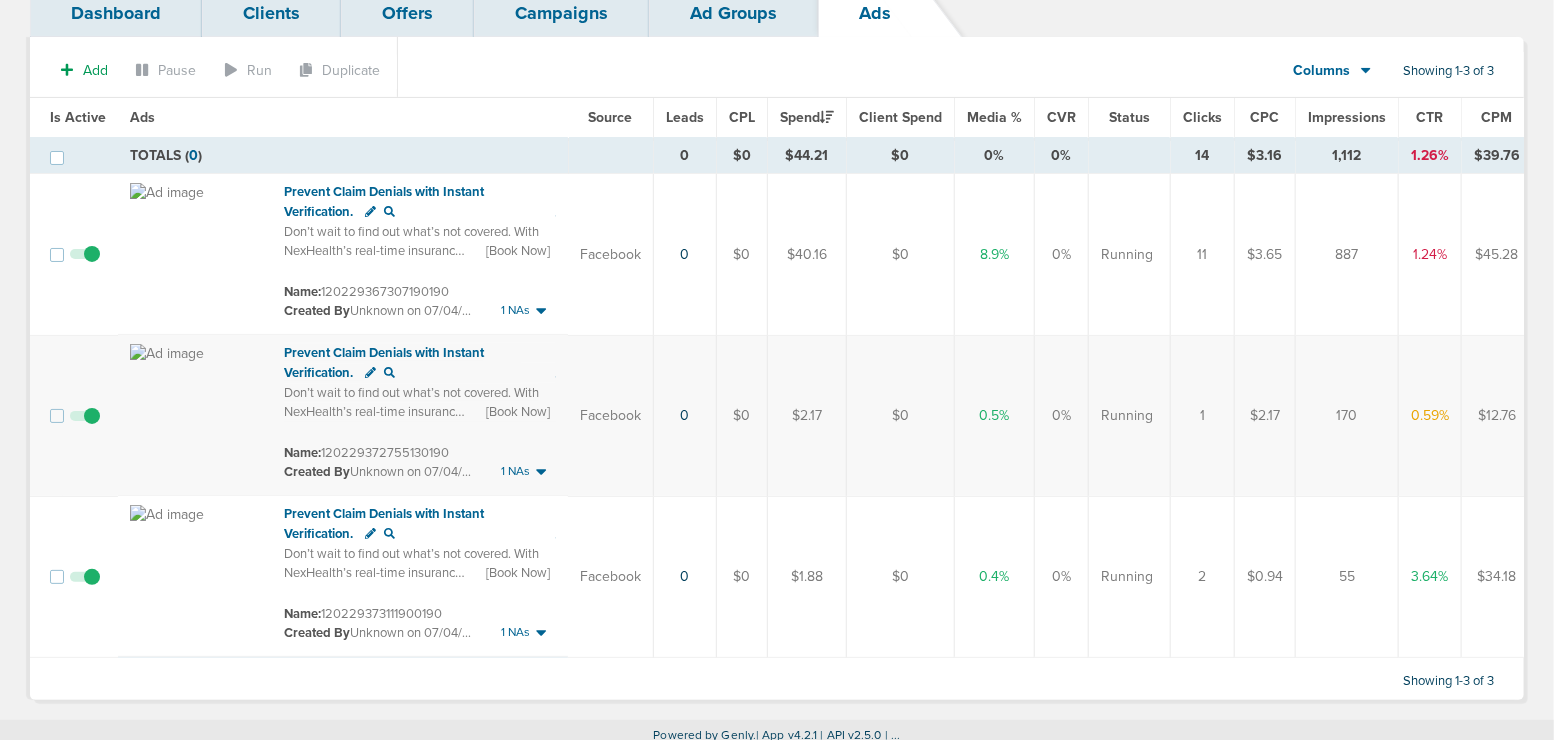 click at bounding box center [85, 426] 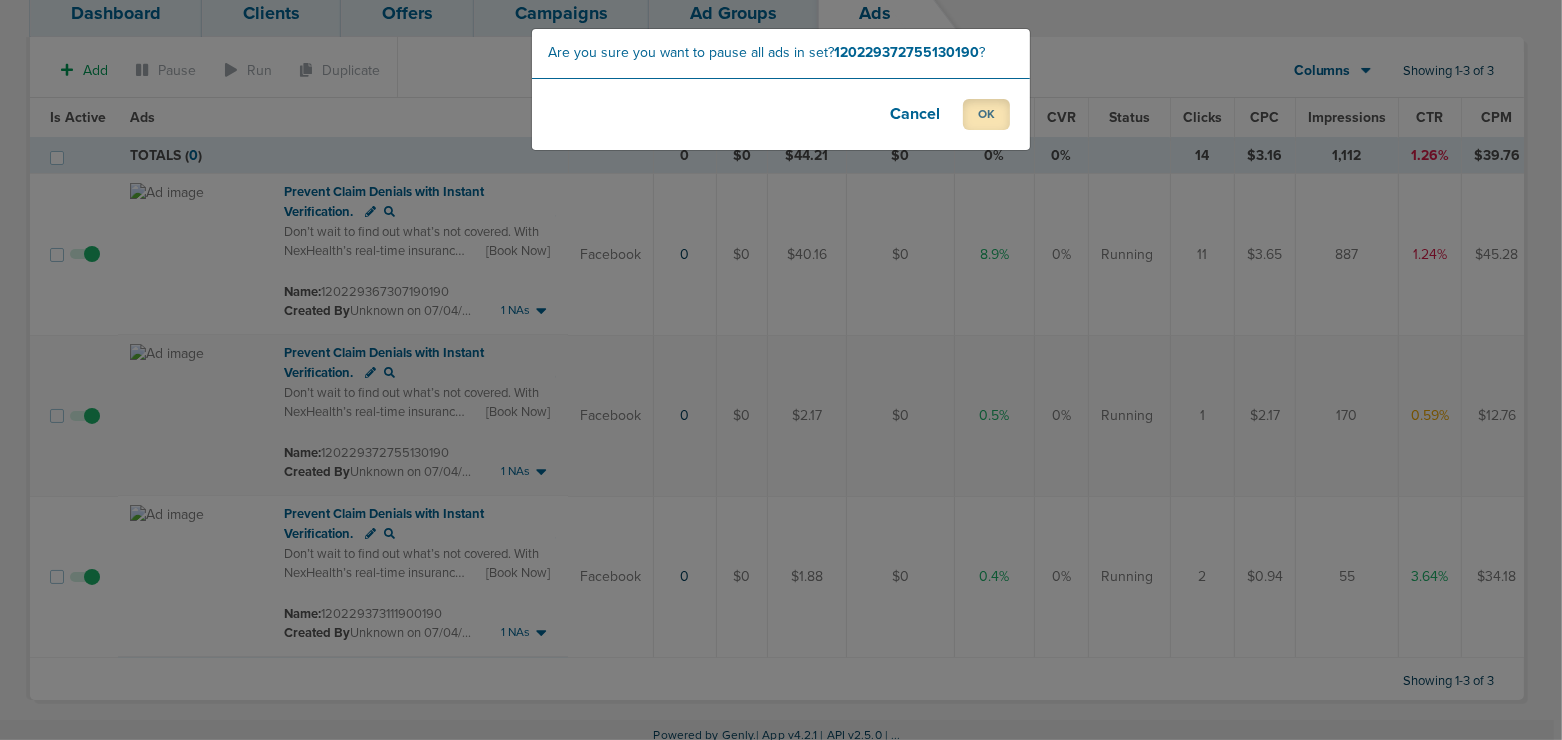 click on "OK" at bounding box center (986, 114) 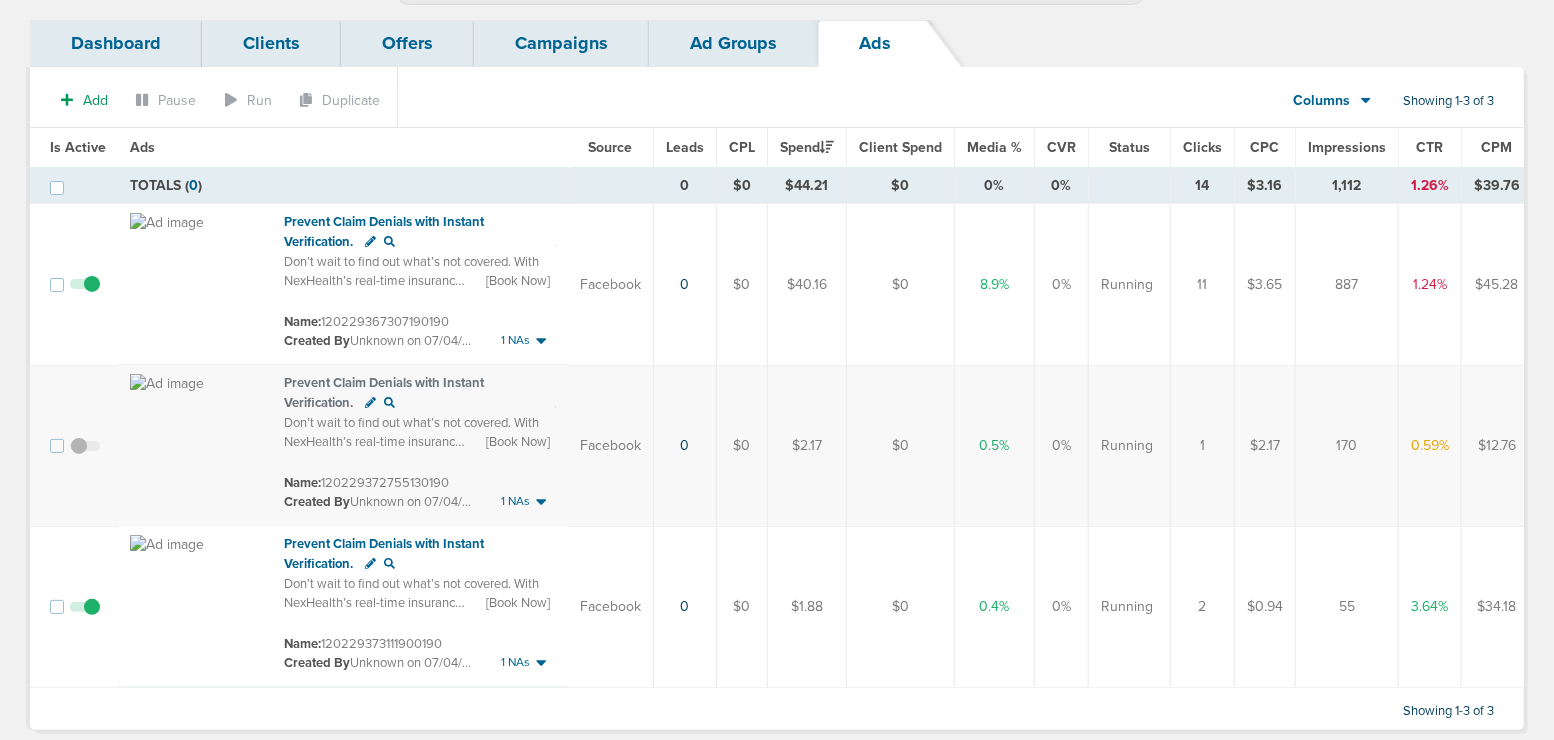 scroll, scrollTop: 0, scrollLeft: 0, axis: both 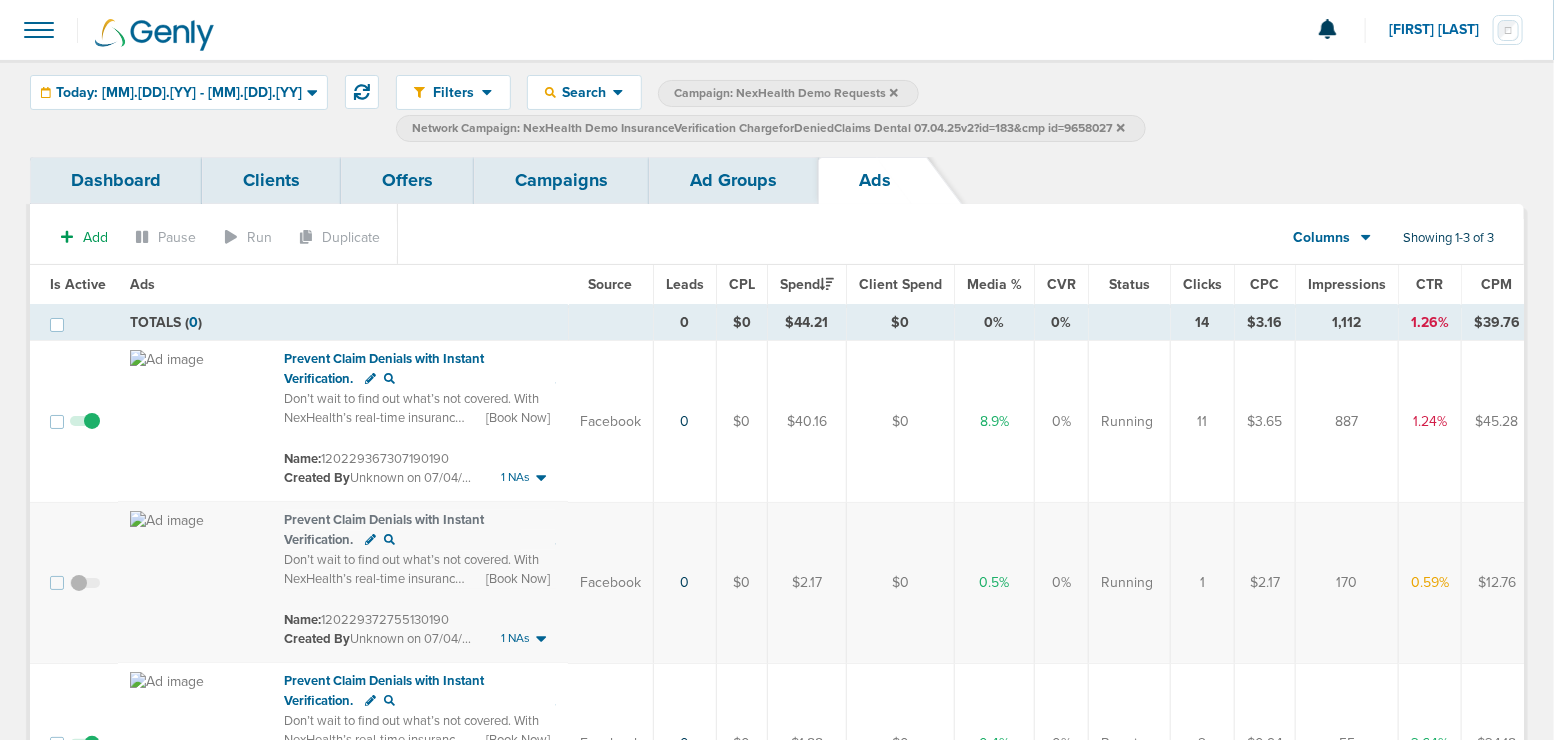 click on "Campaigns" at bounding box center [561, 180] 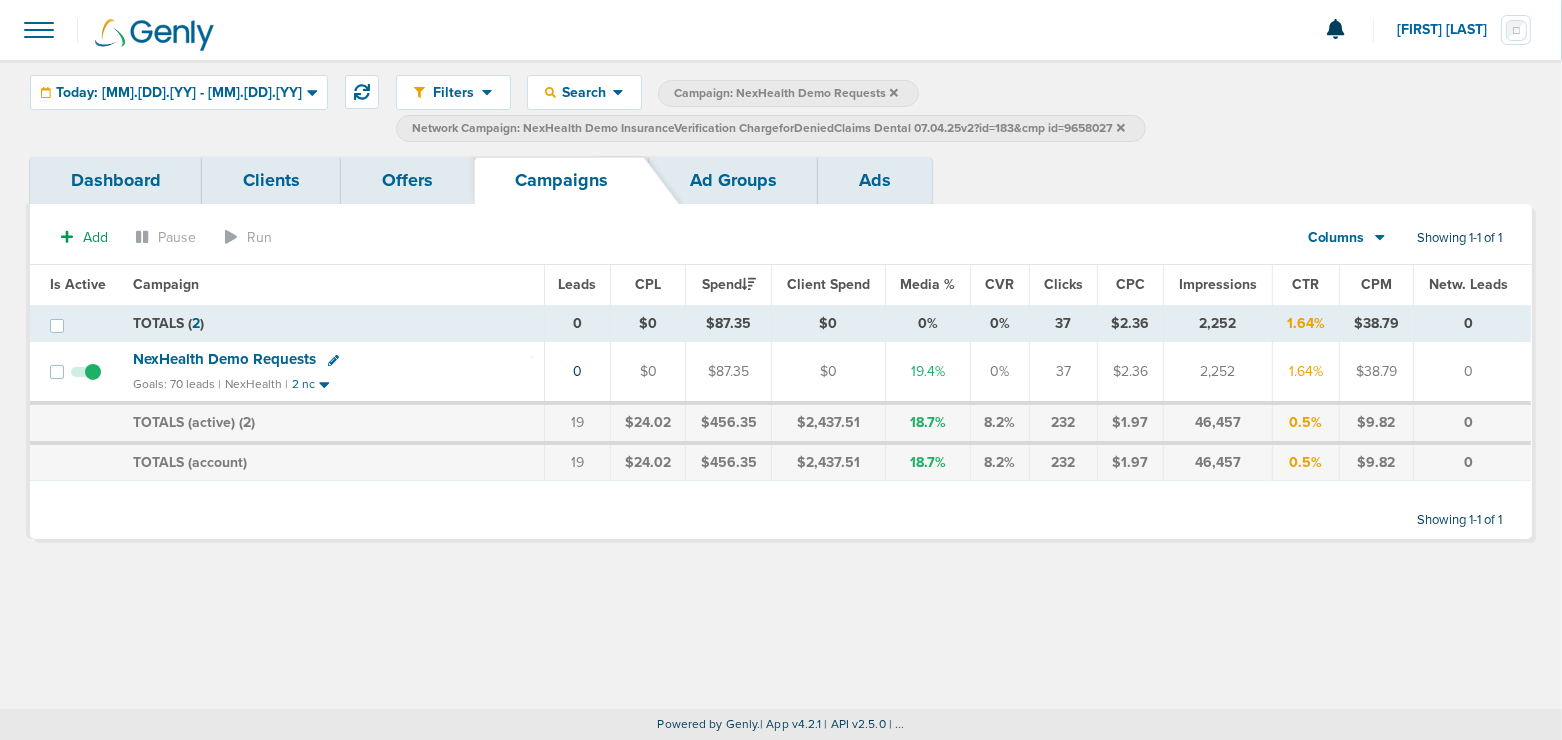 click on "Network Campaign: NexHealth Demo InsuranceVerification ChargeforDeniedClaims Dental 07.04.25v2?id=183&cmp id=9658027" at bounding box center (771, 128) 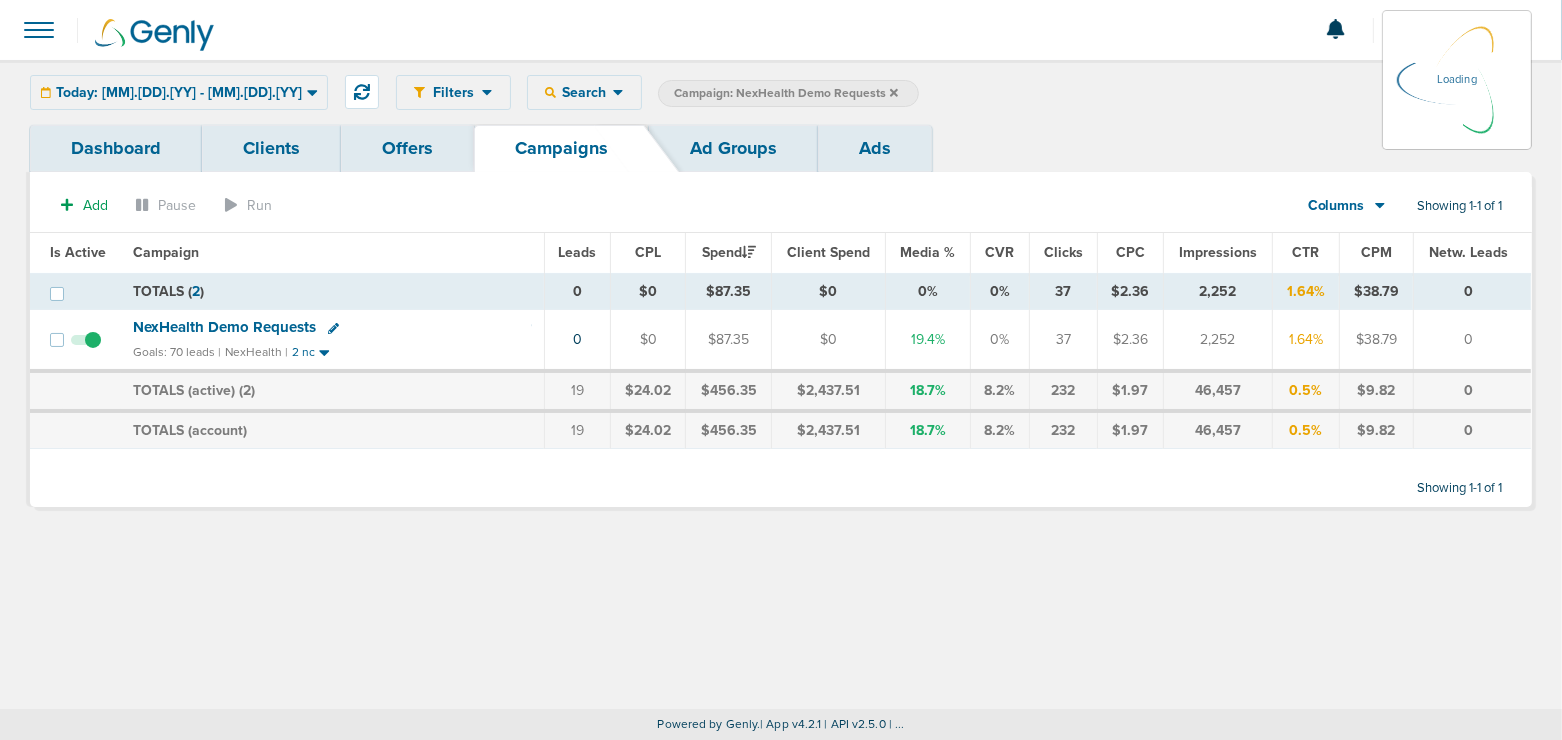 click at bounding box center [894, 93] 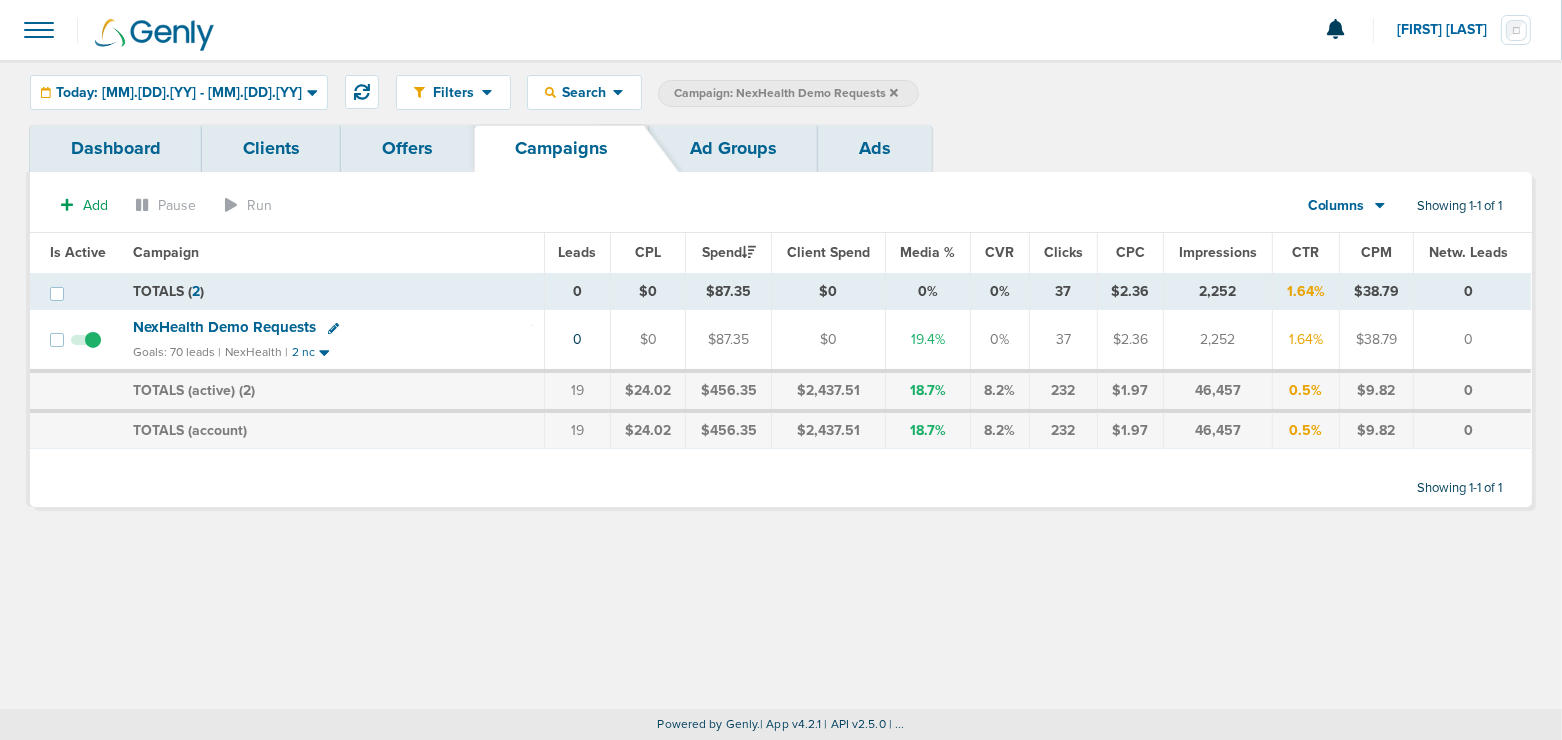 click on "NexHealth Demo Requests" at bounding box center [224, 327] 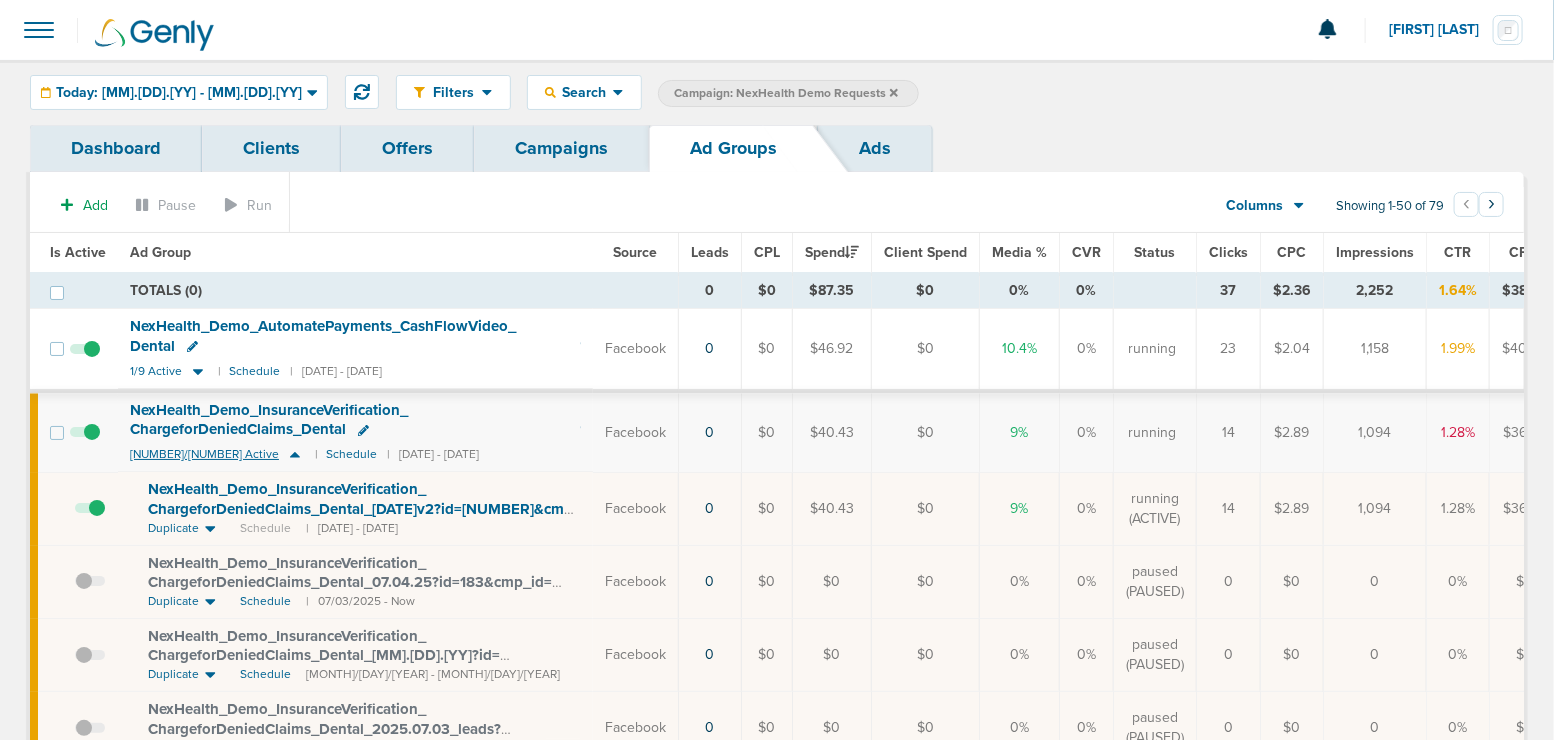 click at bounding box center [295, 455] 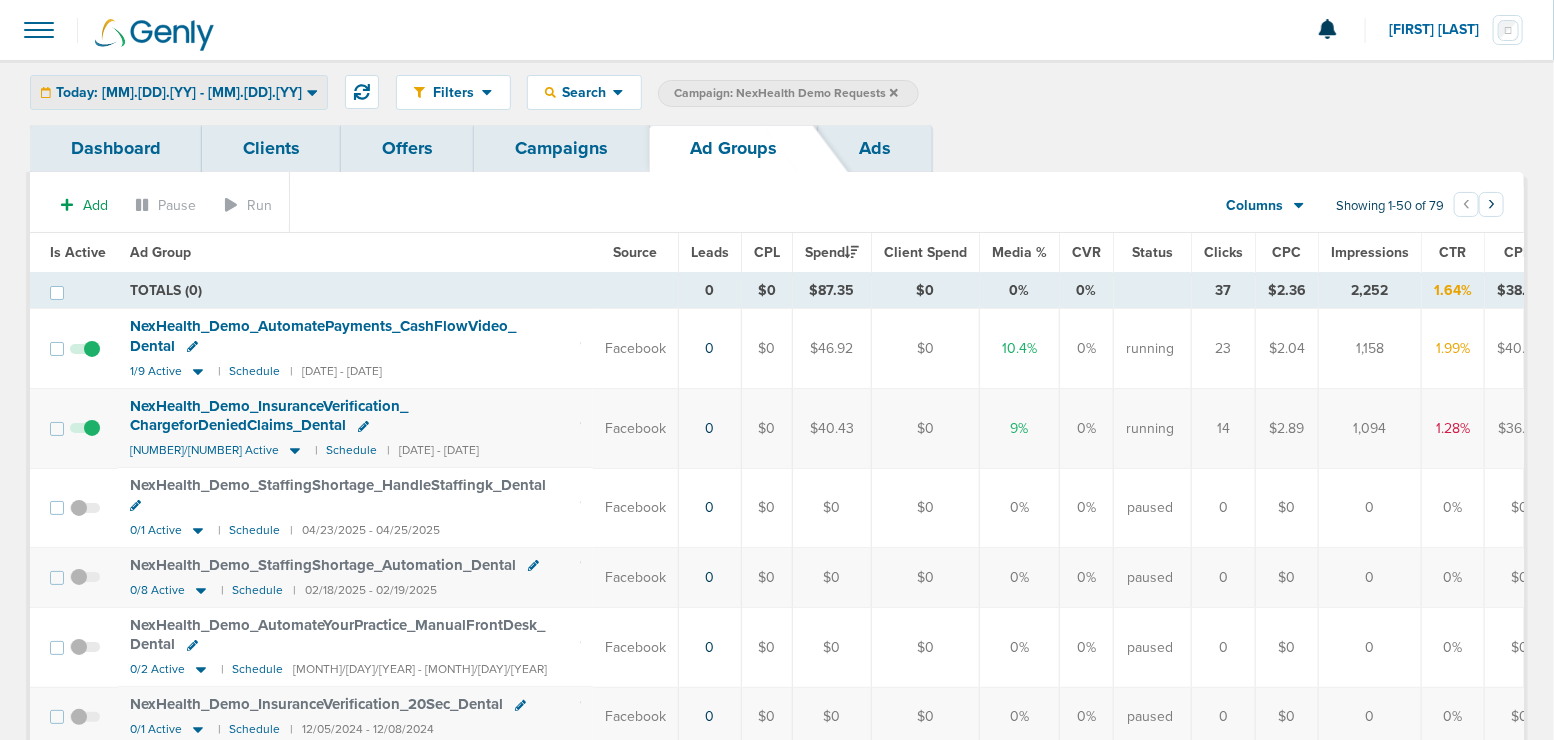 click on "Today: [DATE] - [DATE]" at bounding box center [179, 93] 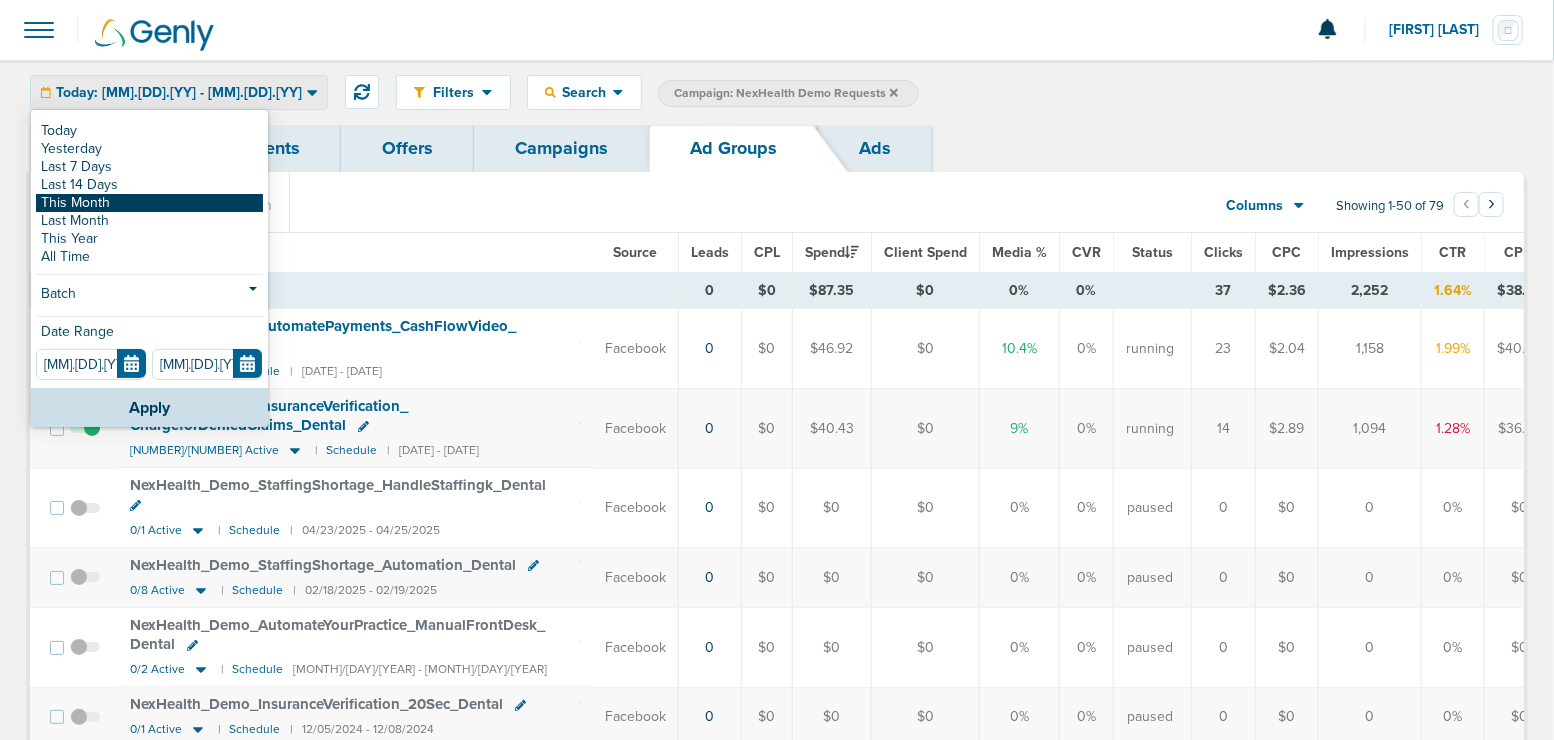 click on "This Month" at bounding box center [149, 131] 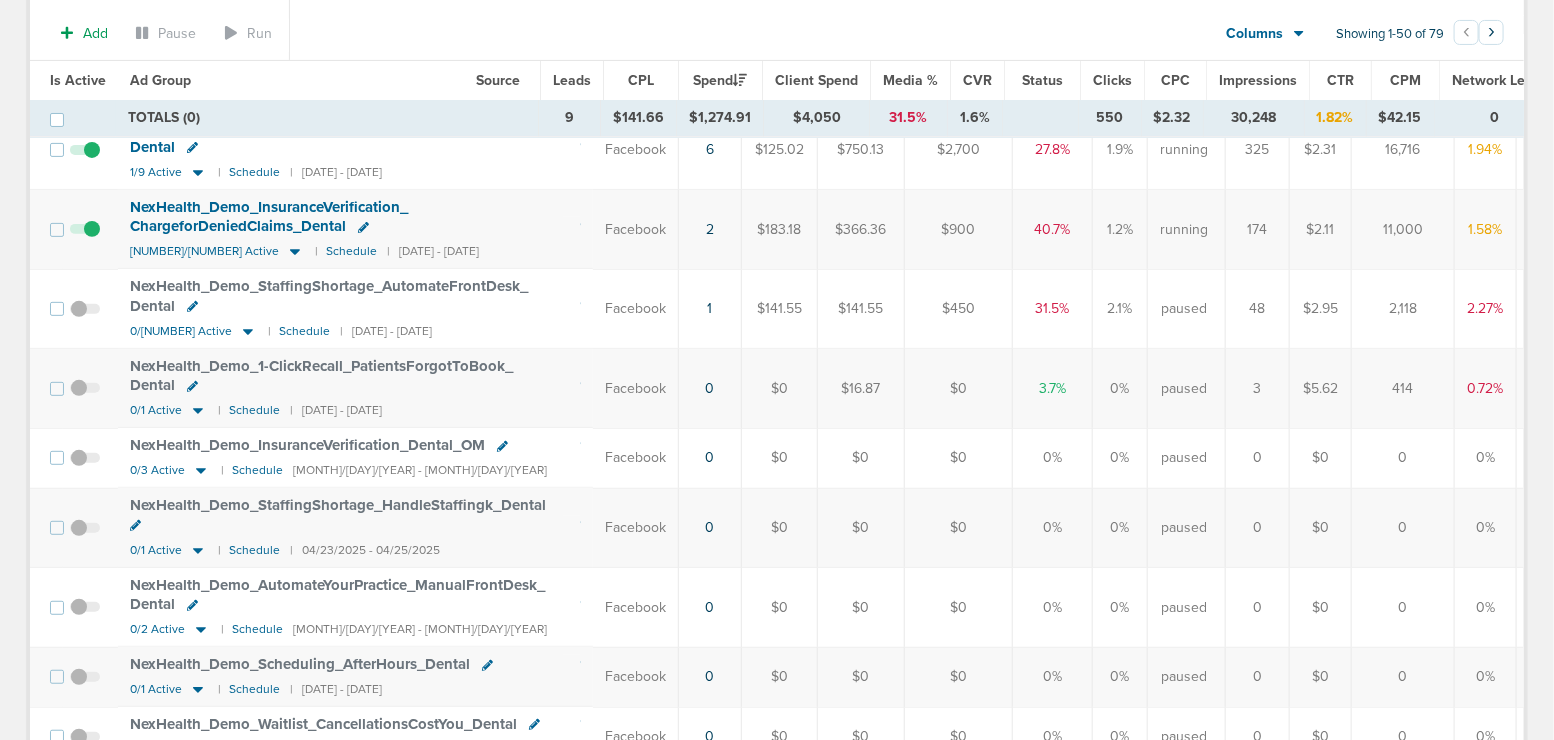 scroll, scrollTop: 207, scrollLeft: 0, axis: vertical 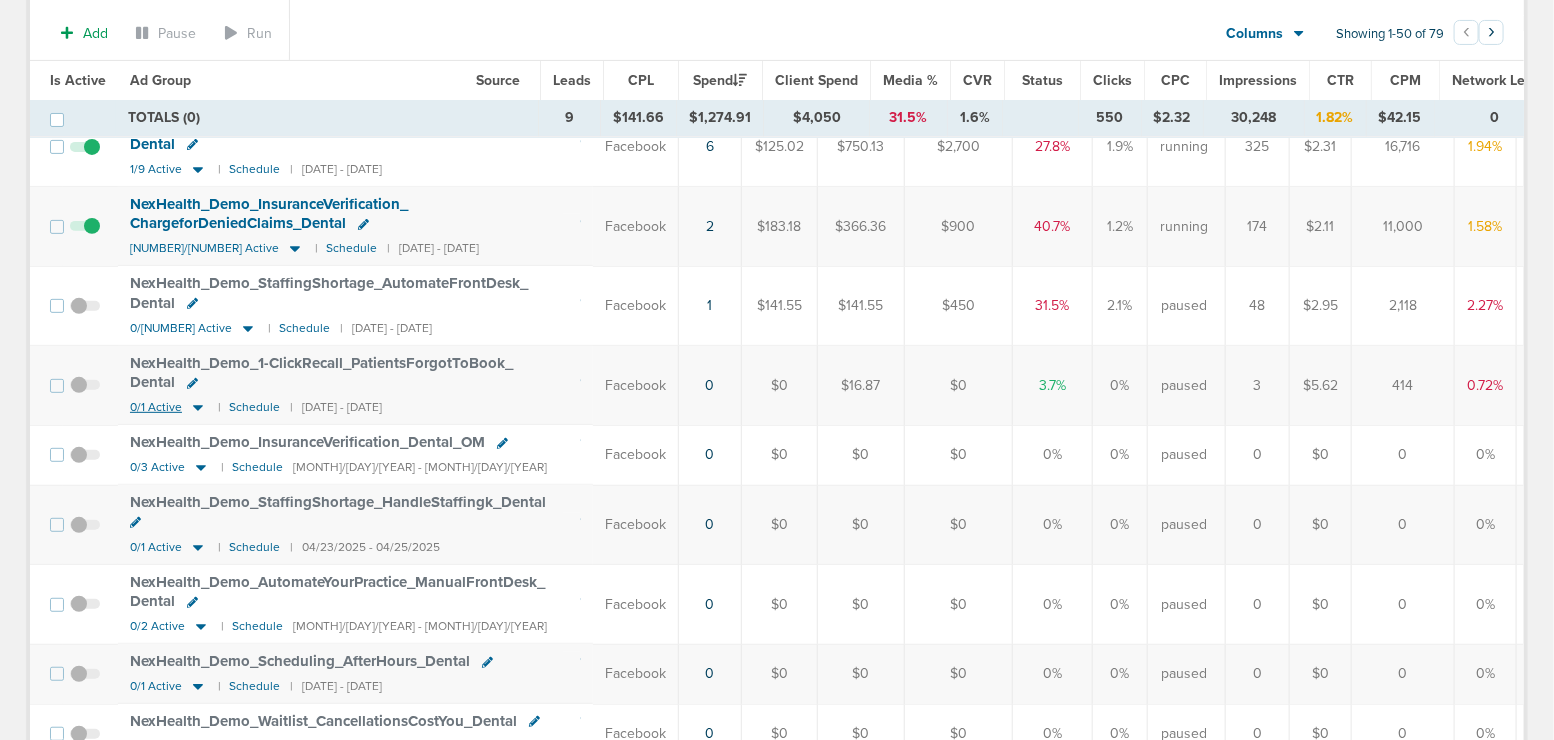 click at bounding box center (295, 250) 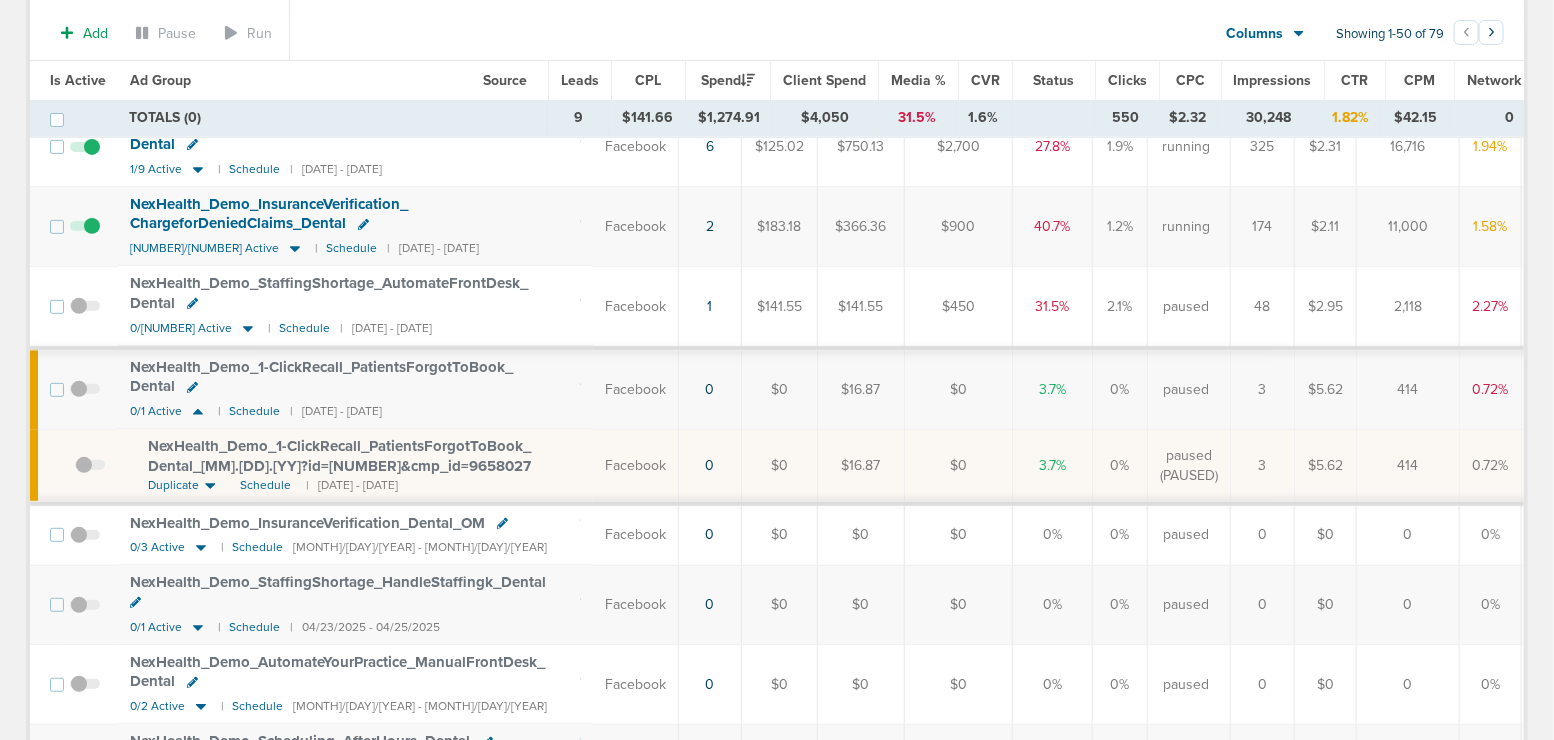 click on "NexHealth_ Demo_ 1-ClickRecall_ PatientsForgotToBook_ Dental_ 07.02.25?id=183&cmp_ id=9658027" at bounding box center [339, 456] 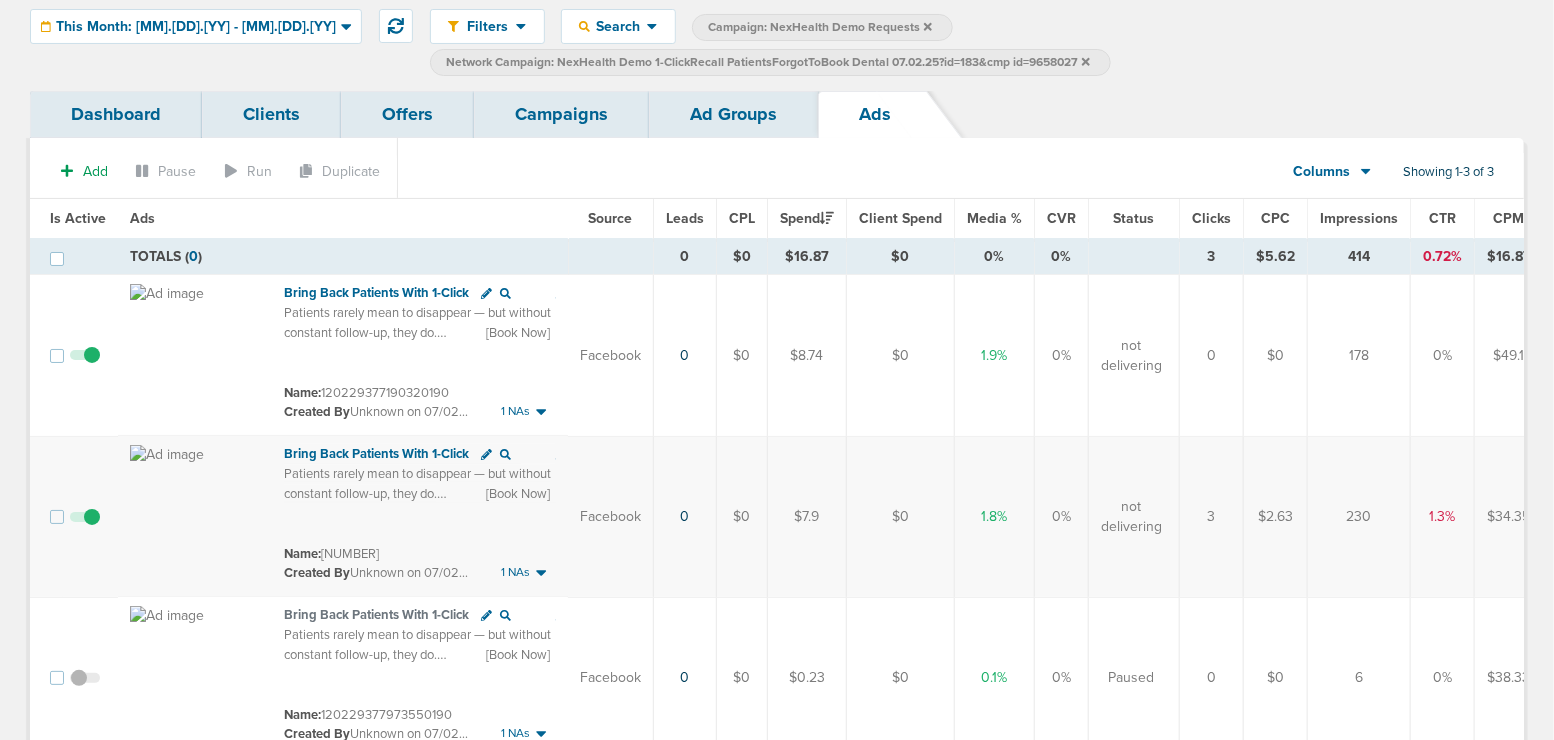 scroll, scrollTop: 64, scrollLeft: 0, axis: vertical 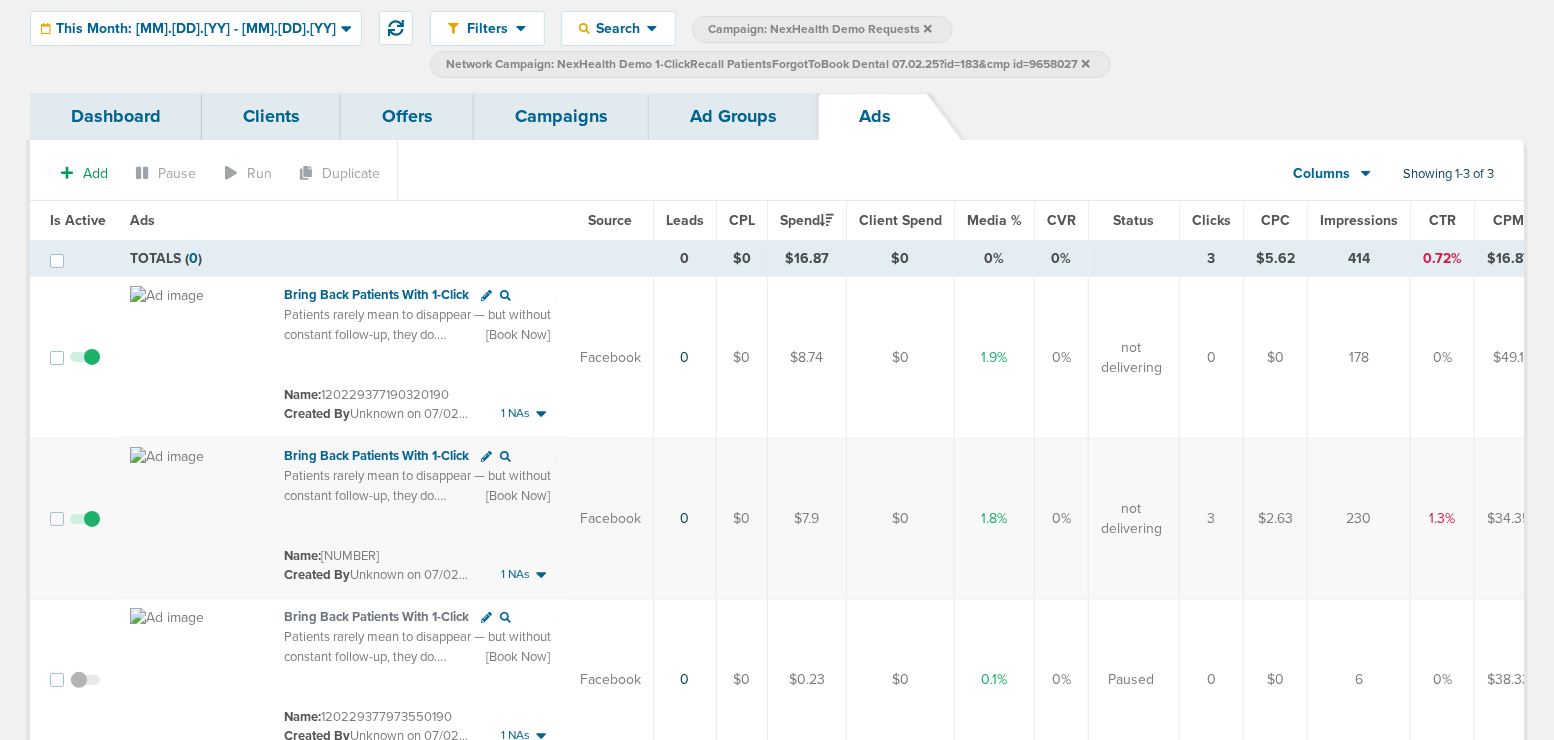 click on "Campaigns" at bounding box center [561, 116] 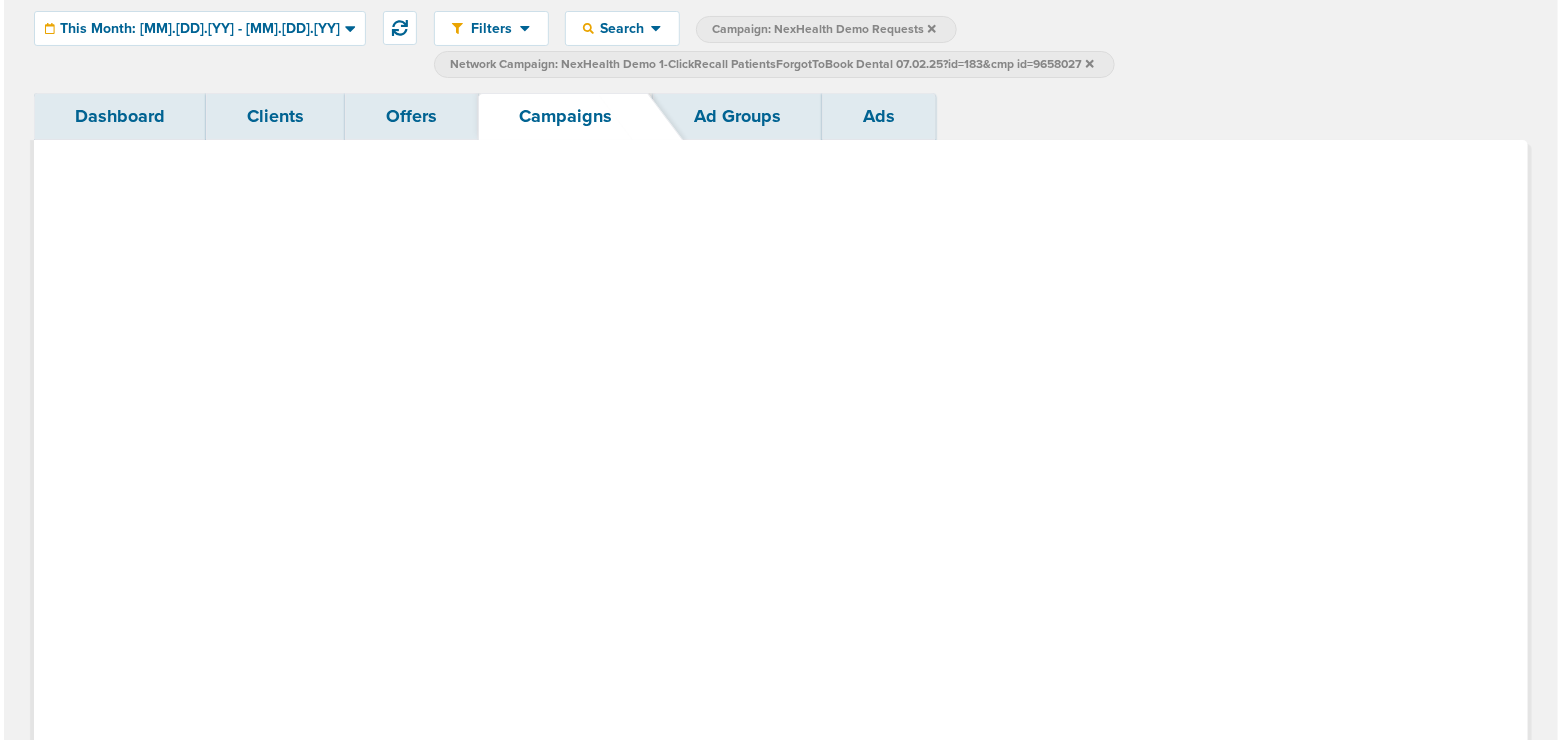 scroll, scrollTop: 0, scrollLeft: 0, axis: both 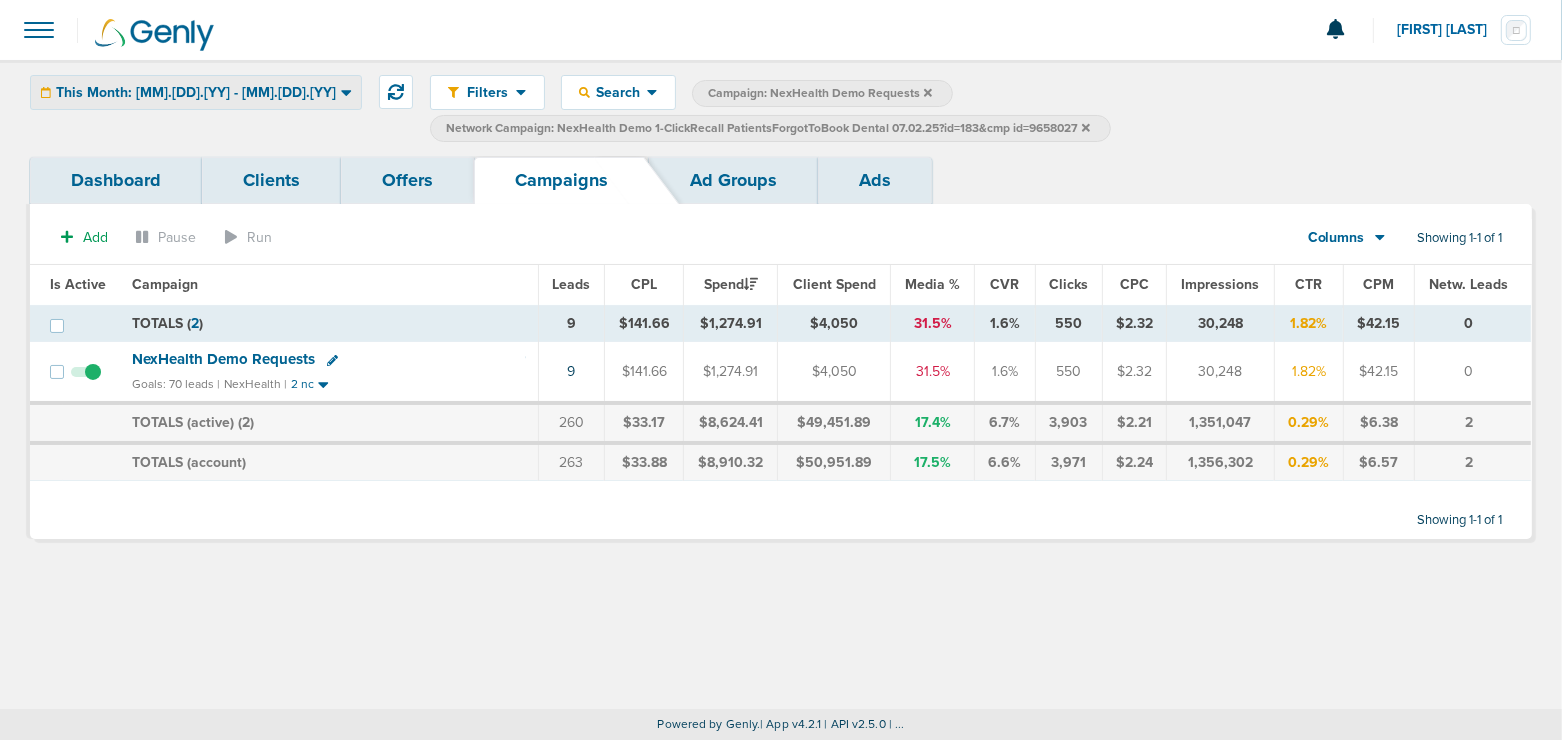 click on "This Month: [DATE] - [DATE]" at bounding box center (196, 93) 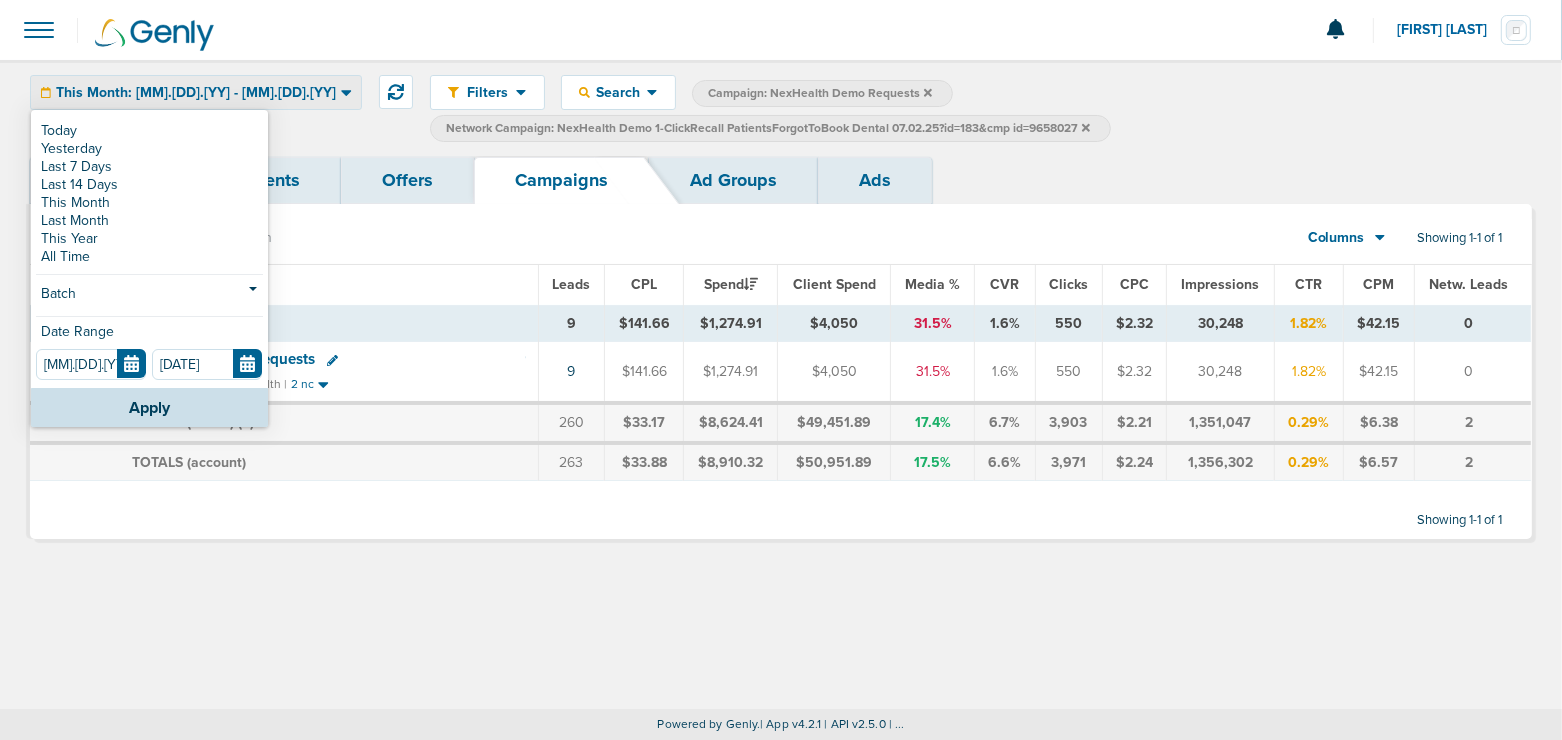 click on "Dashboard
Clients
Offers
Campaigns
Ad Groups
Ads" at bounding box center (781, 180) 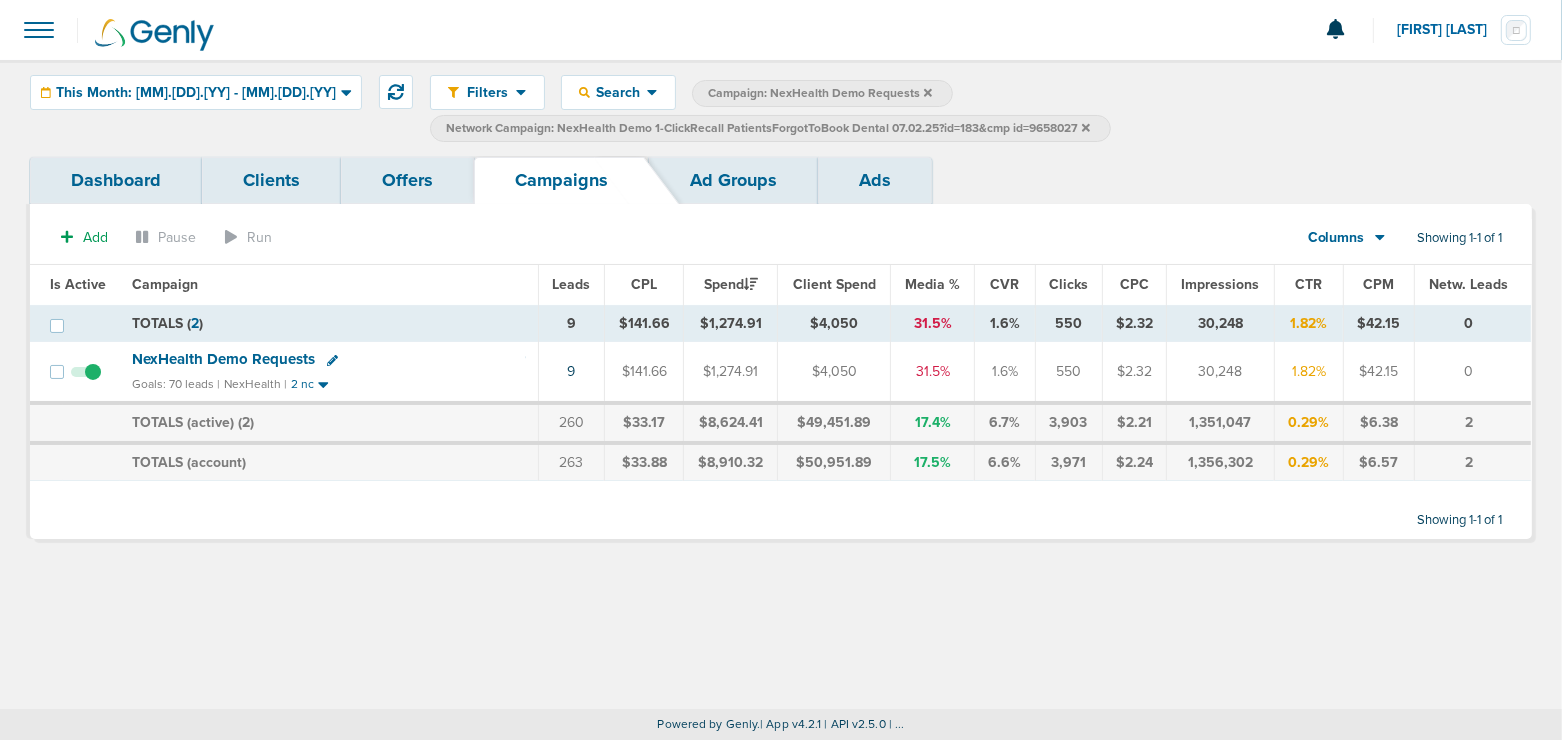click at bounding box center (928, 92) 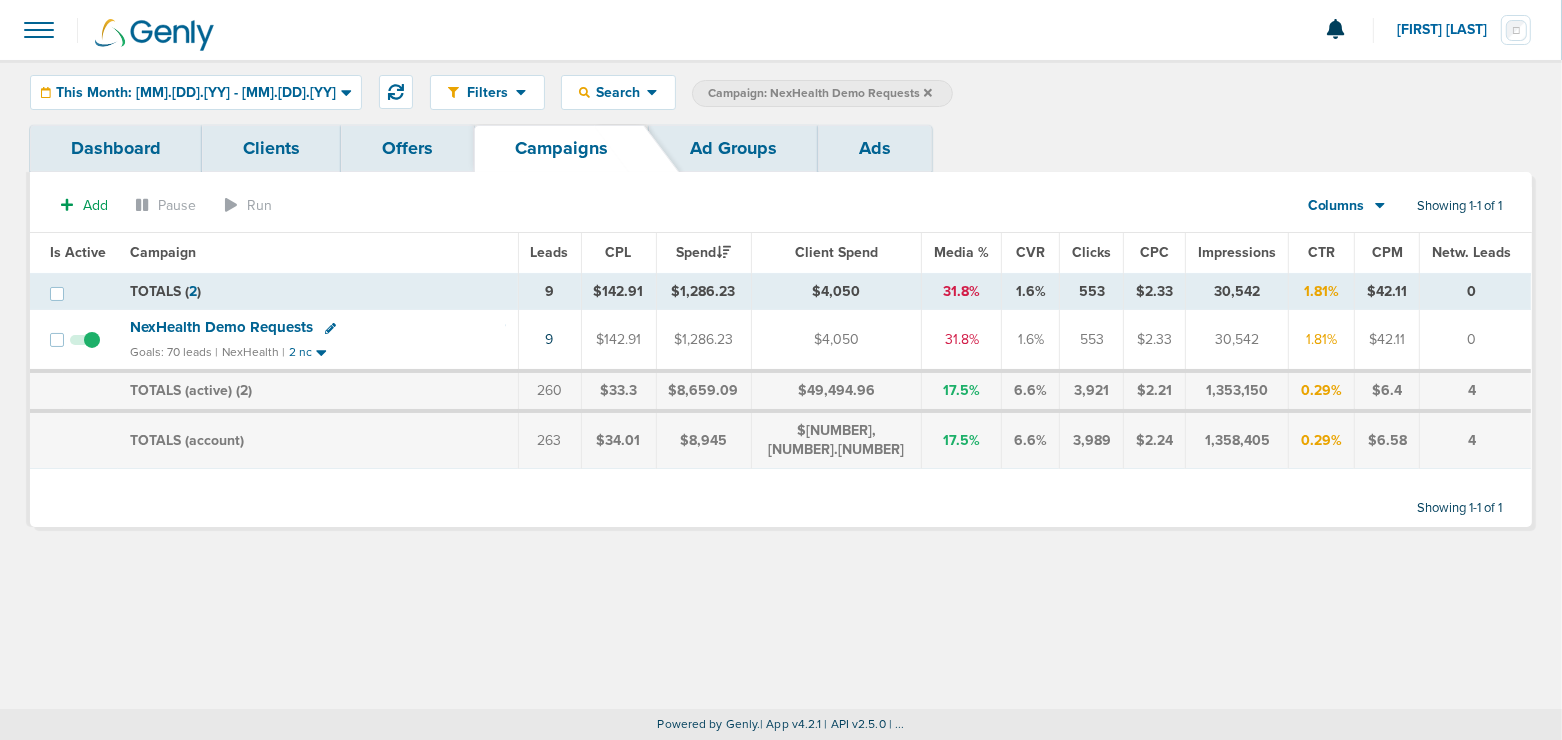 click on "Campaign: NexHealth Demo Requests" at bounding box center [820, 93] 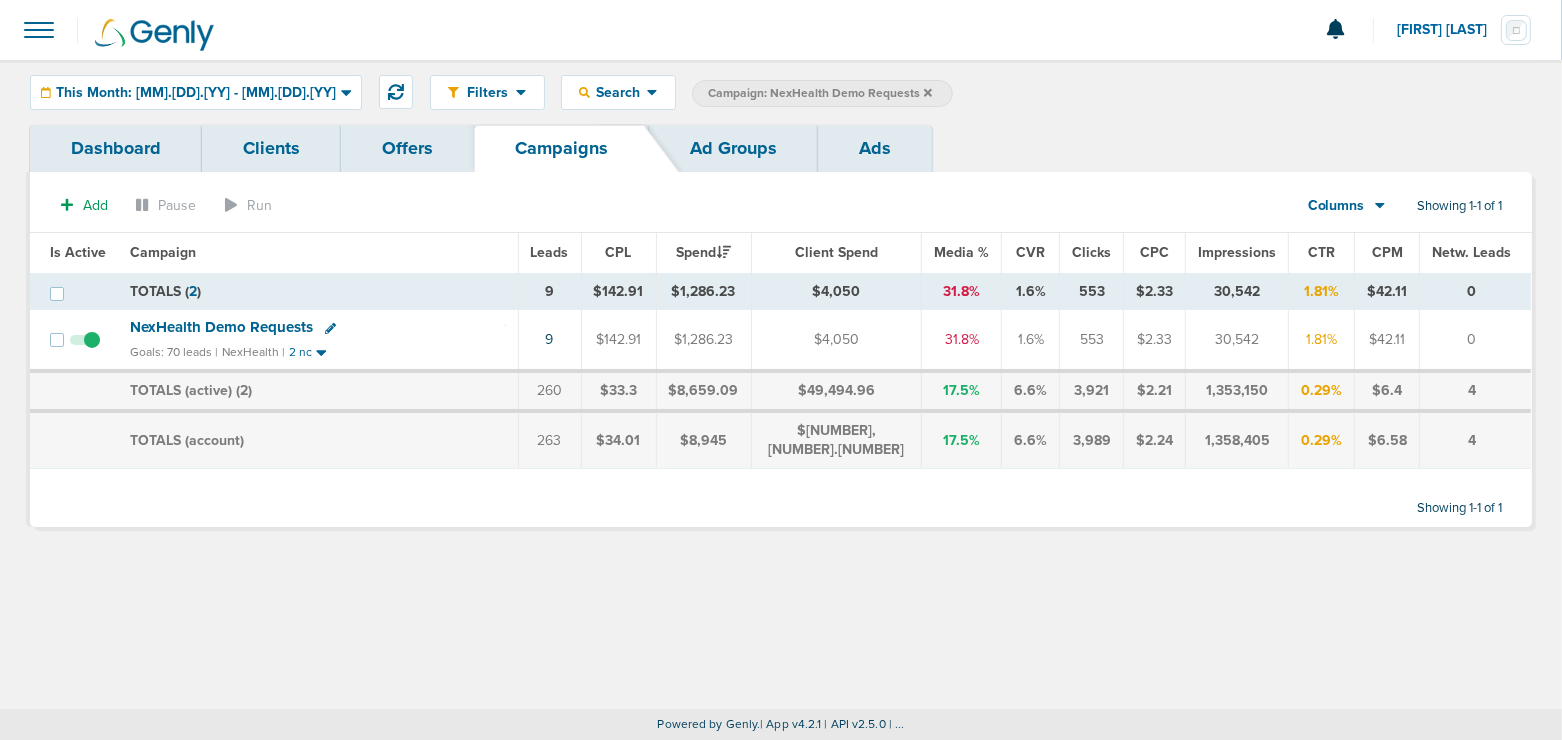 click at bounding box center [928, 93] 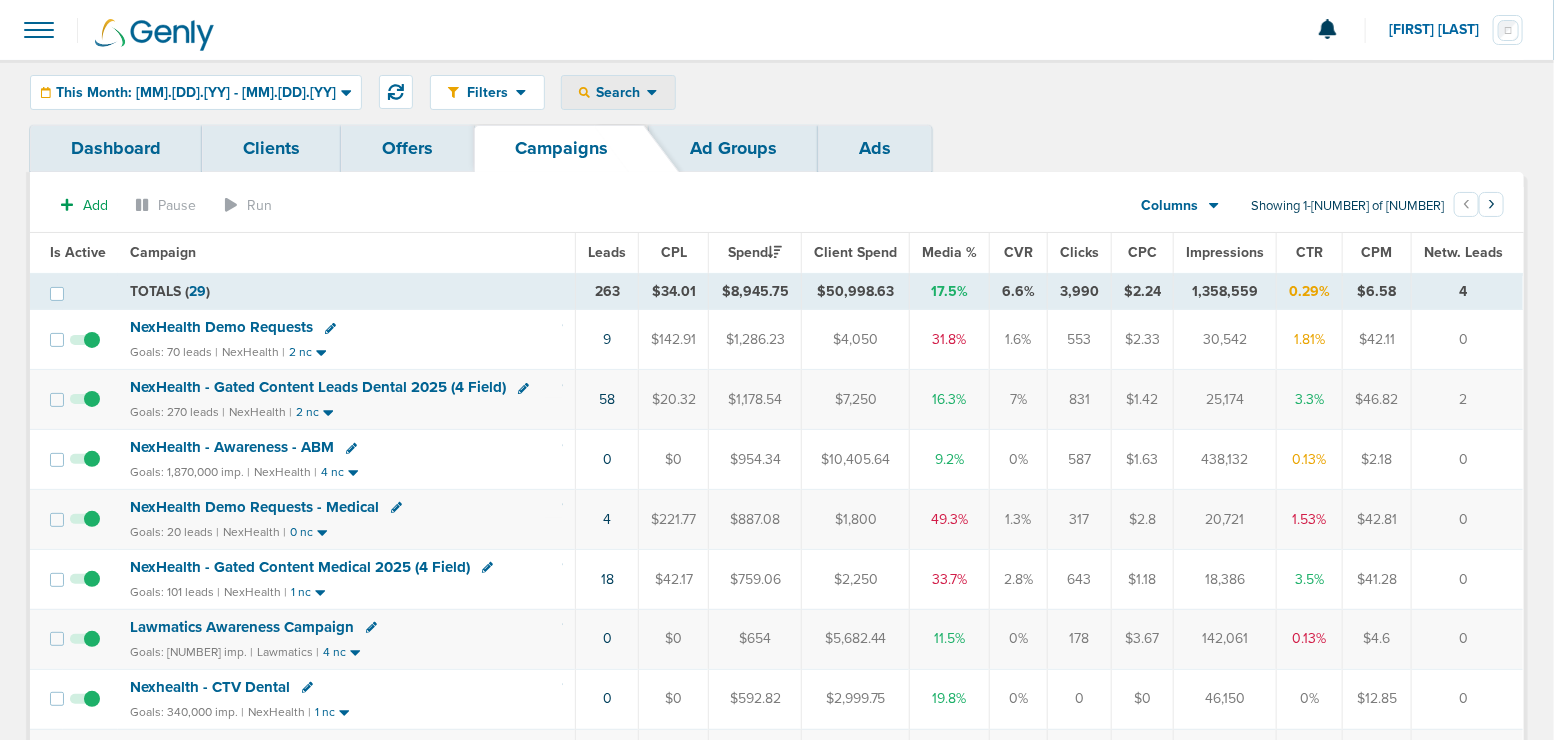 click at bounding box center [652, 92] 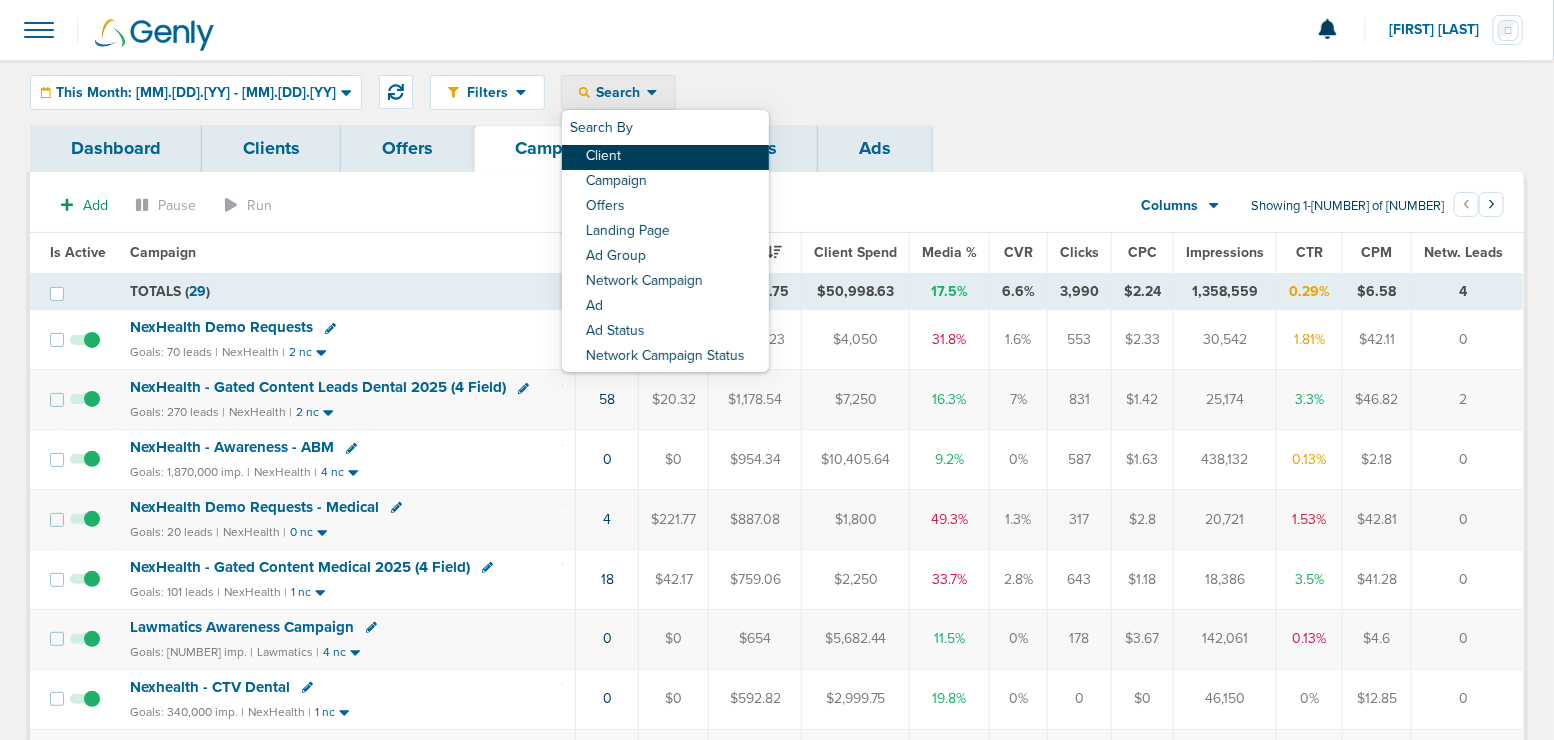 click on "Client" at bounding box center [665, 157] 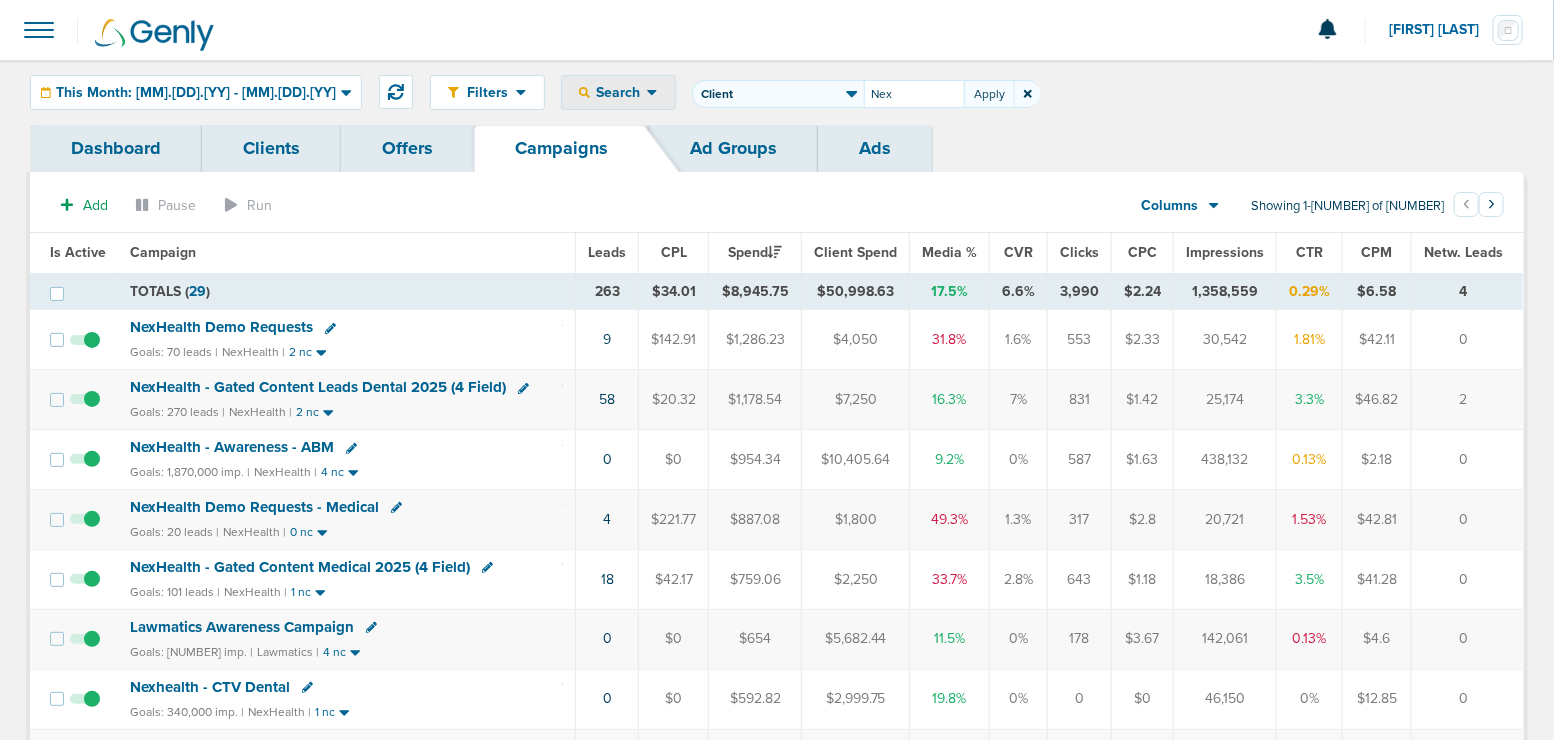 type on "Nex" 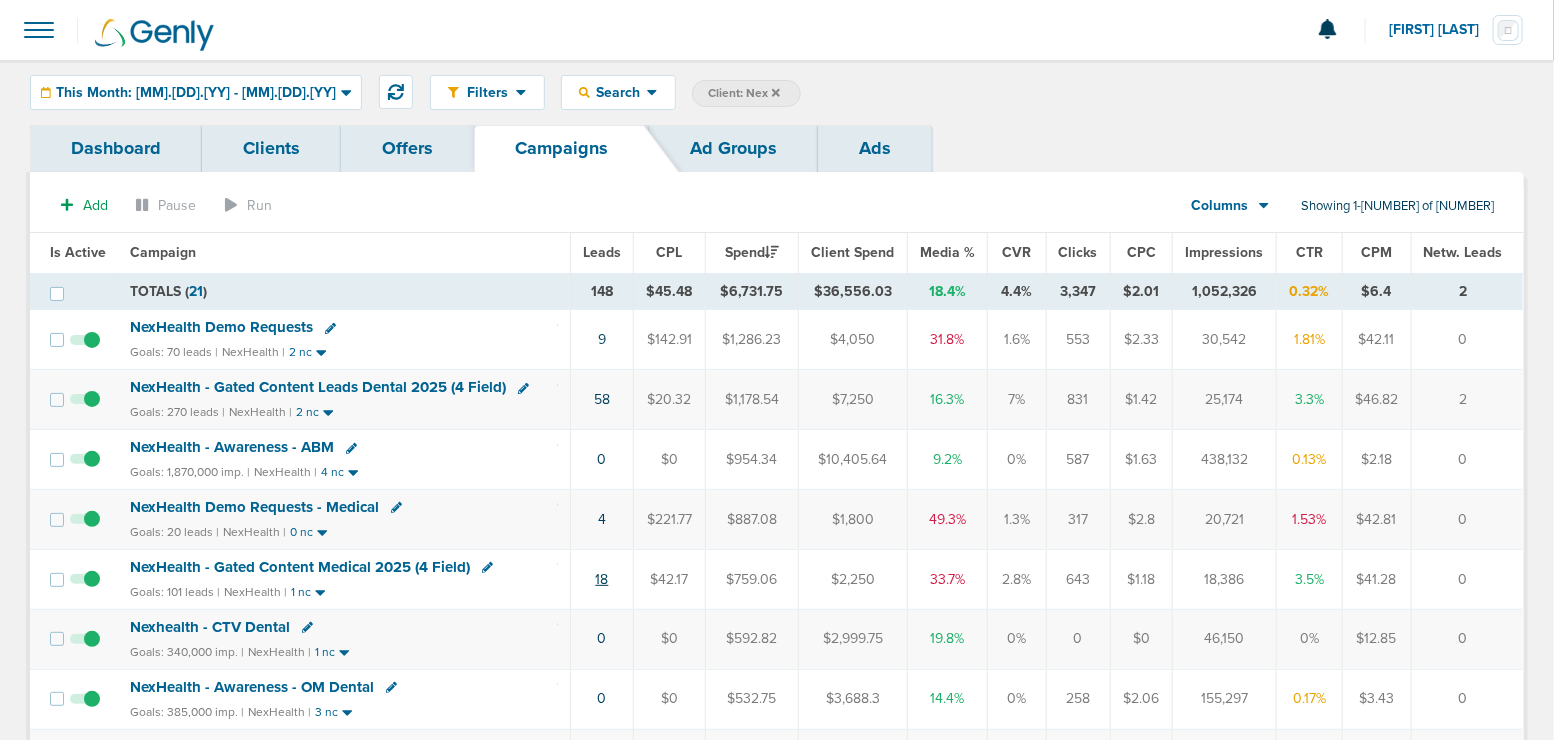 click on "18" at bounding box center (602, 339) 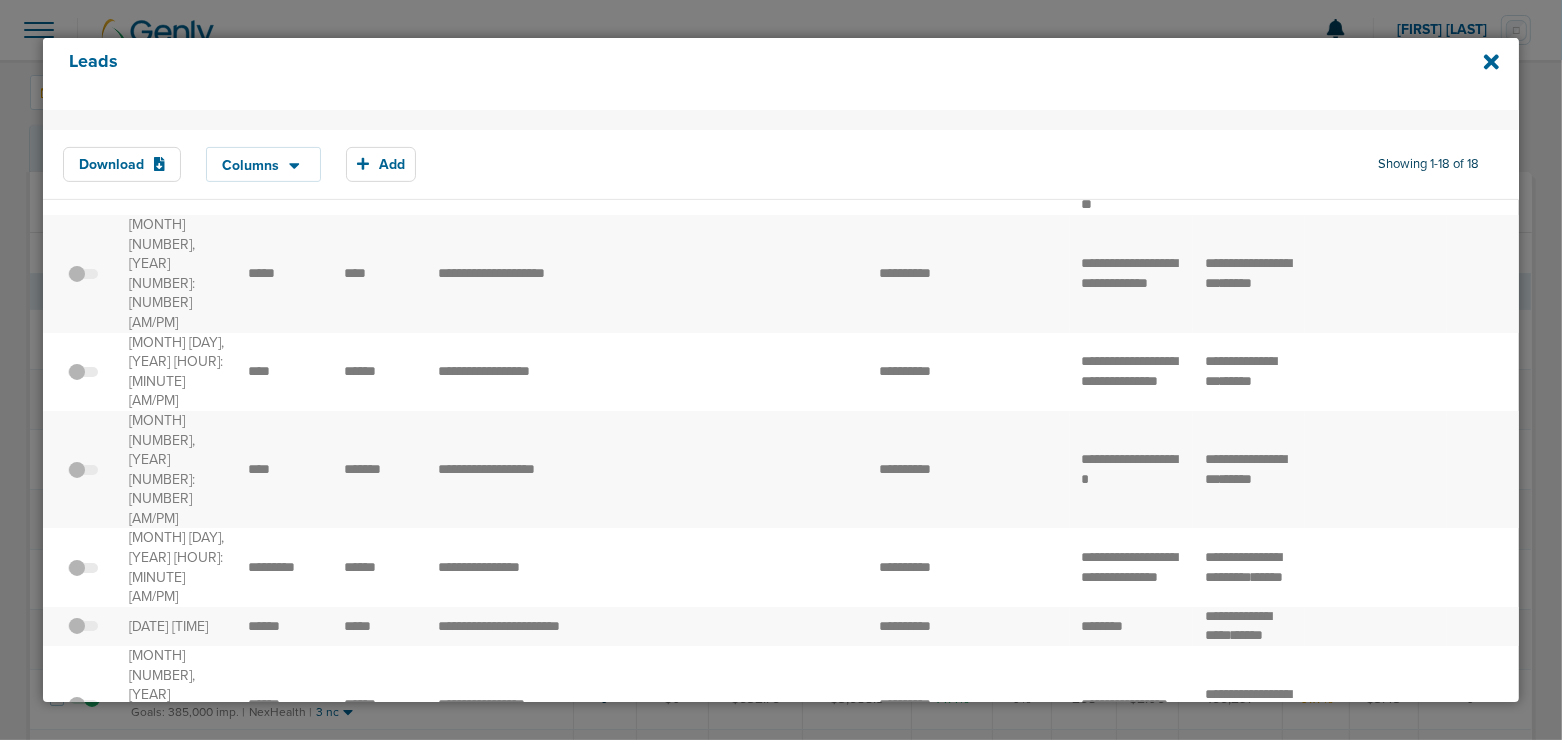 scroll, scrollTop: 730, scrollLeft: 0, axis: vertical 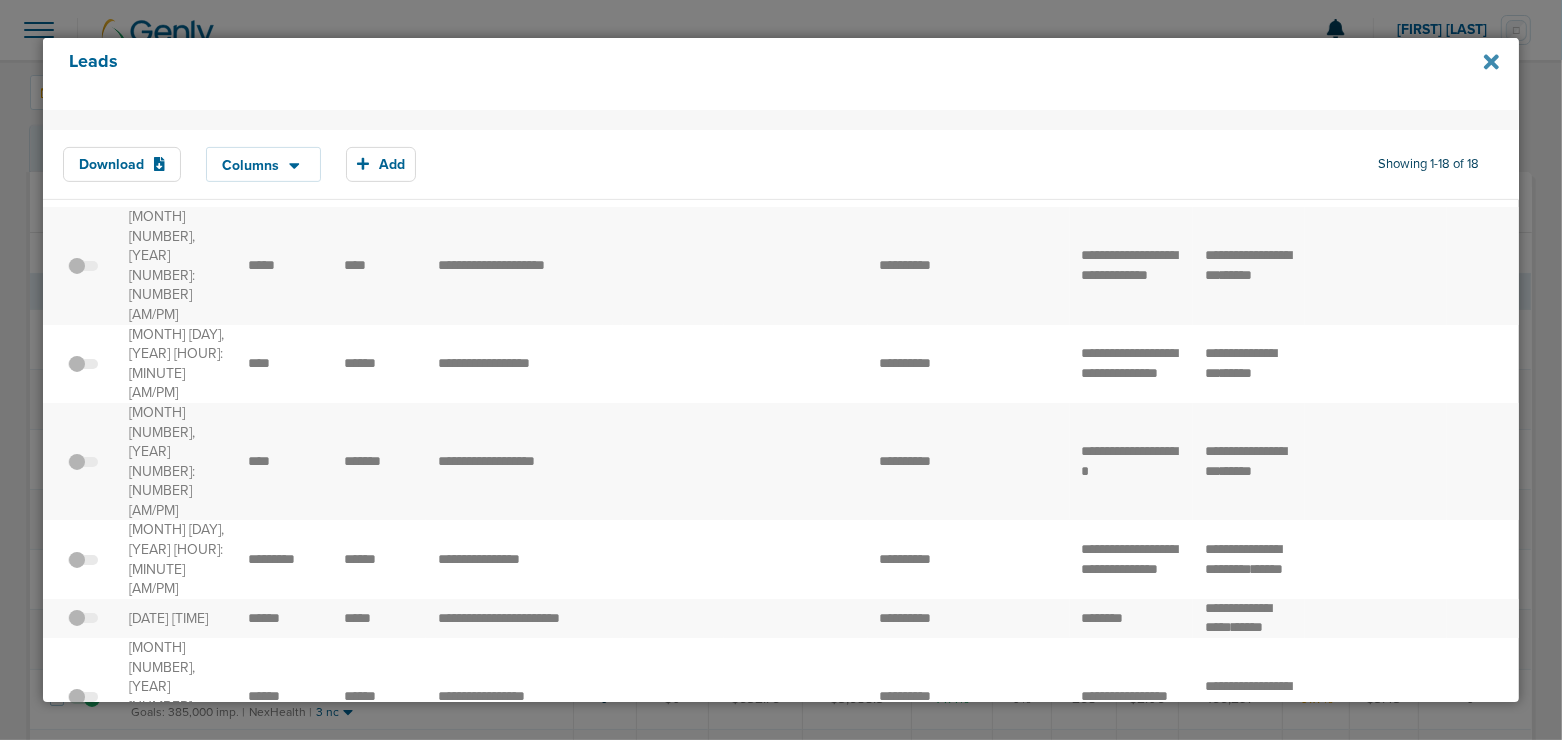 click at bounding box center (1491, 62) 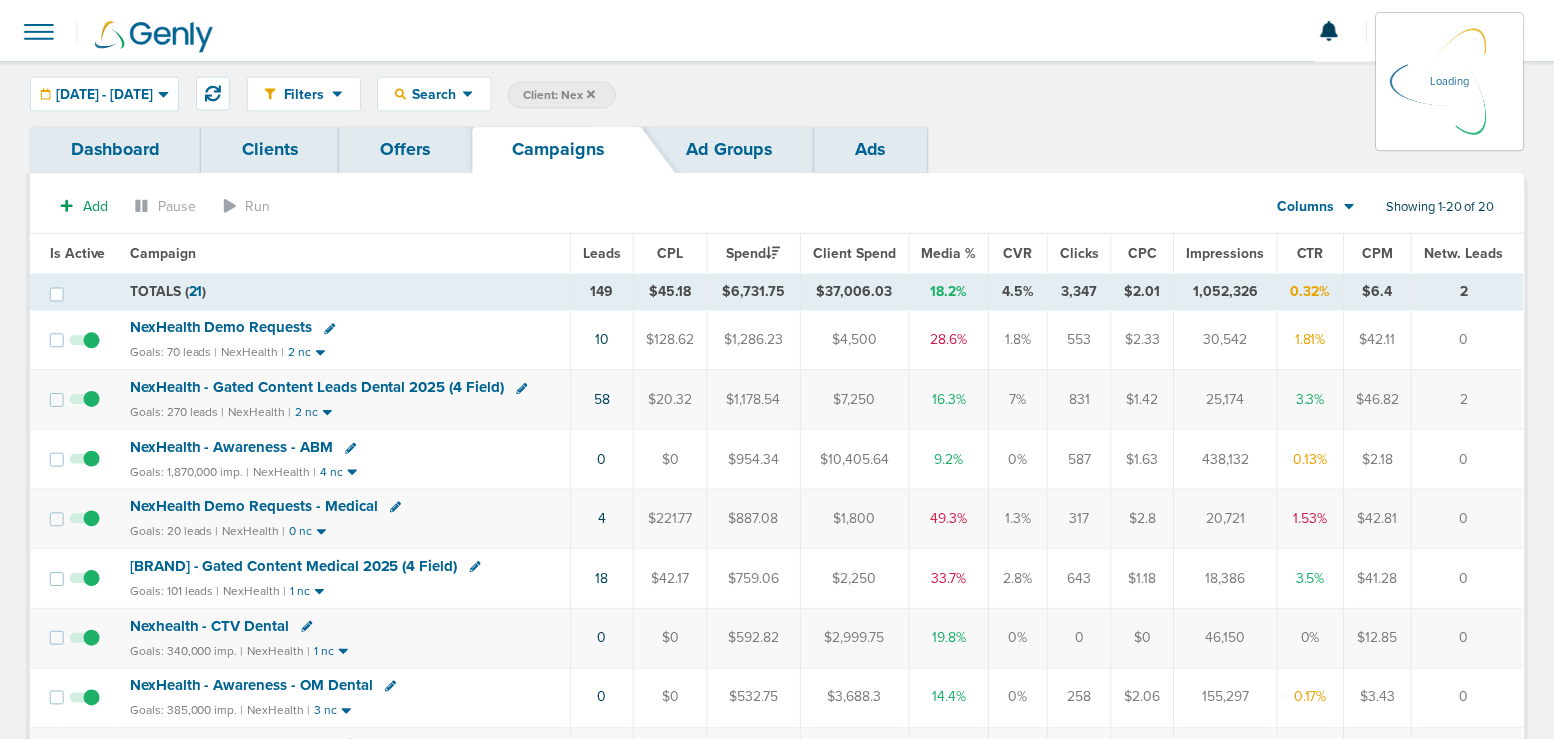 scroll, scrollTop: 0, scrollLeft: 0, axis: both 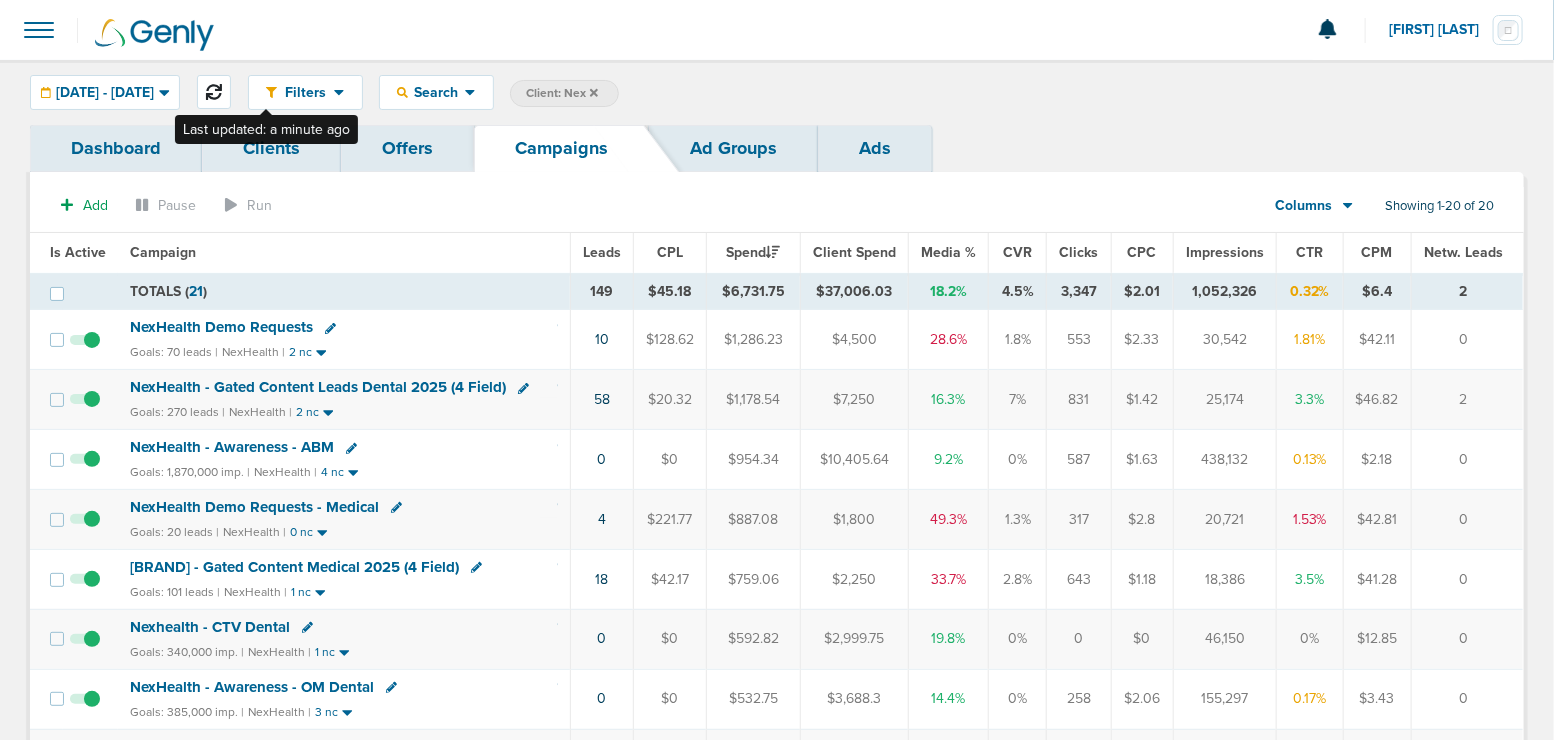 click at bounding box center [214, 92] 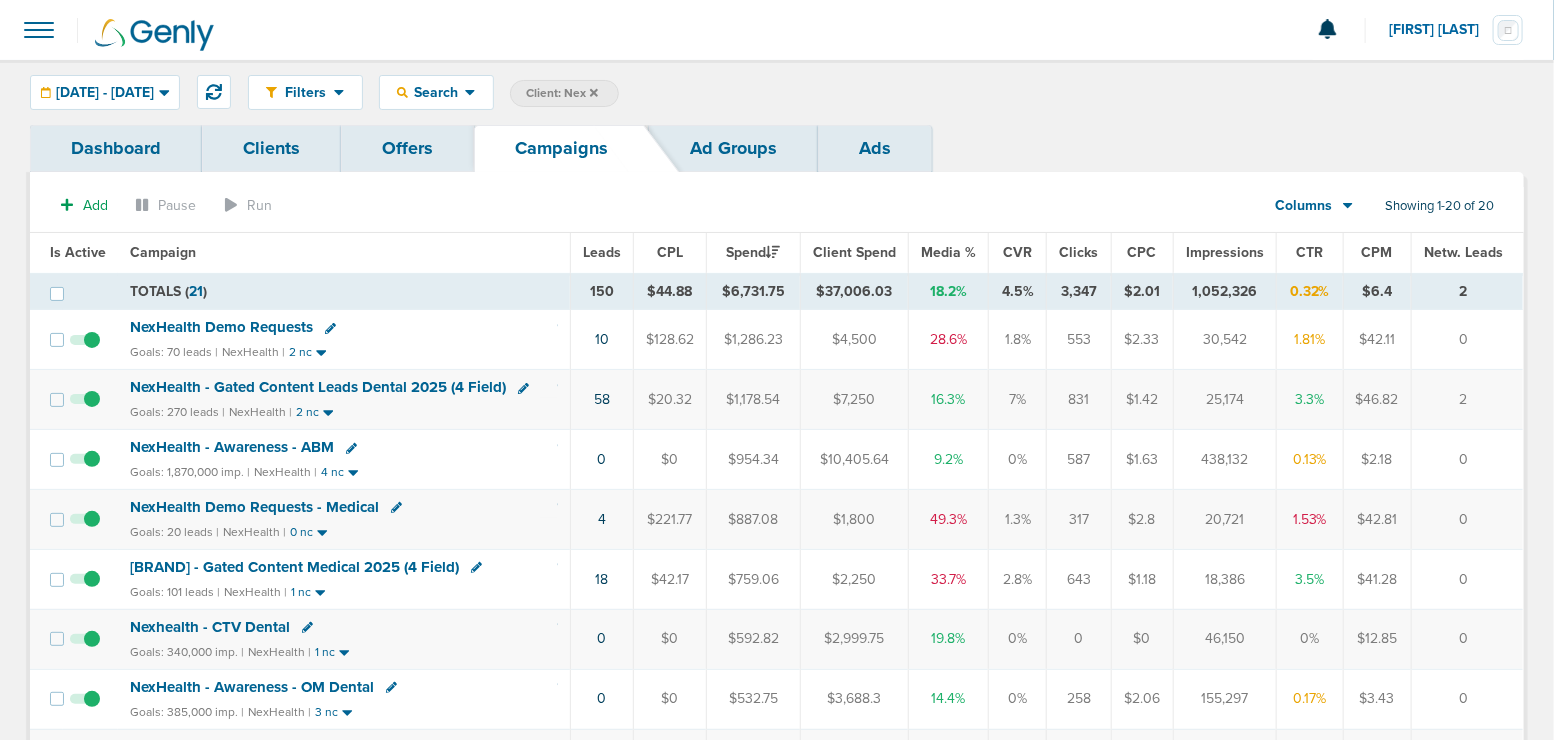 click on "NexHealth Demo Requests" at bounding box center (221, 327) 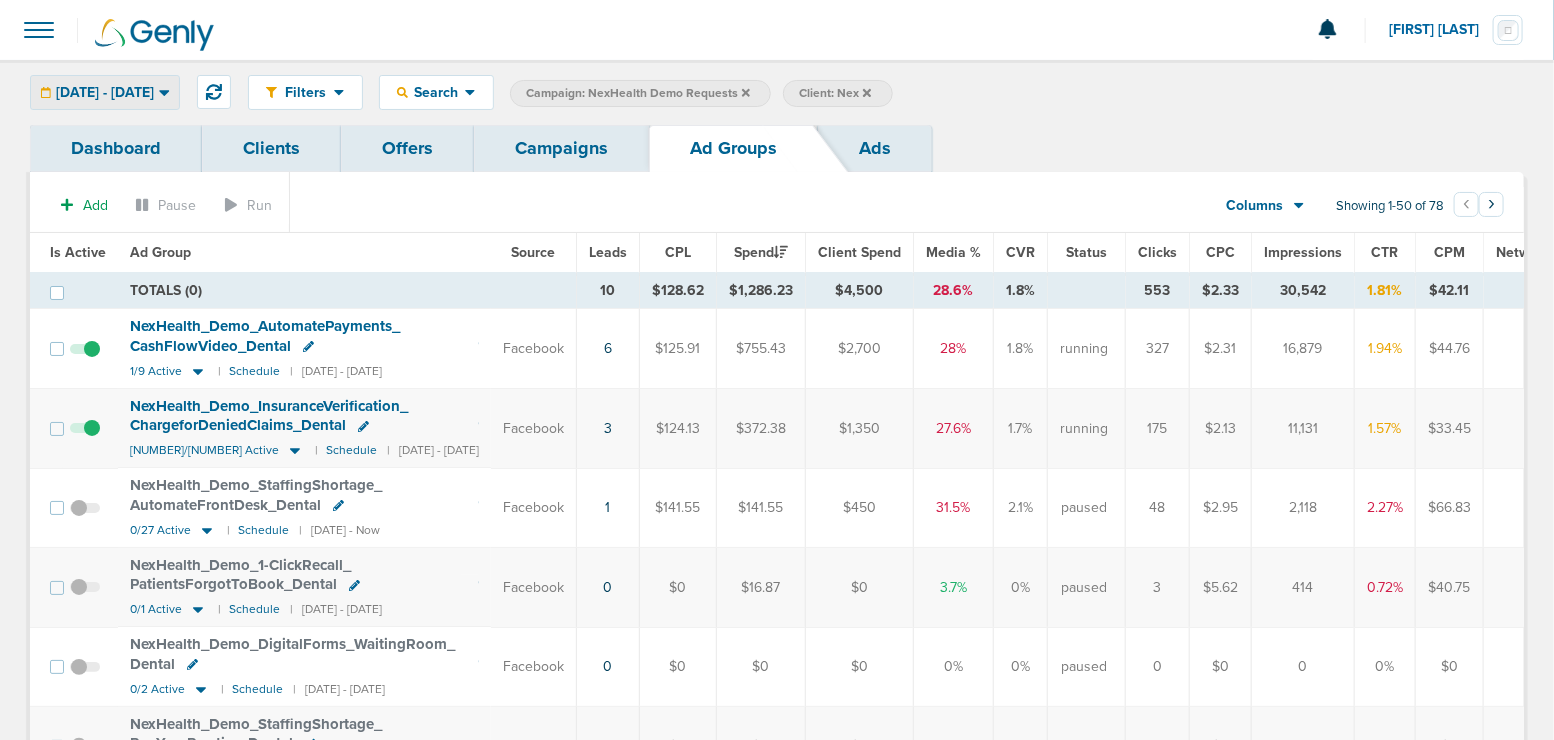 click on "[DATE] - [DATE]" at bounding box center (105, 93) 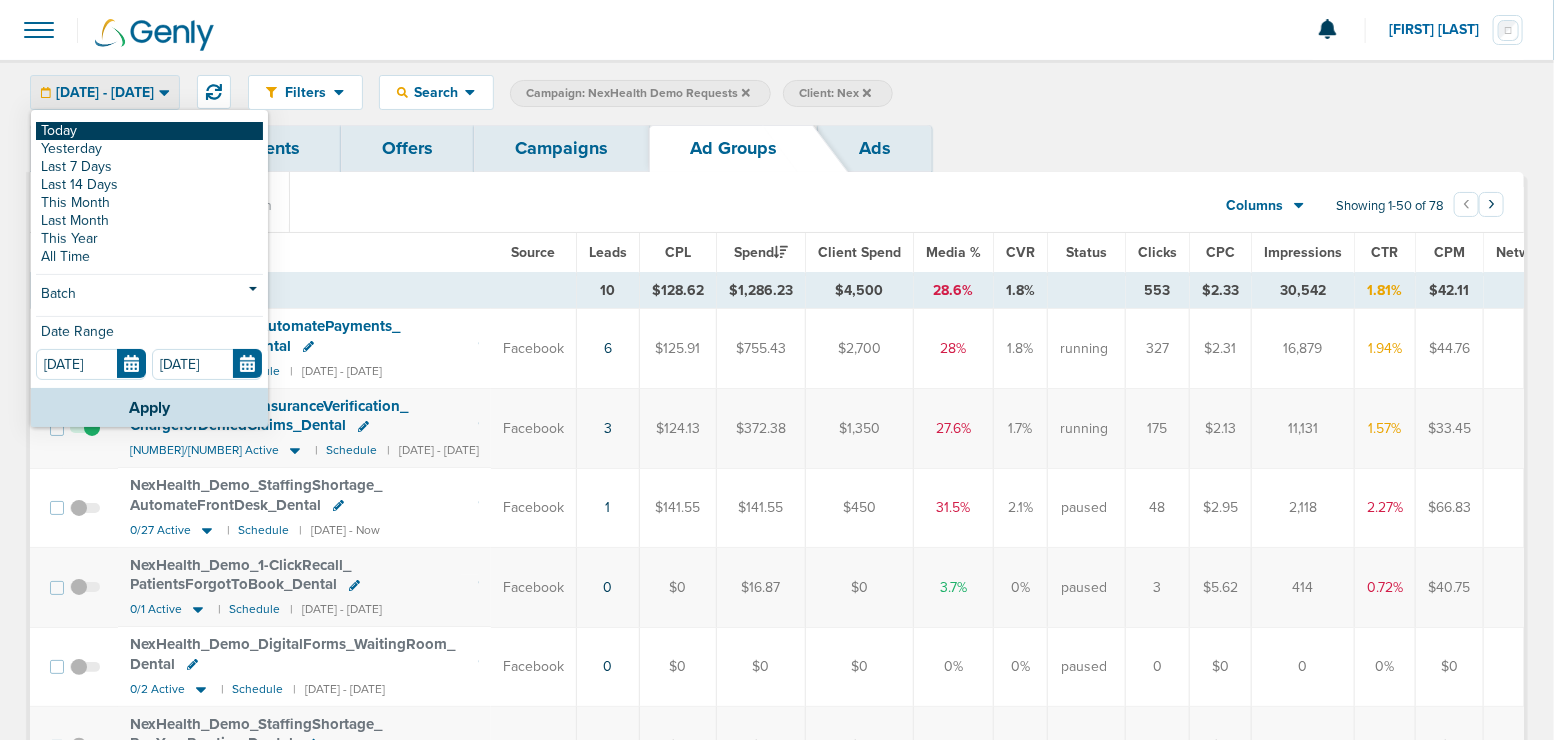 click on "Today" at bounding box center [149, 131] 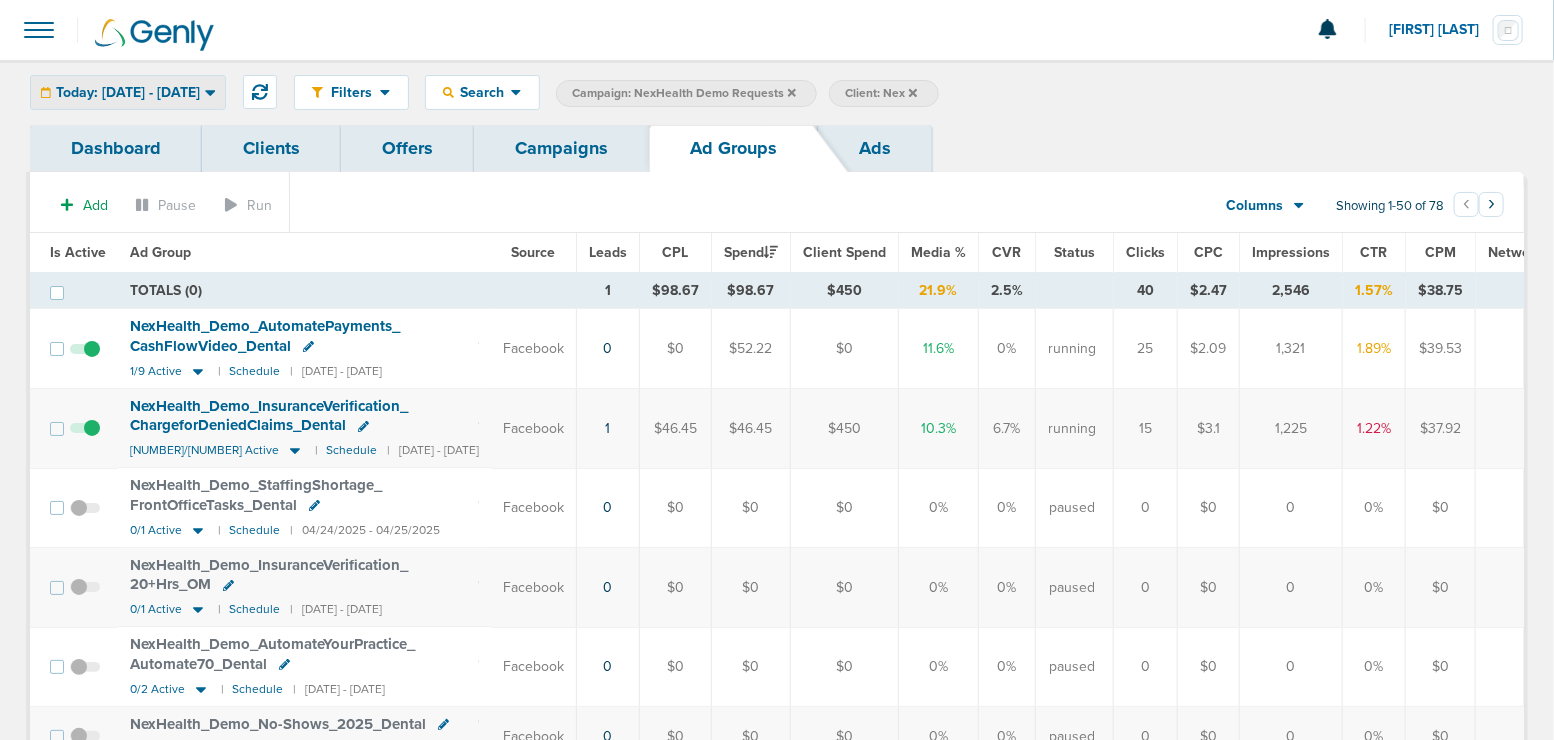 click on "Today: [DATE] - [DATE]" at bounding box center (128, 93) 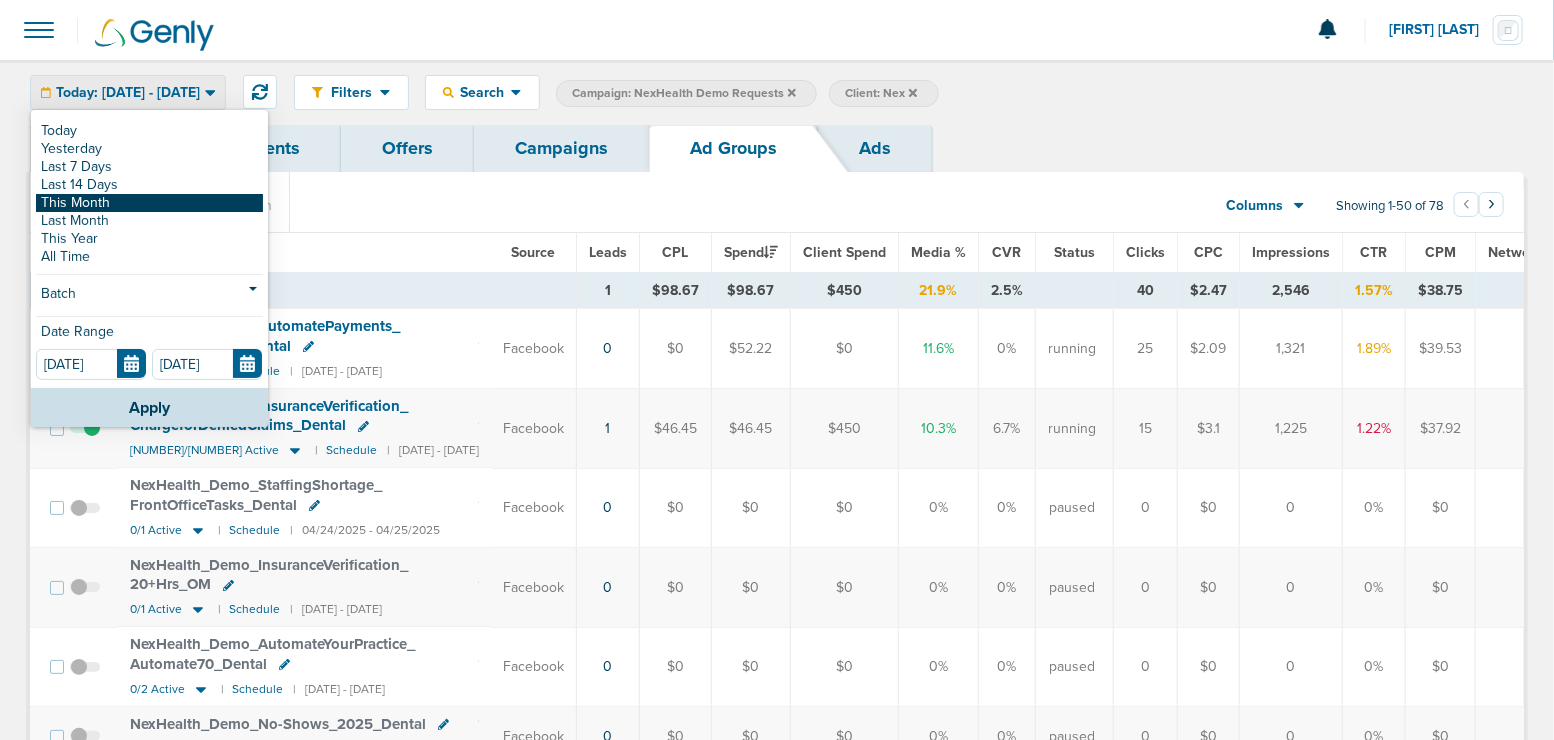 click on "This Month" at bounding box center [149, 131] 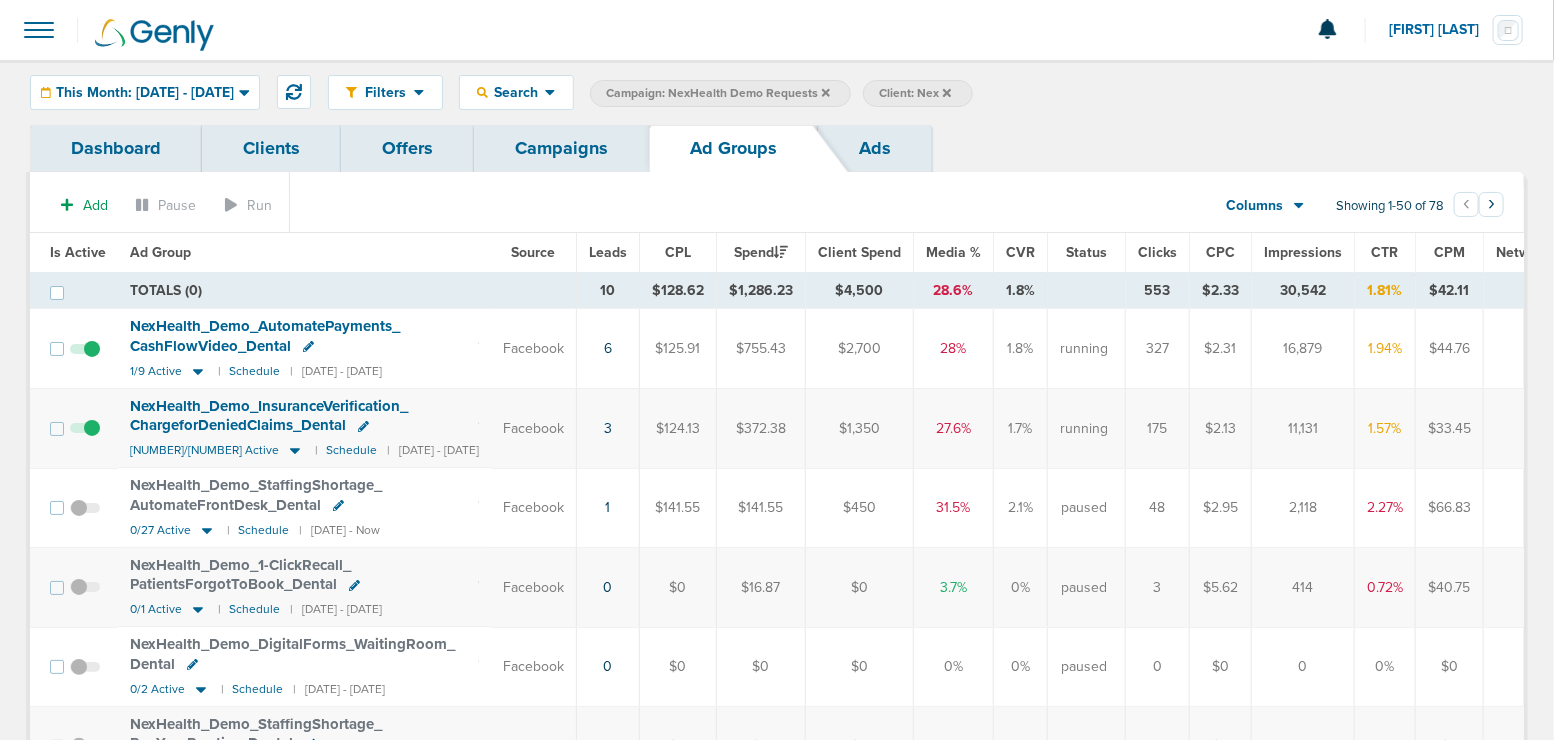 click at bounding box center (826, 93) 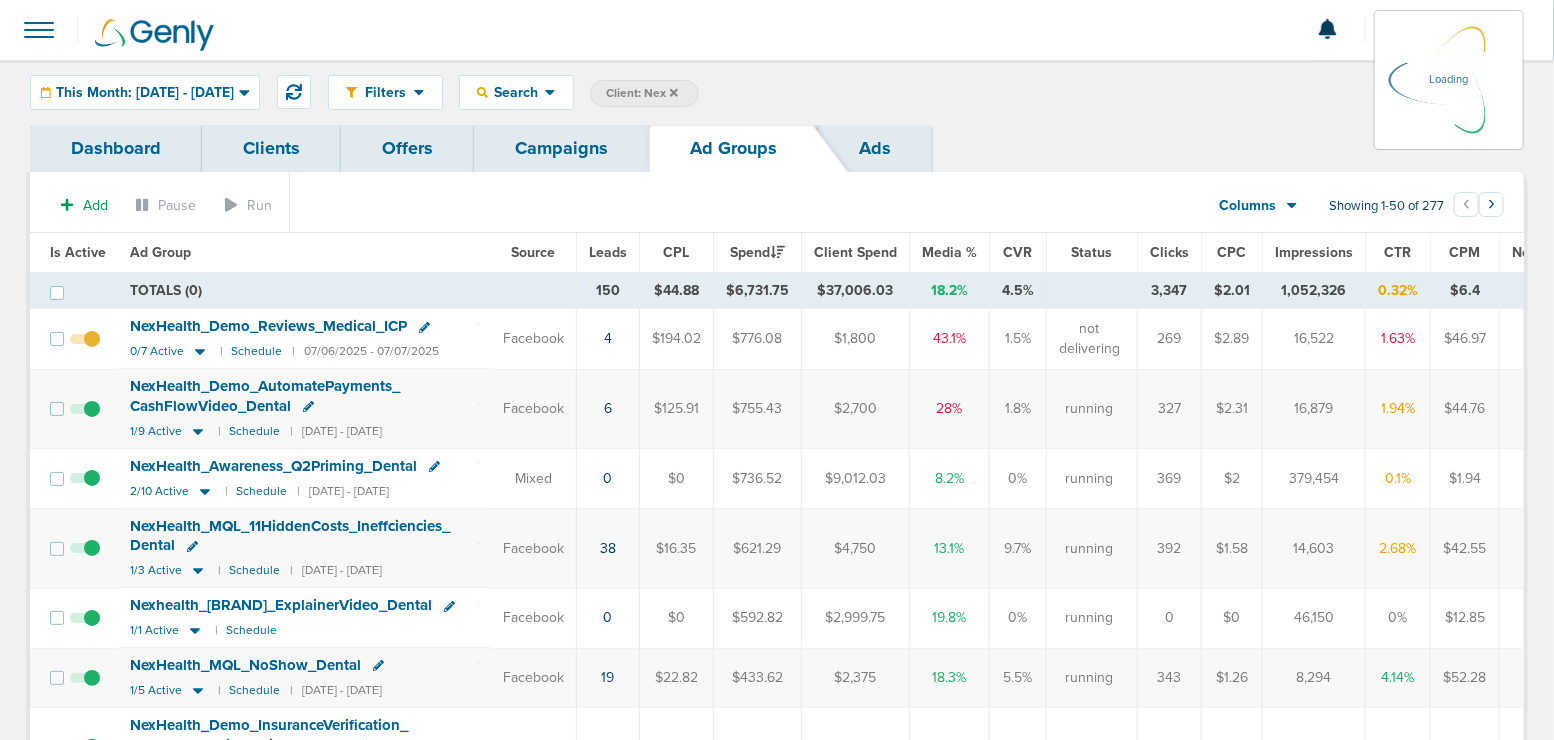 click on "Campaigns" at bounding box center (561, 148) 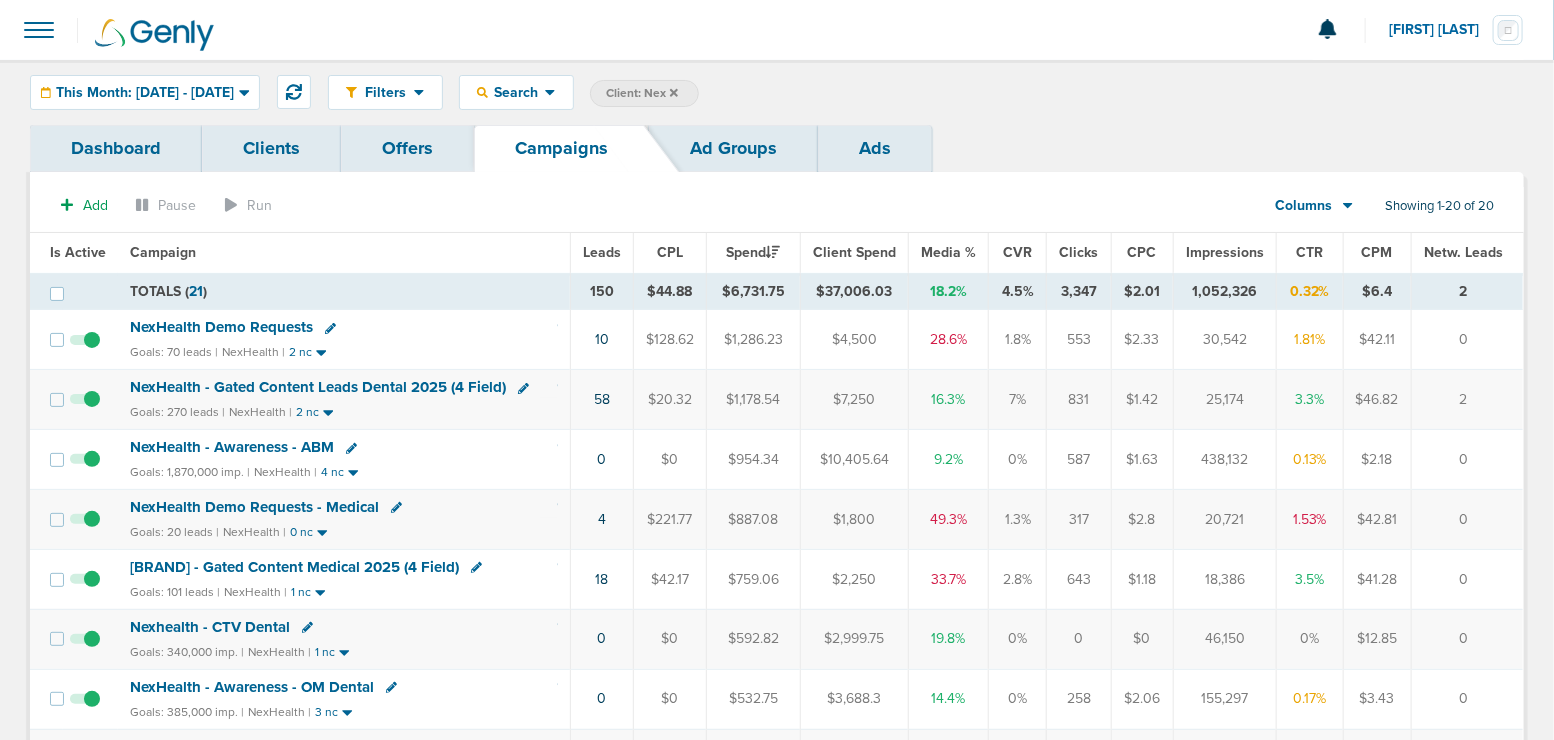 click at bounding box center (674, 92) 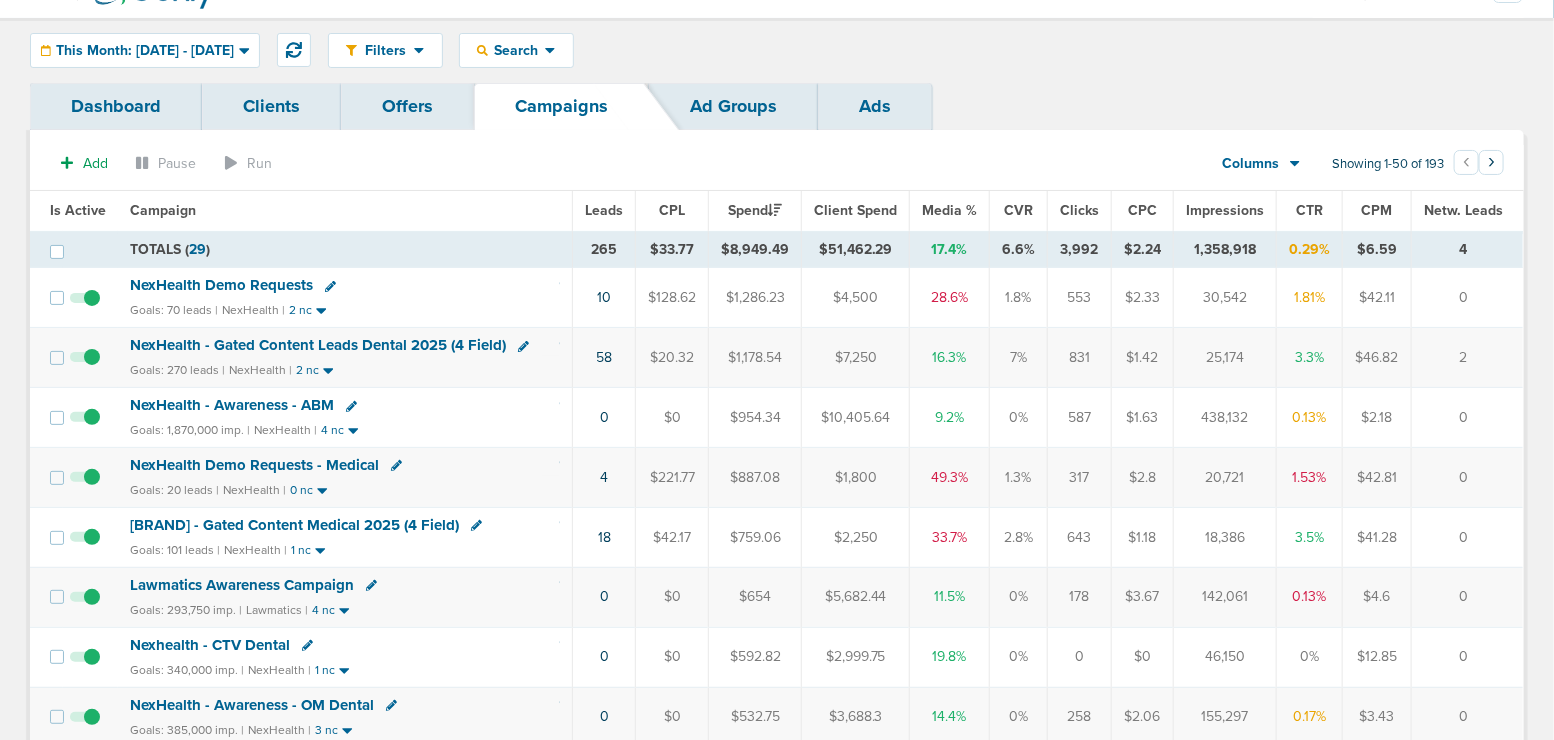 scroll, scrollTop: 0, scrollLeft: 0, axis: both 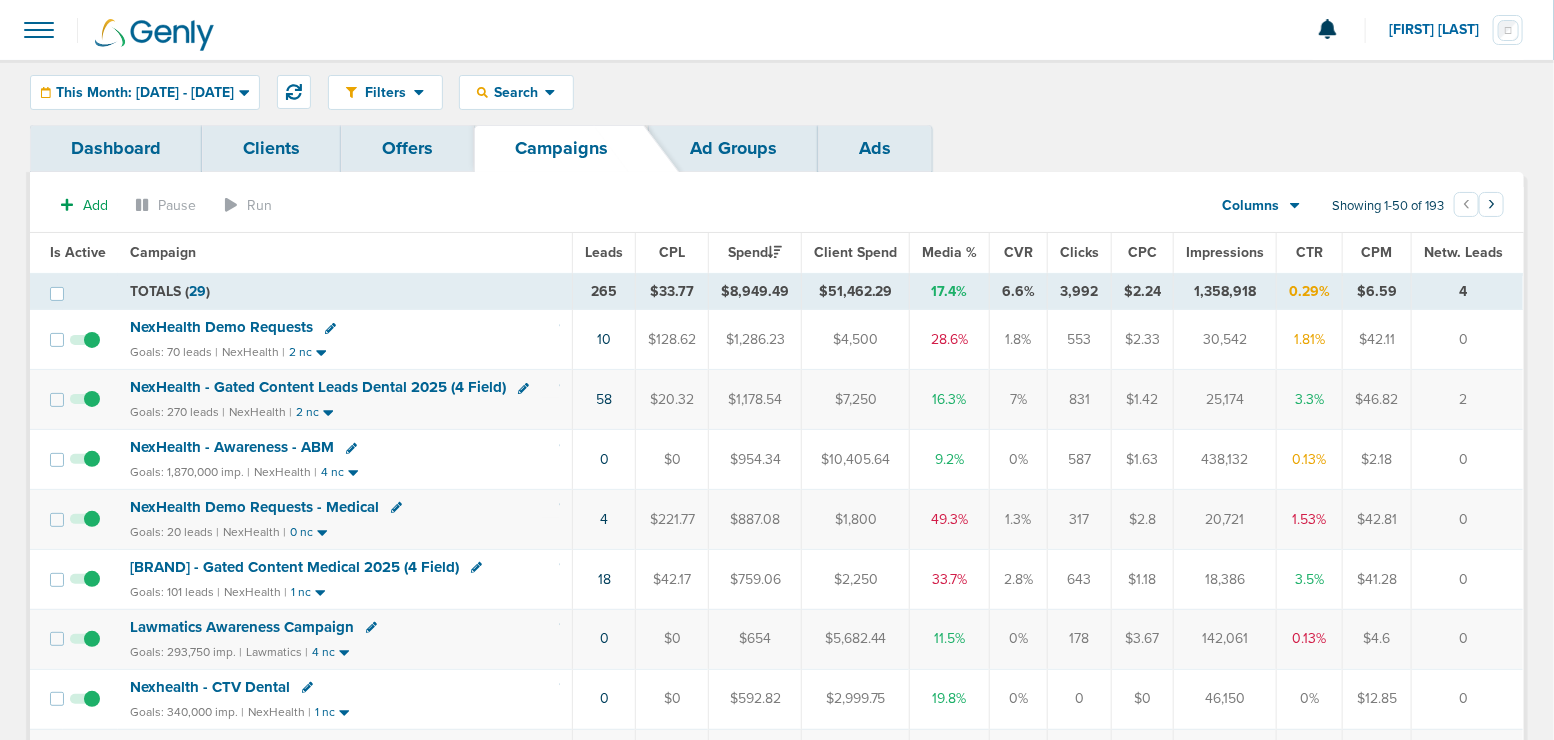 click on "[BRAND] - Gated Content Medical 2025 (4 Field)" at bounding box center [221, 327] 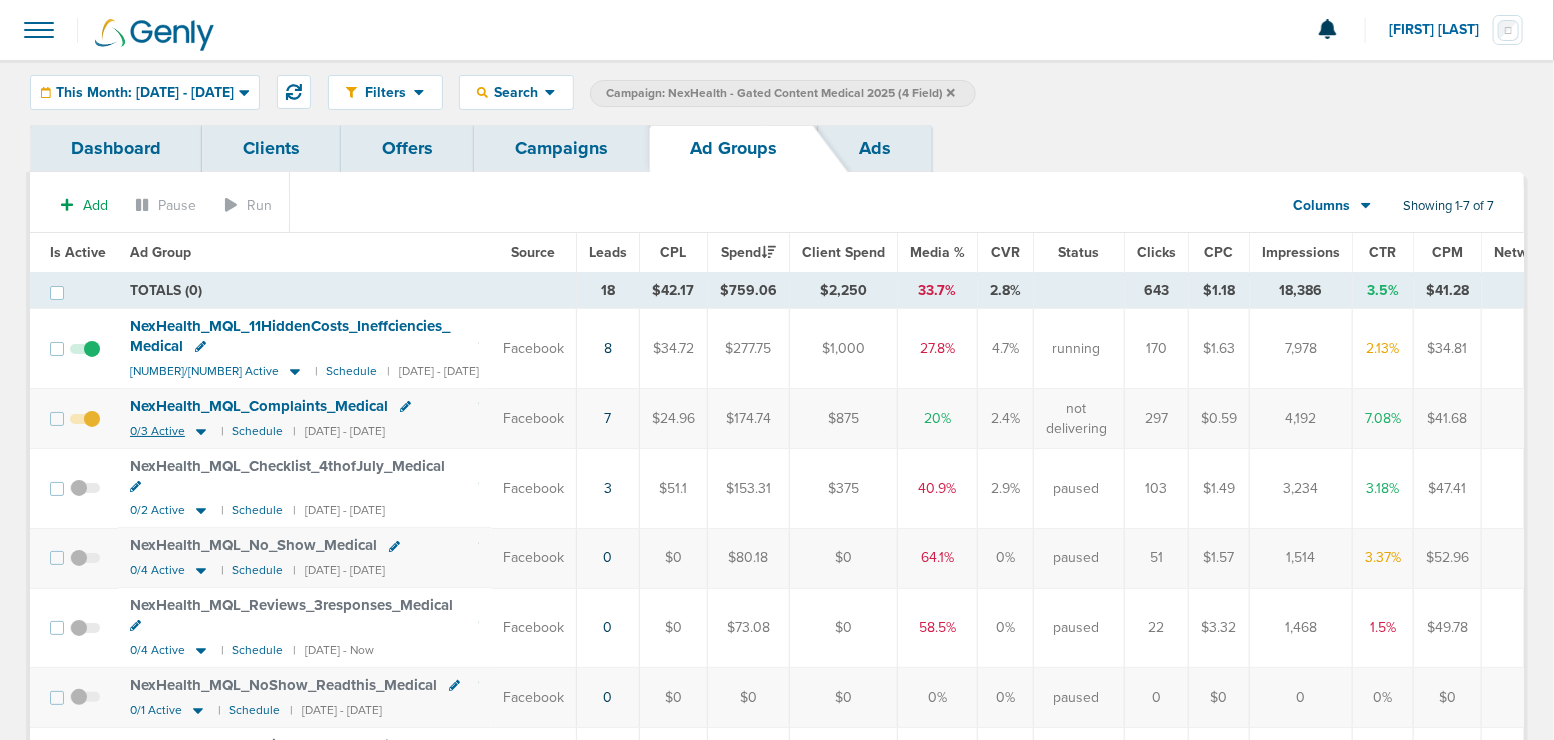 click at bounding box center (201, 432) 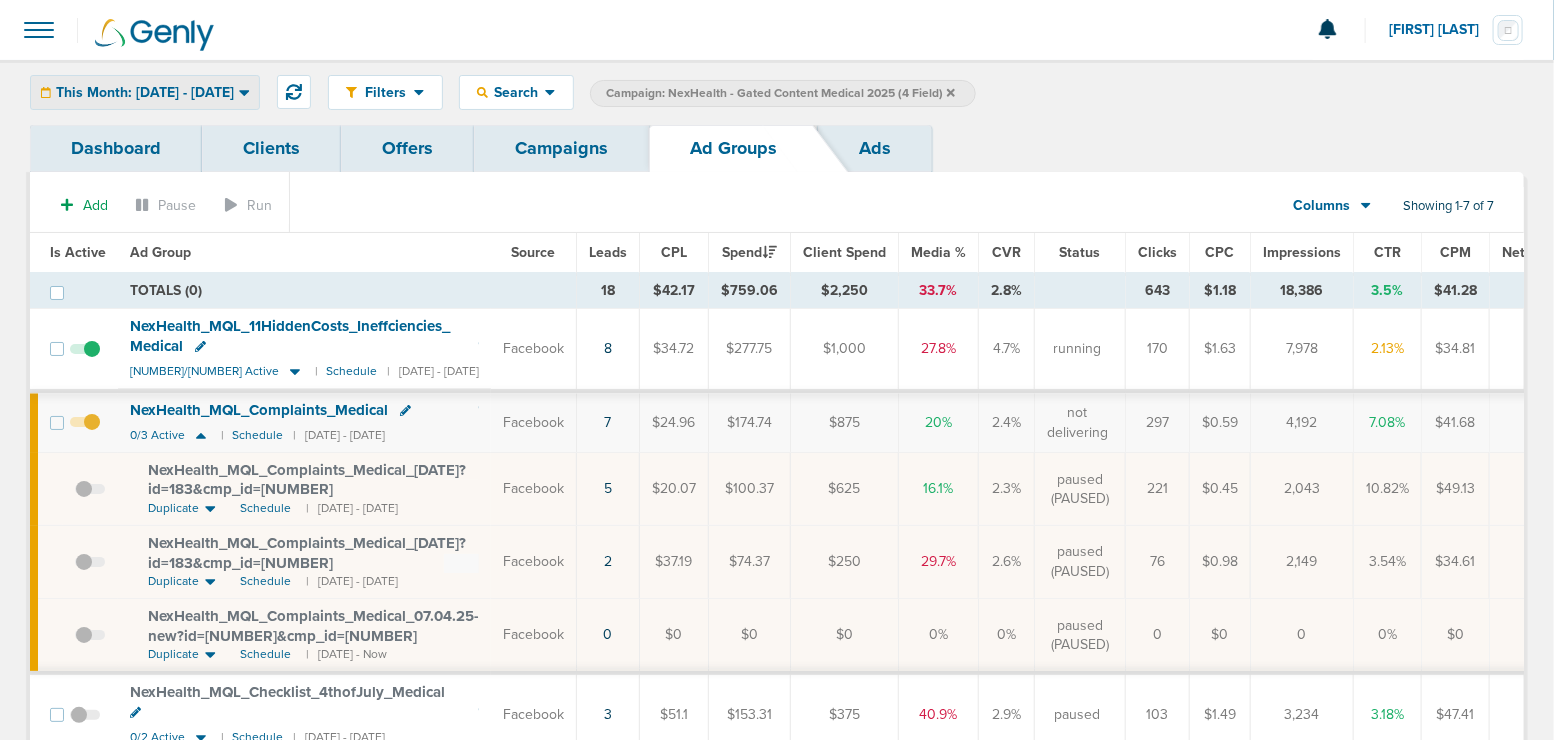 click on "This Month: [DATE] - [DATE]" at bounding box center (145, 93) 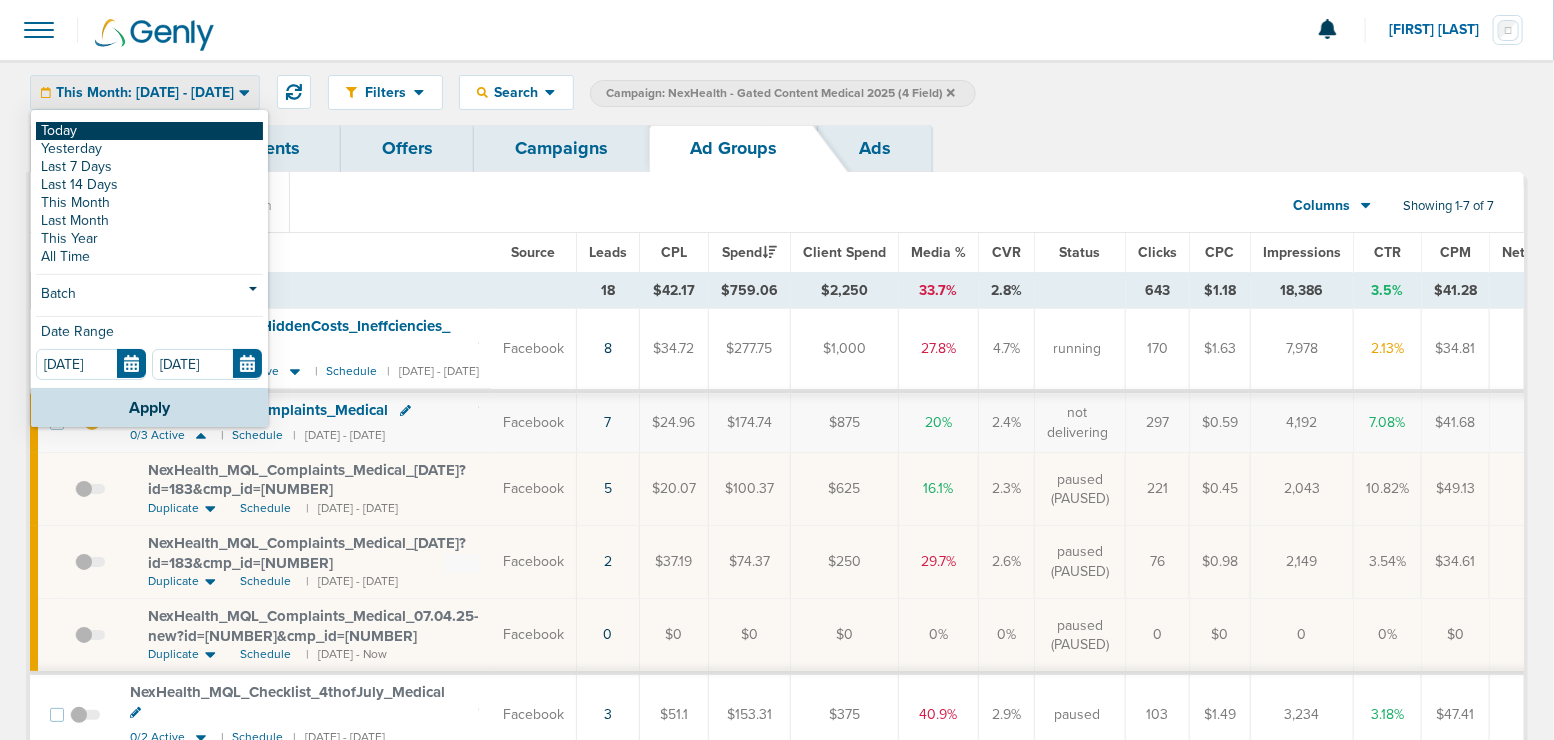 click on "Today" at bounding box center [149, 131] 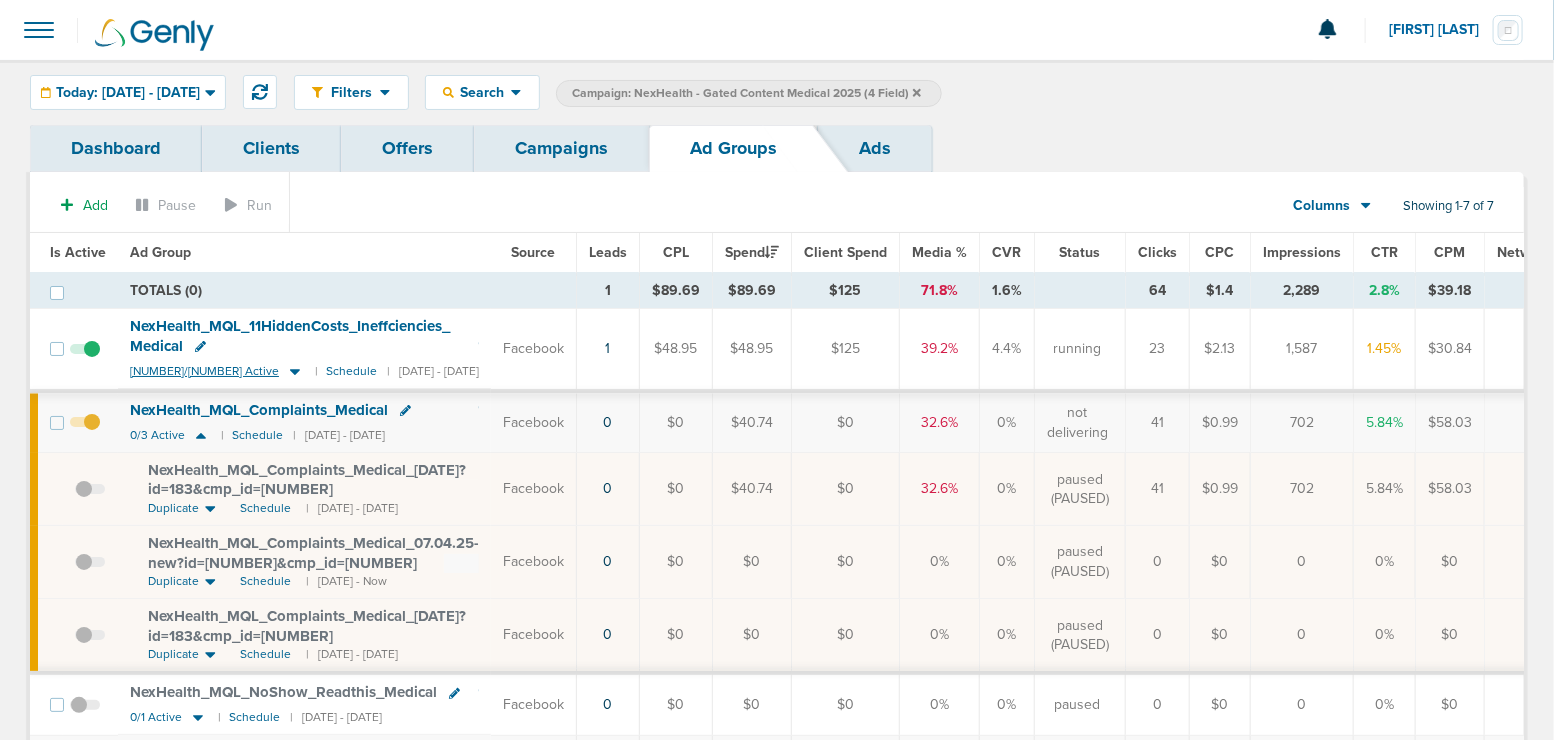 click at bounding box center [295, 371] 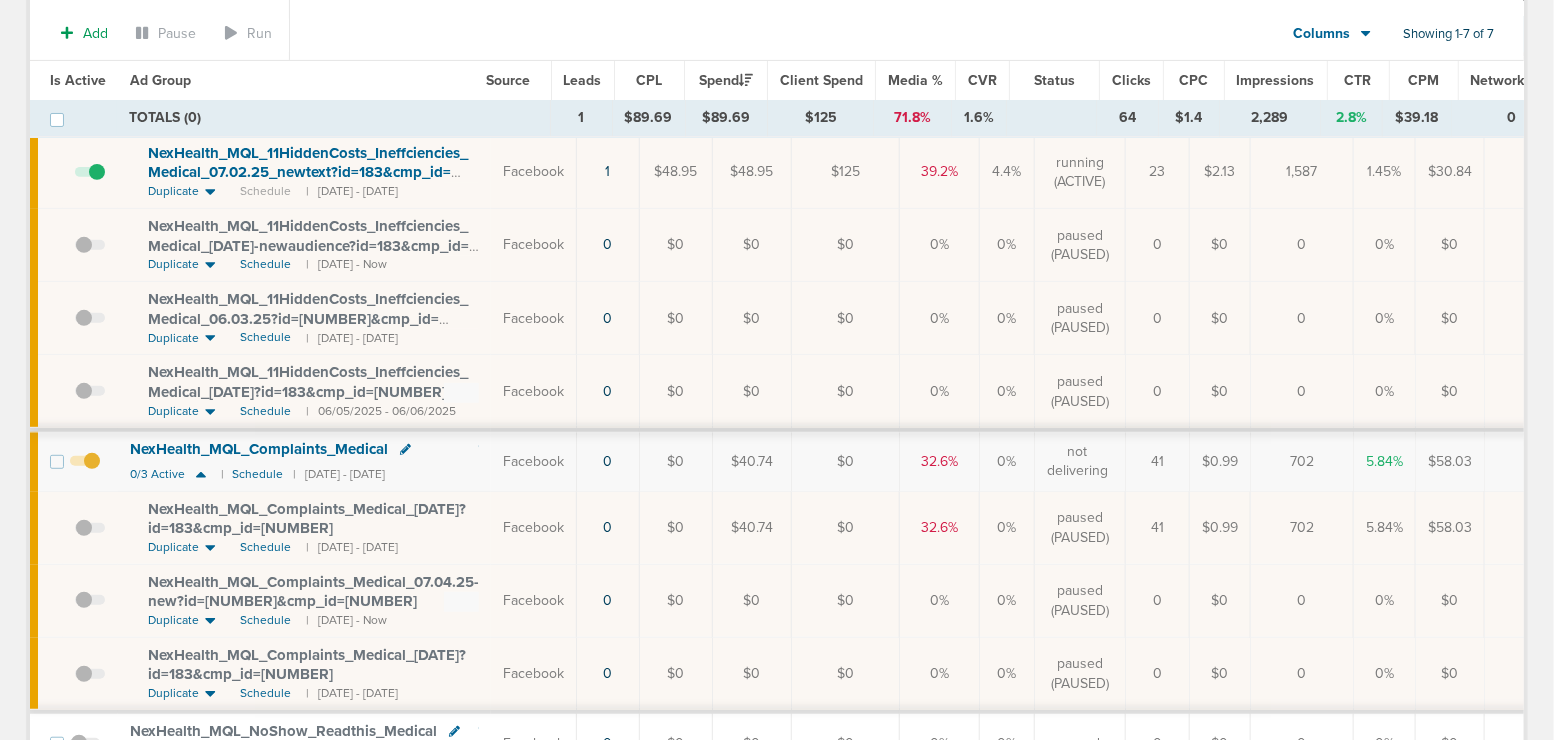 scroll, scrollTop: 263, scrollLeft: 0, axis: vertical 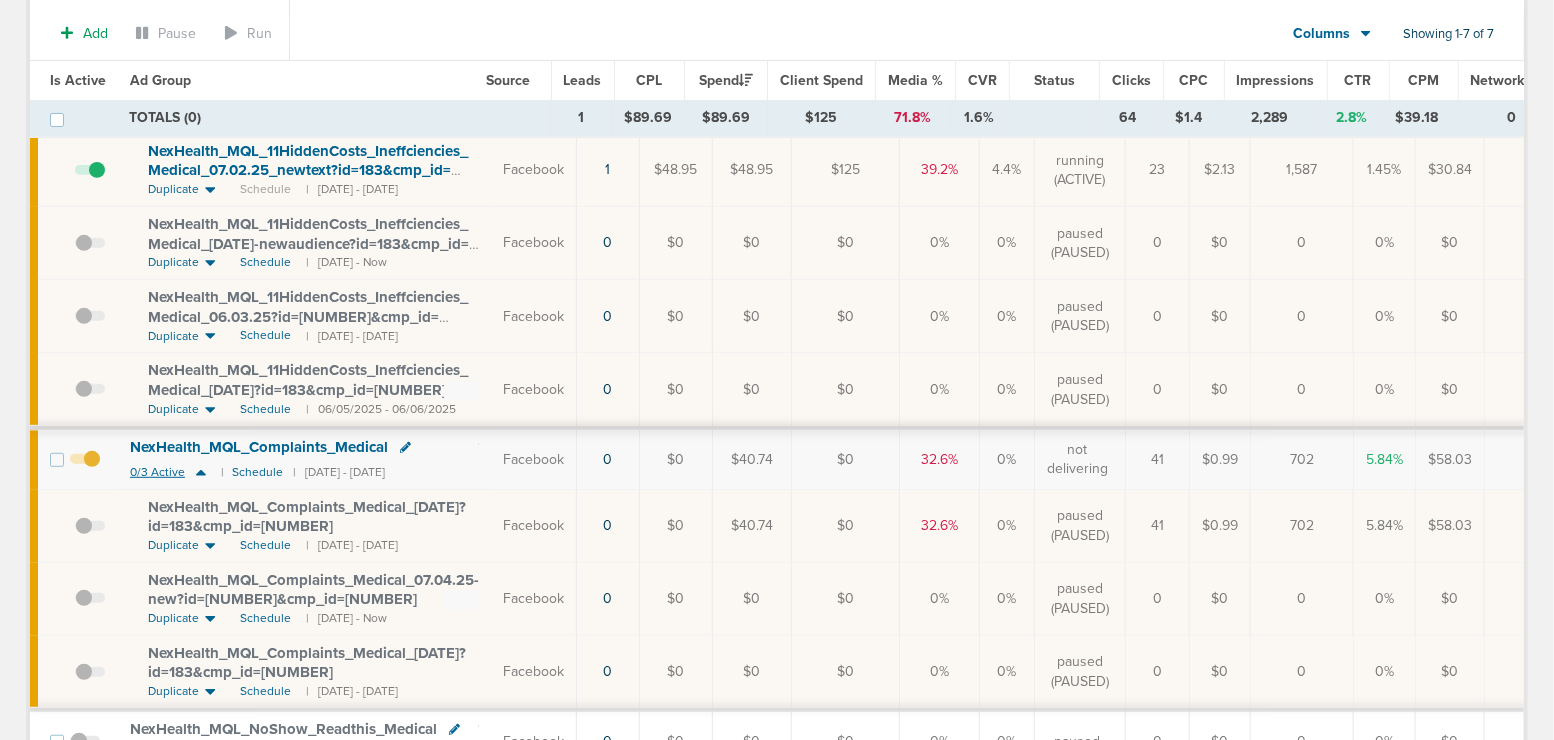 click at bounding box center [201, 473] 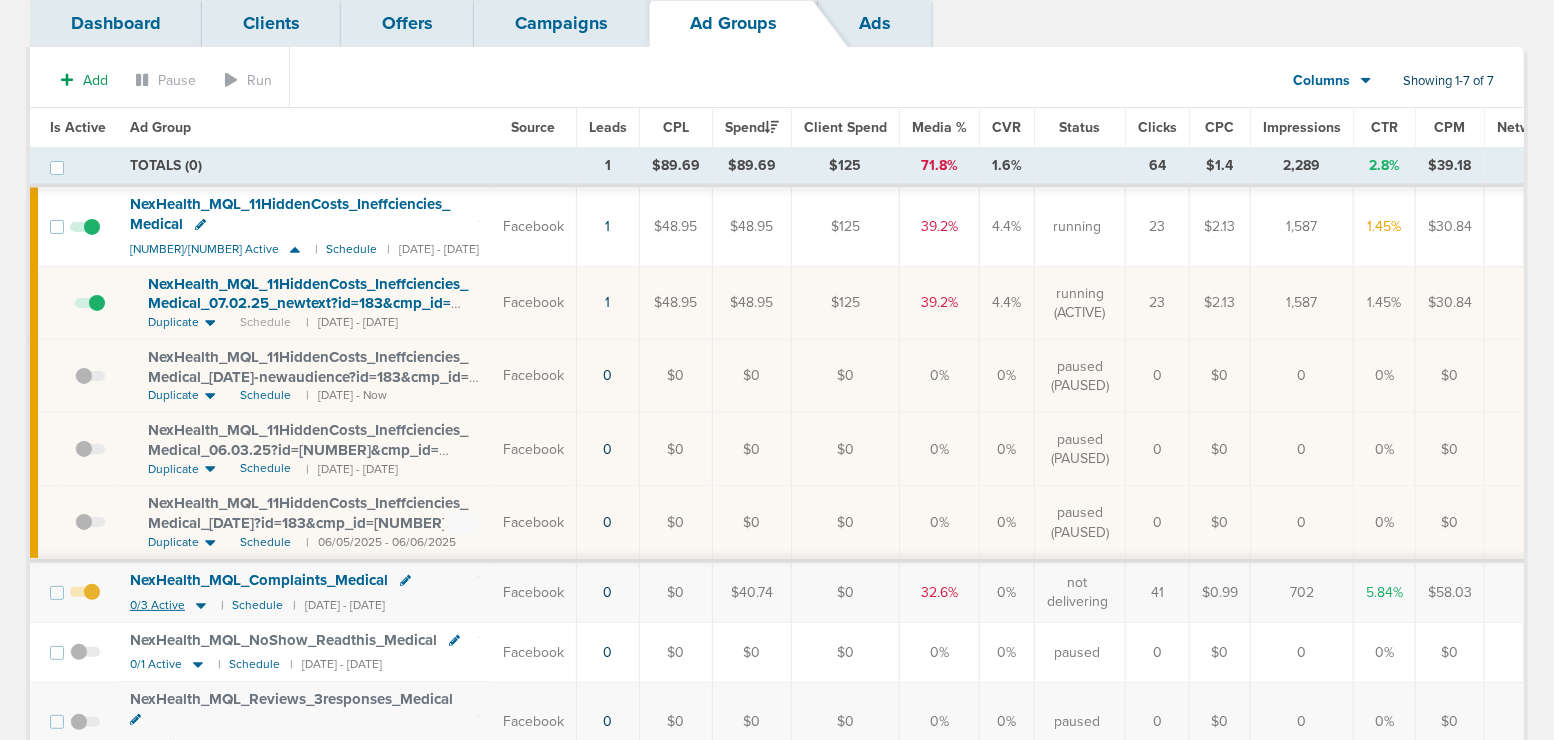 scroll, scrollTop: 0, scrollLeft: 0, axis: both 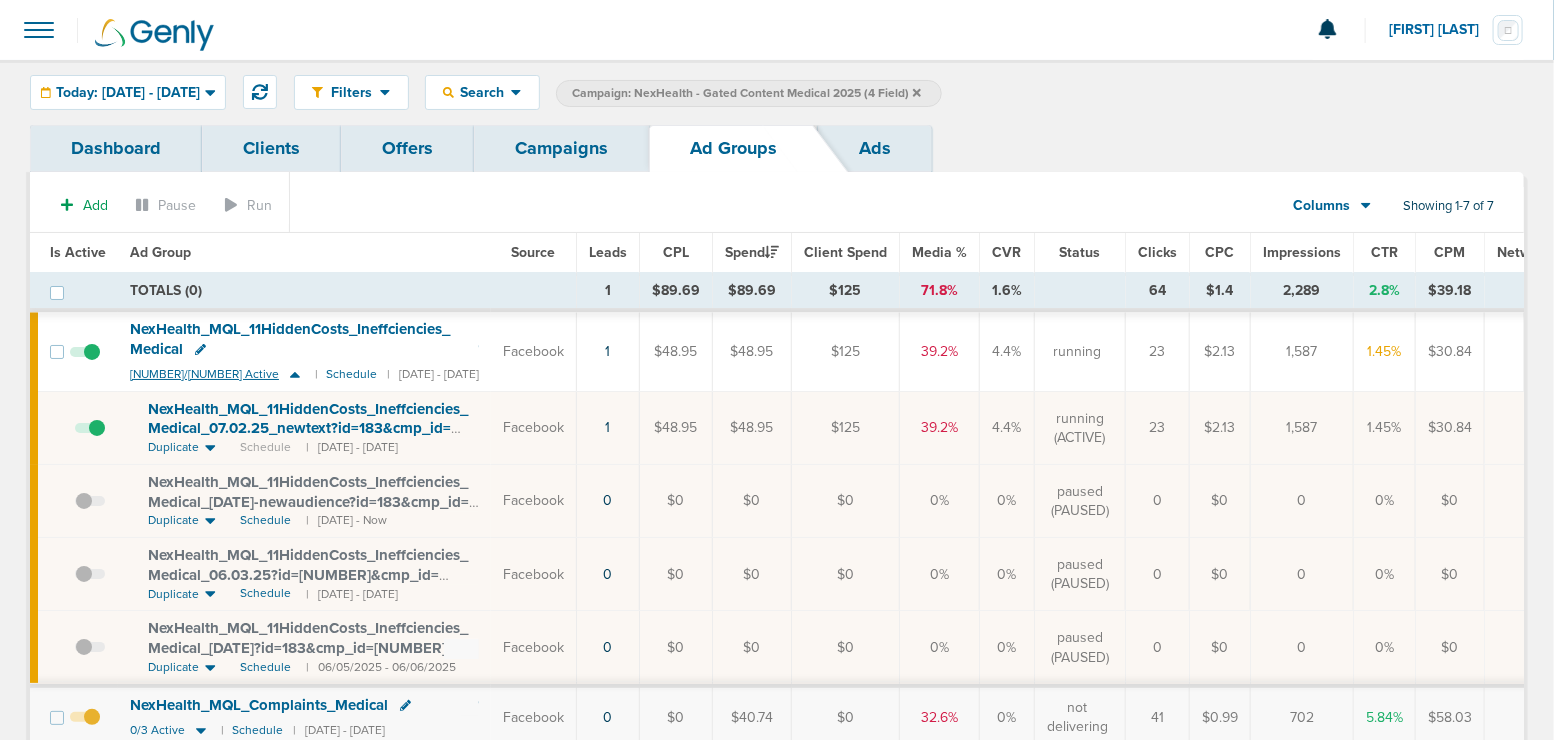 click at bounding box center [295, 374] 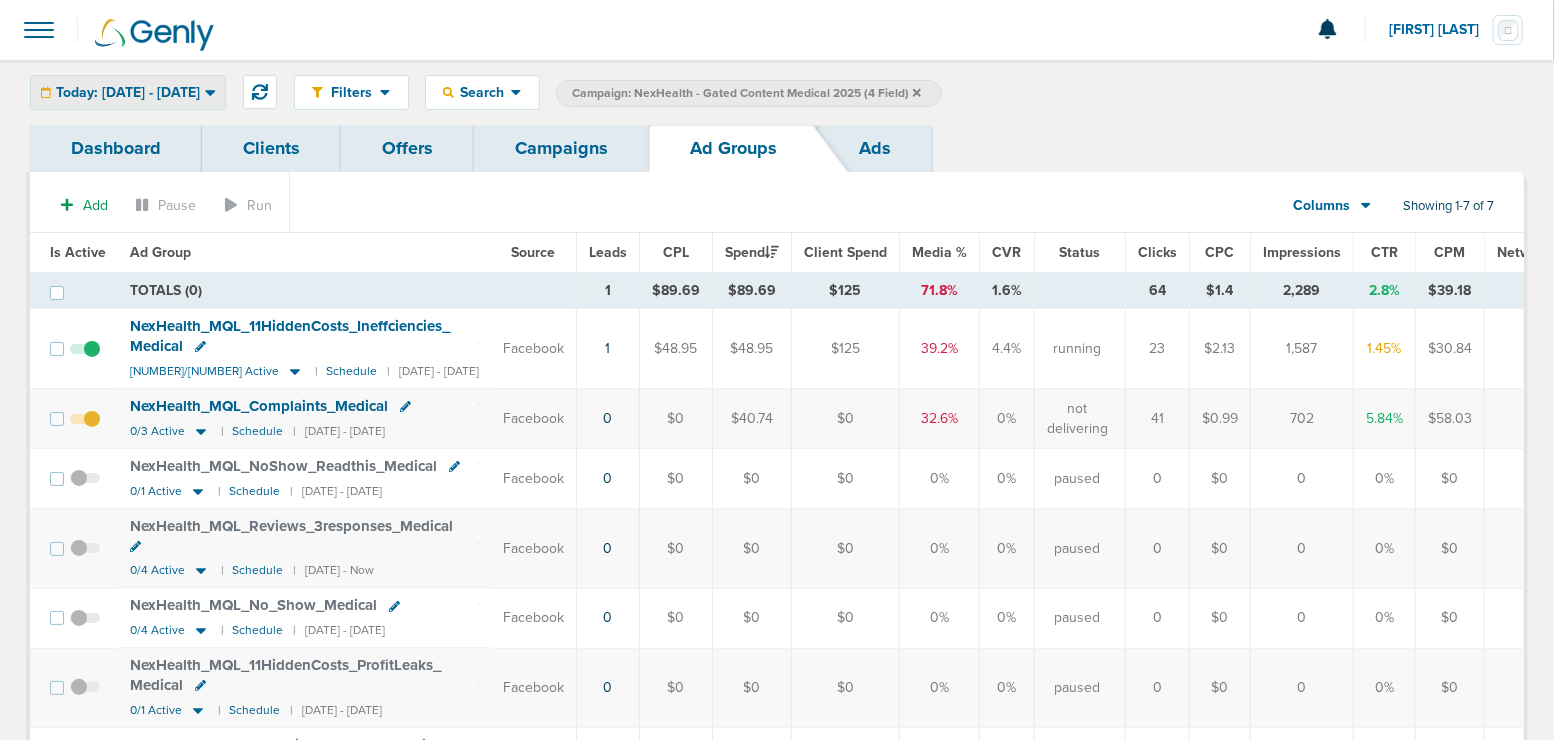 click on "Today: [DATE] - [DATE]" at bounding box center [128, 93] 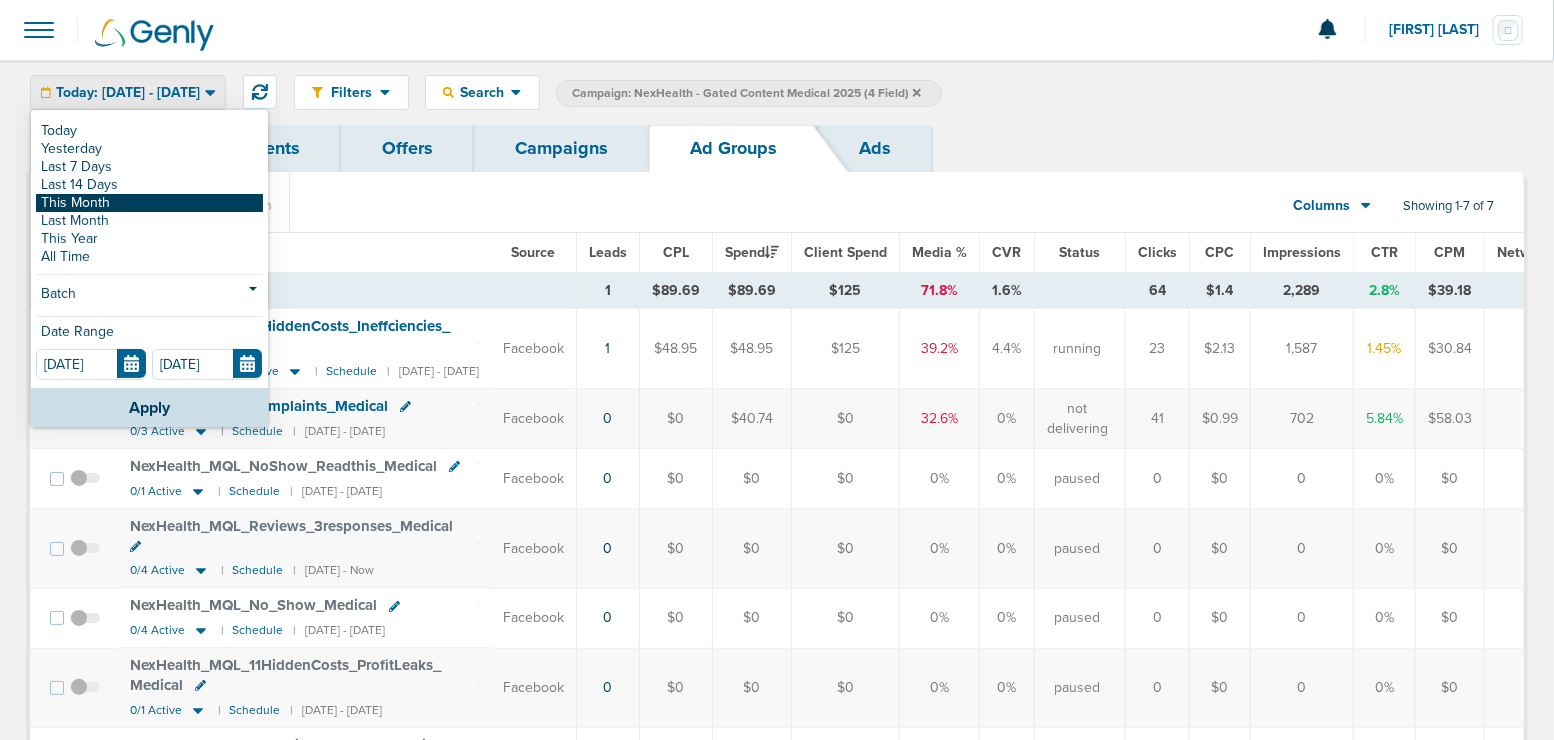 click on "This Month" at bounding box center [149, 131] 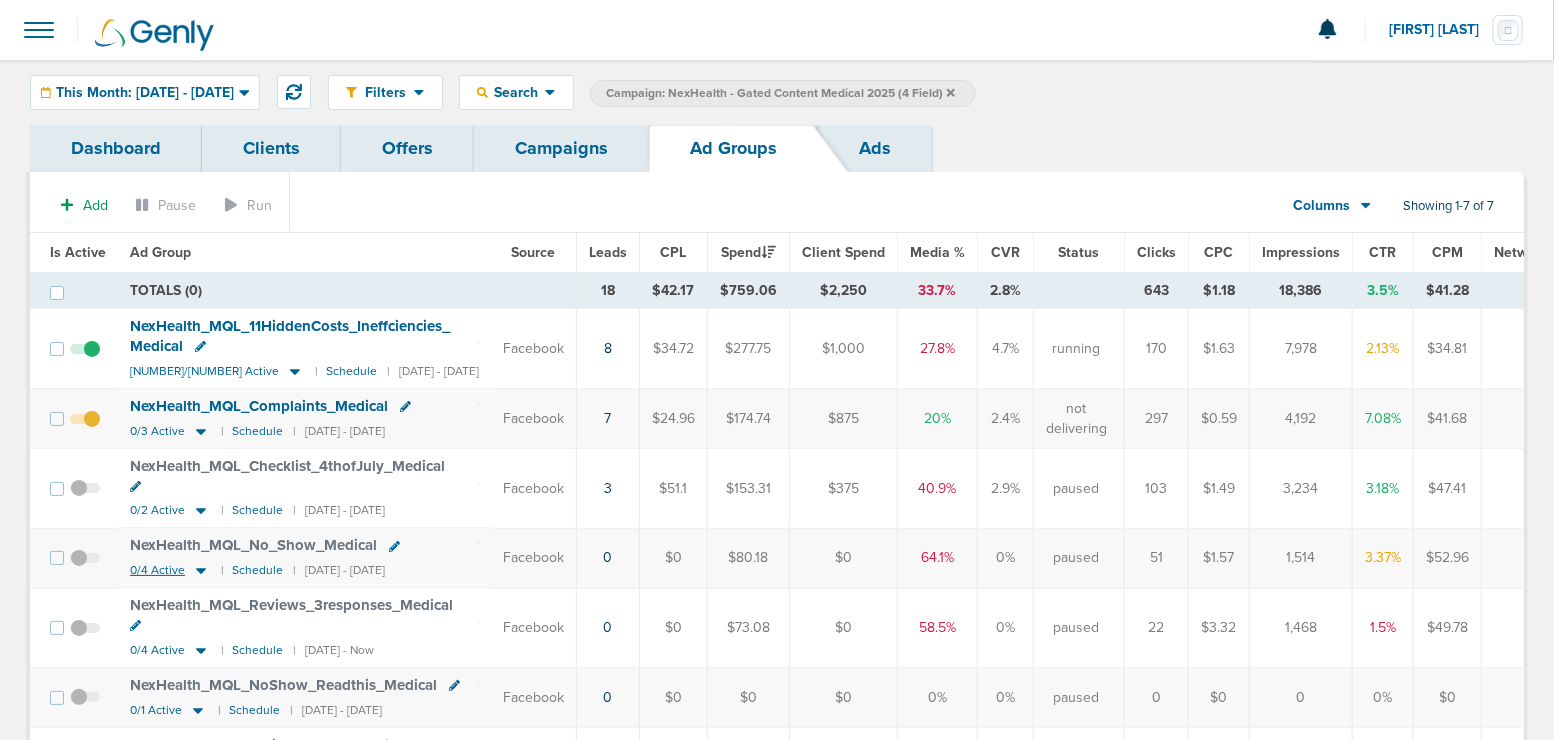 click at bounding box center (201, 431) 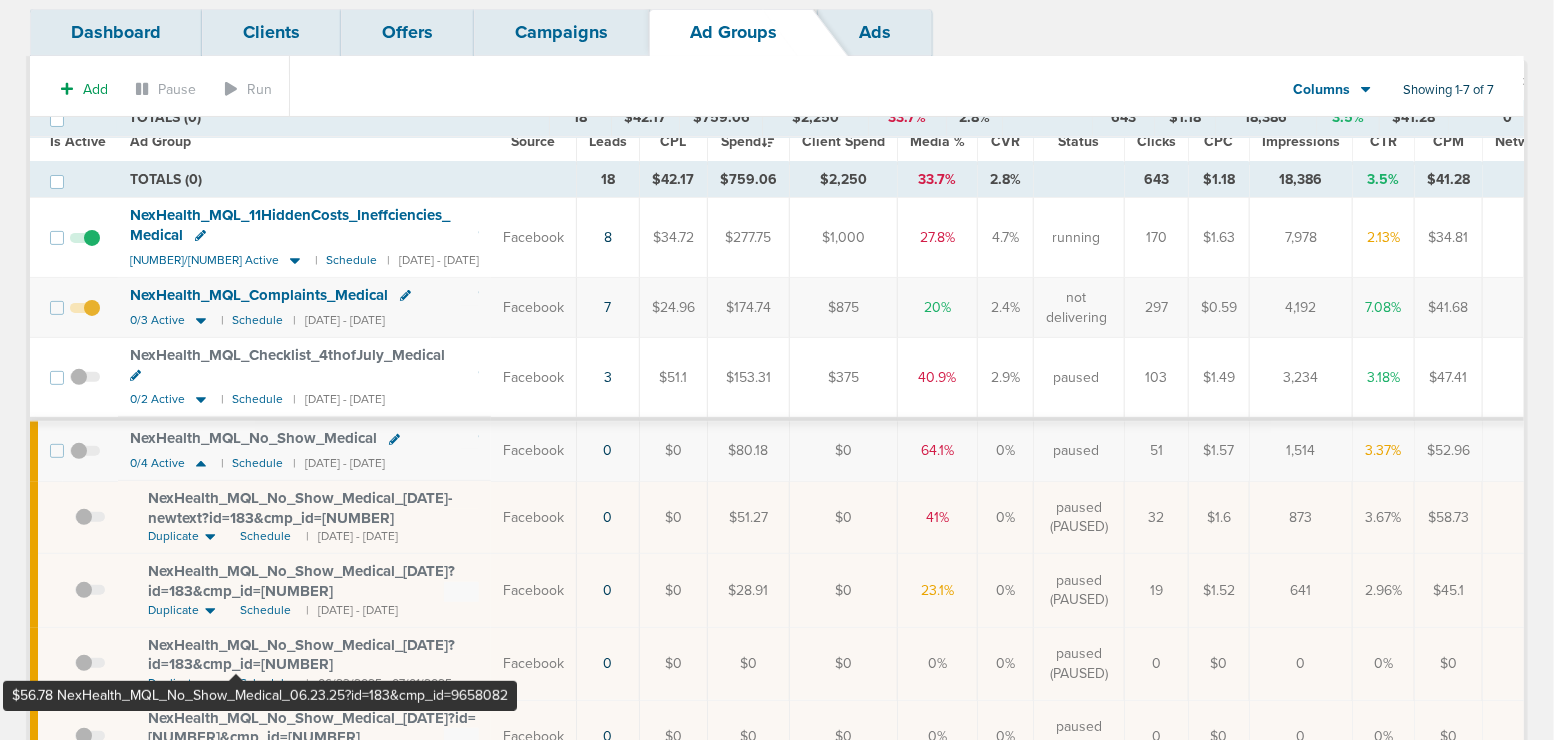 scroll, scrollTop: 0, scrollLeft: 0, axis: both 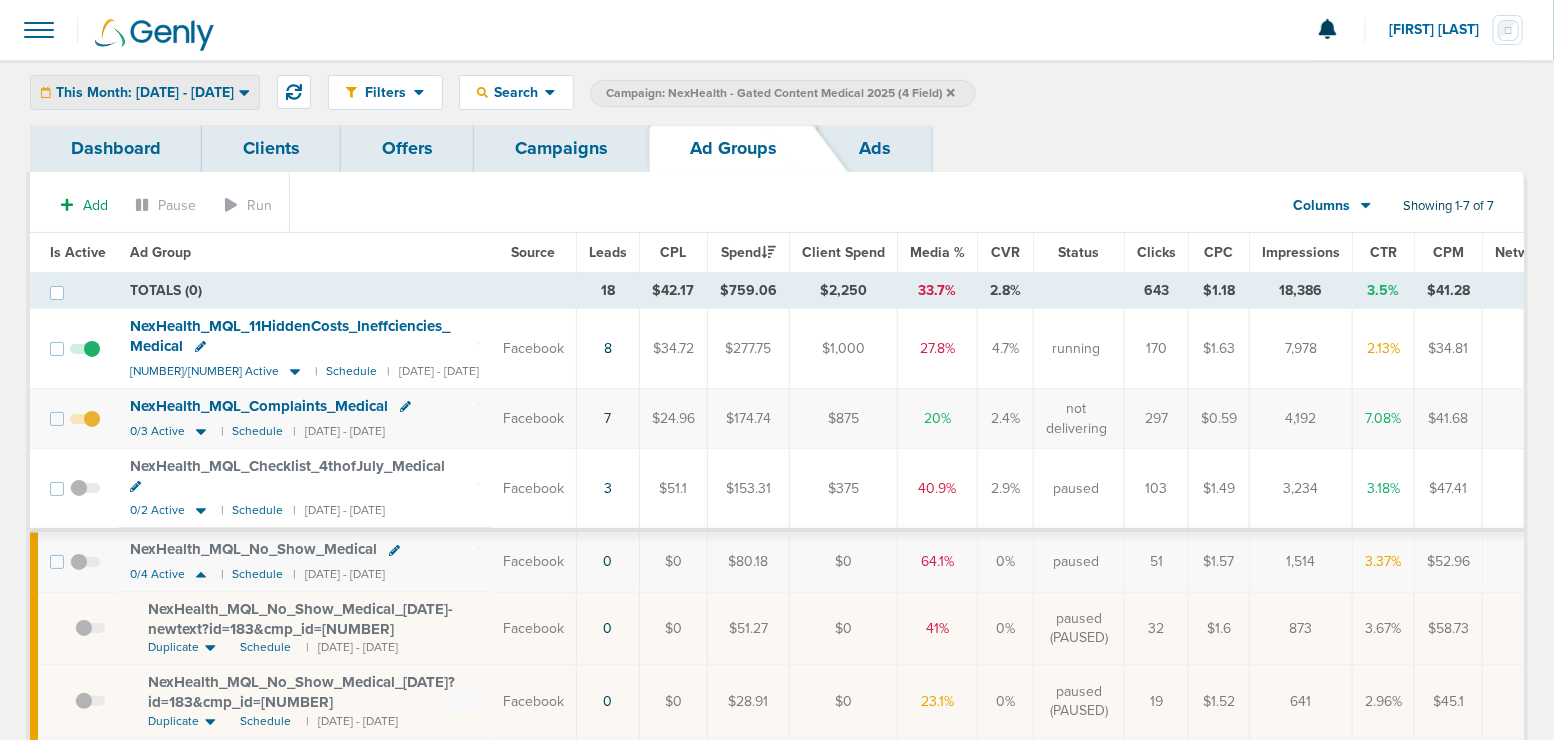 click on "This Month: [DATE] - [DATE]" at bounding box center [145, 93] 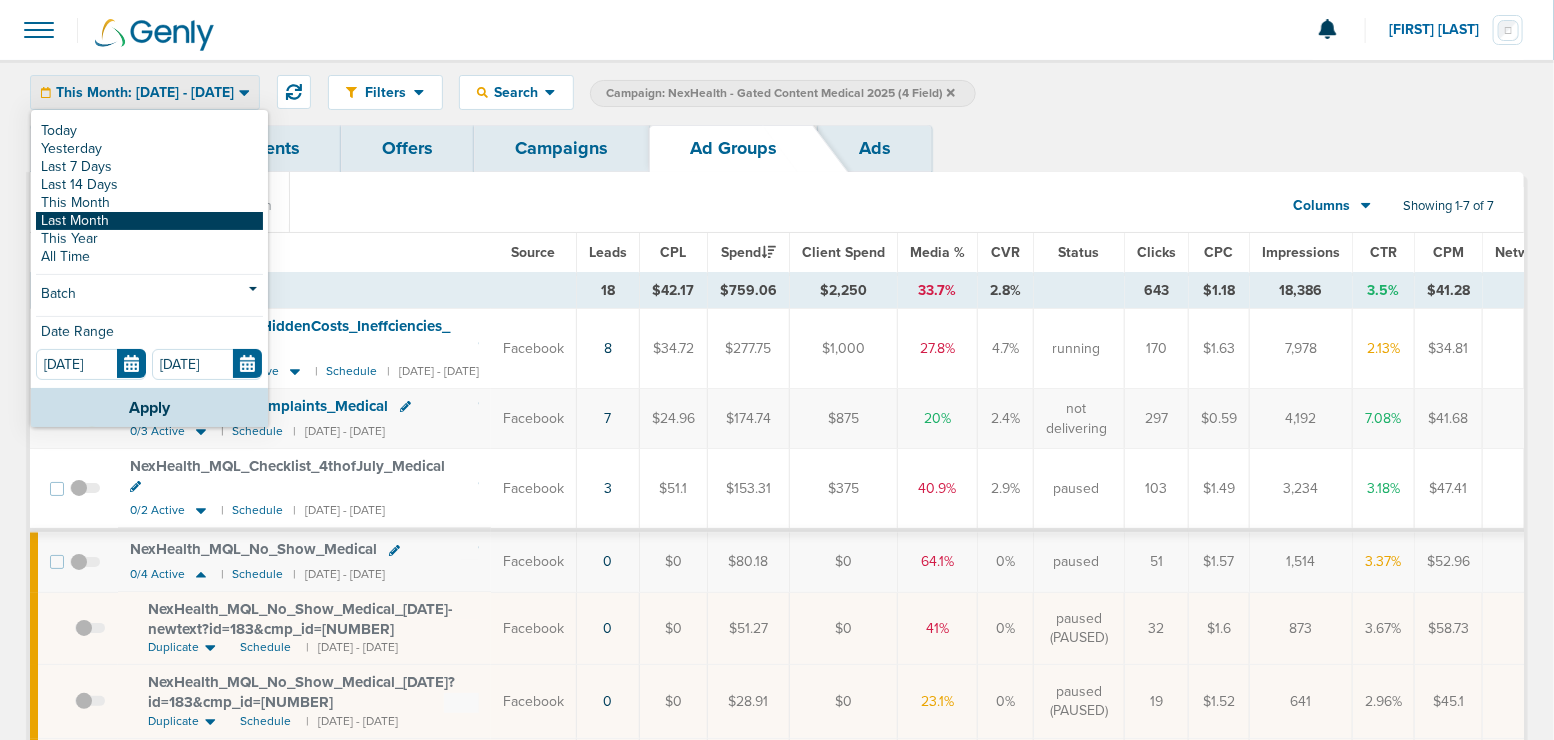 click on "Last Month" at bounding box center [149, 131] 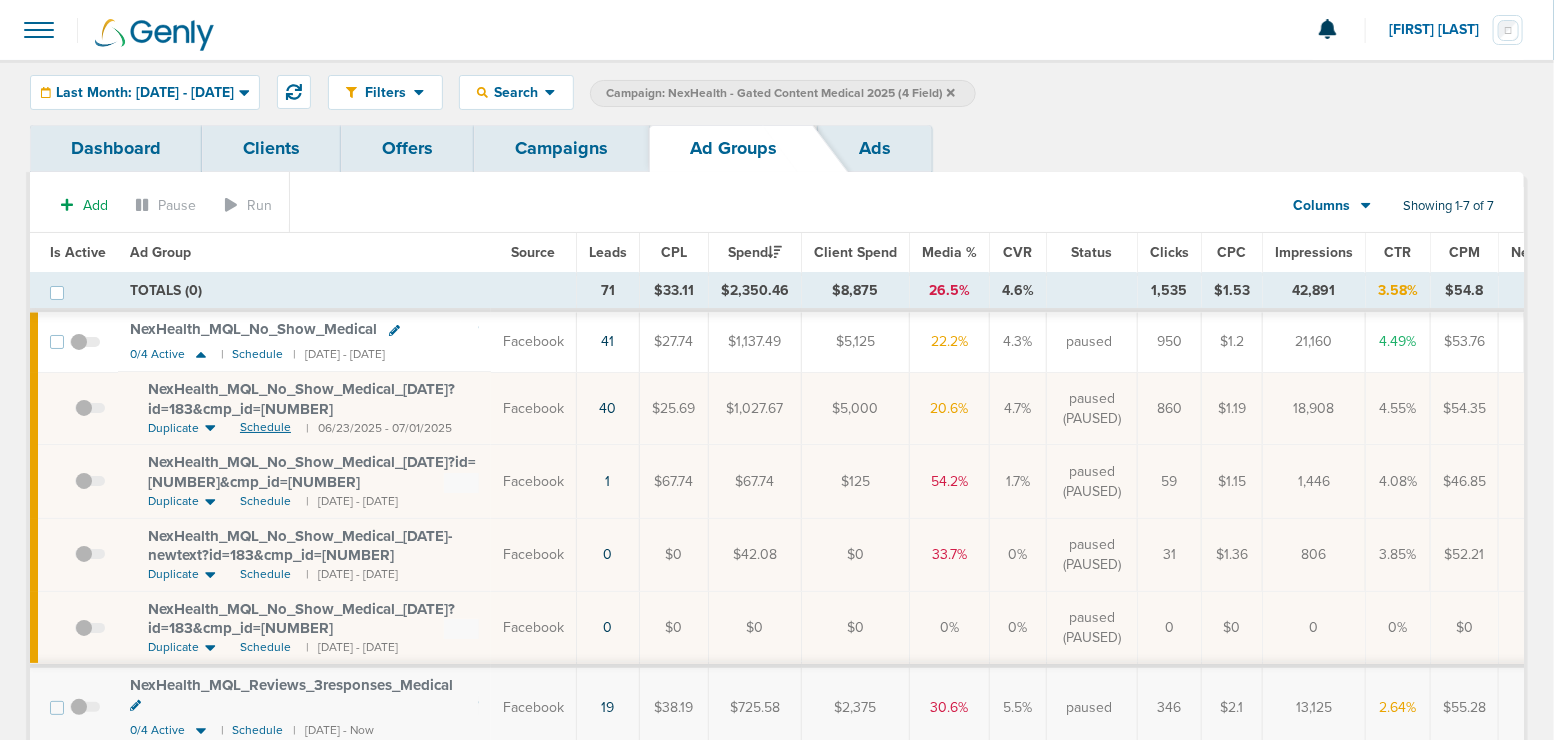 click on "Schedule" at bounding box center (265, 427) 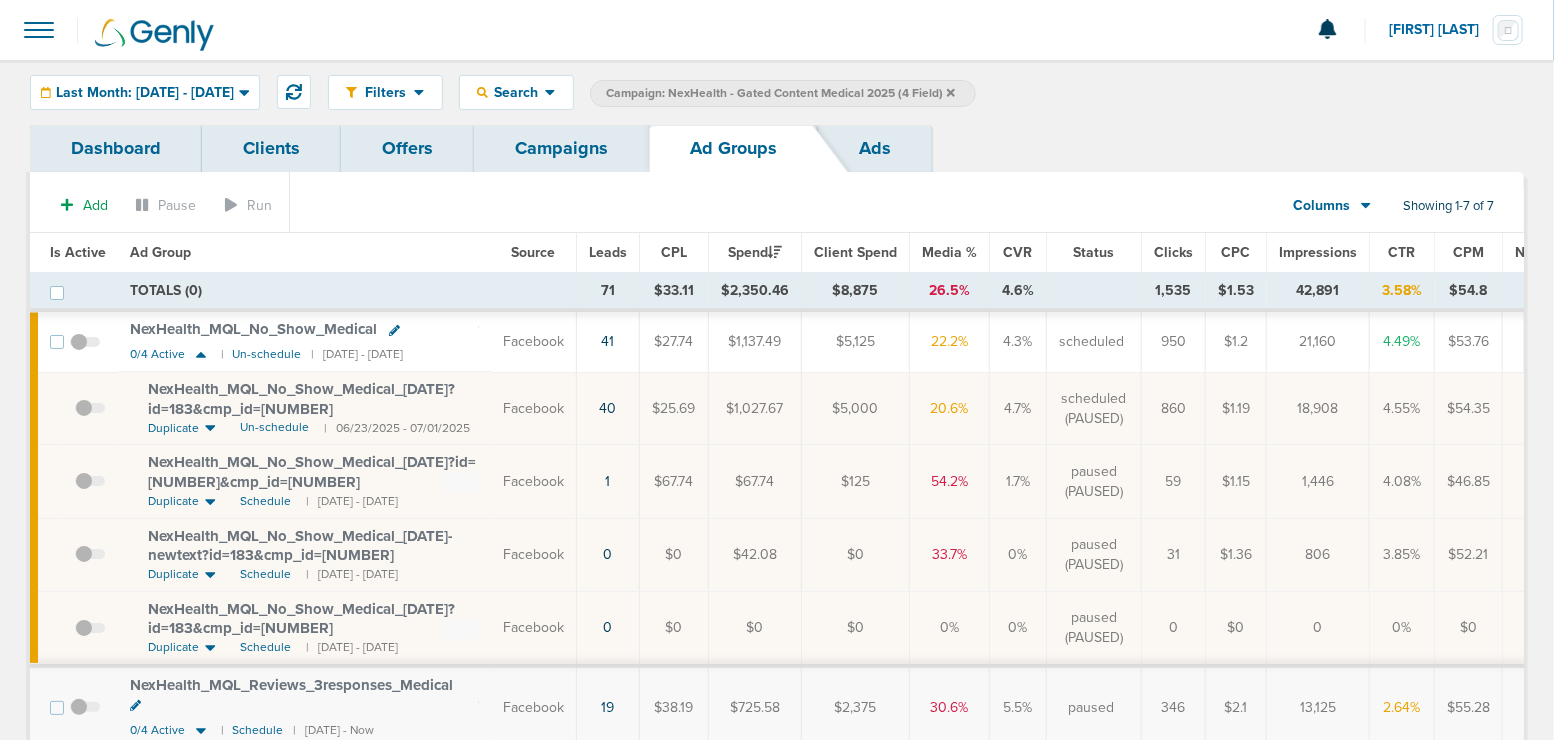 click at bounding box center [85, 352] 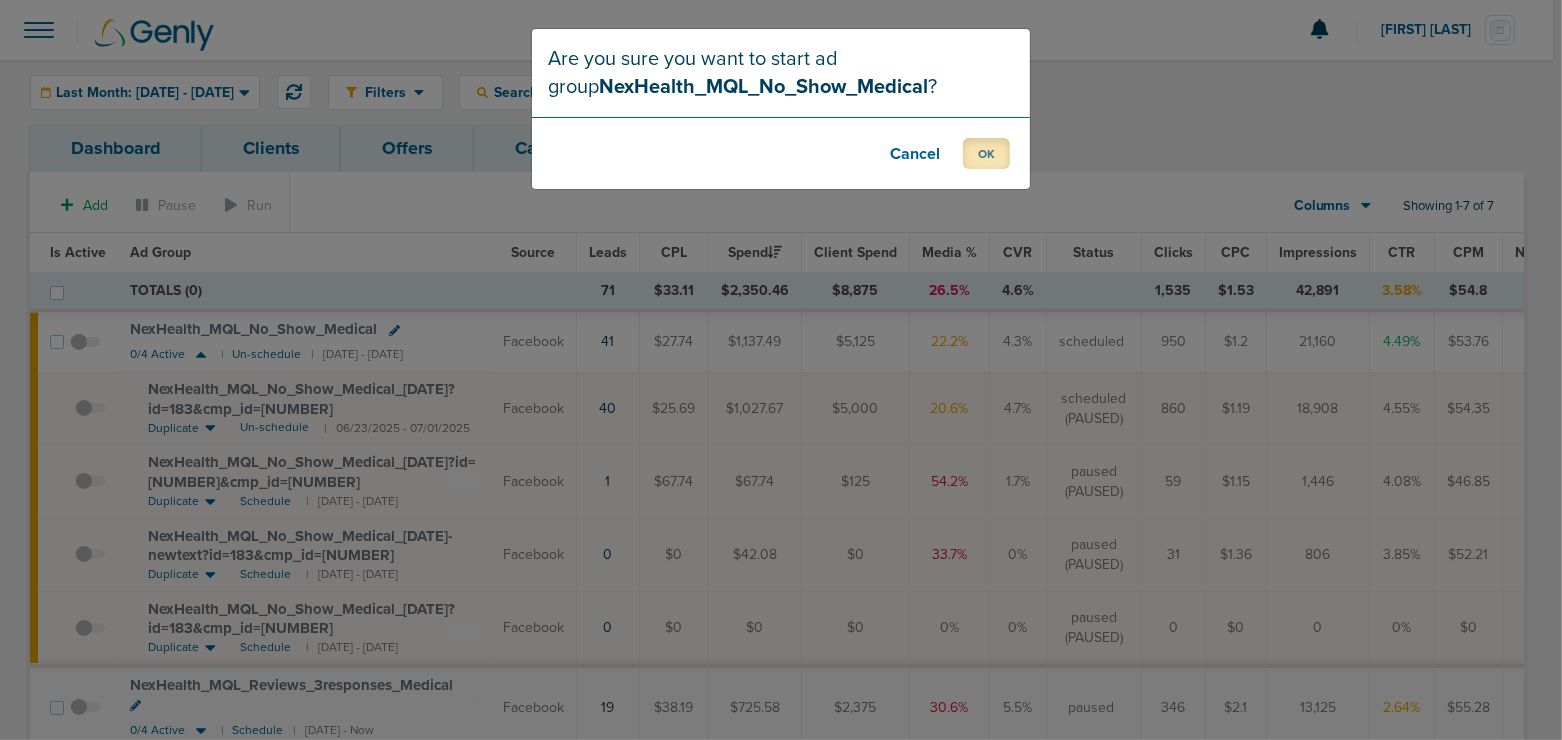 click on "OK" at bounding box center [986, 153] 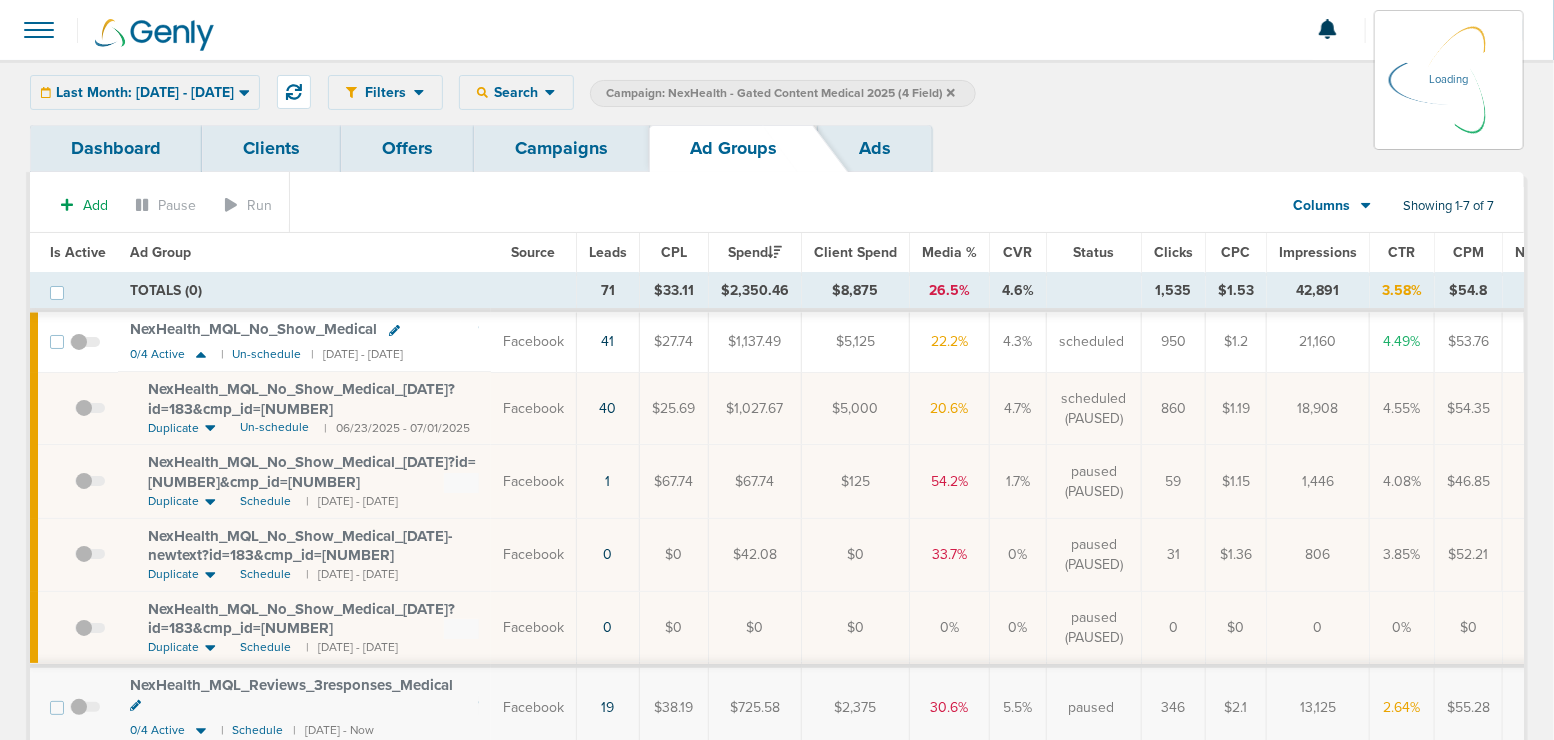 click on "Campaigns" at bounding box center [561, 148] 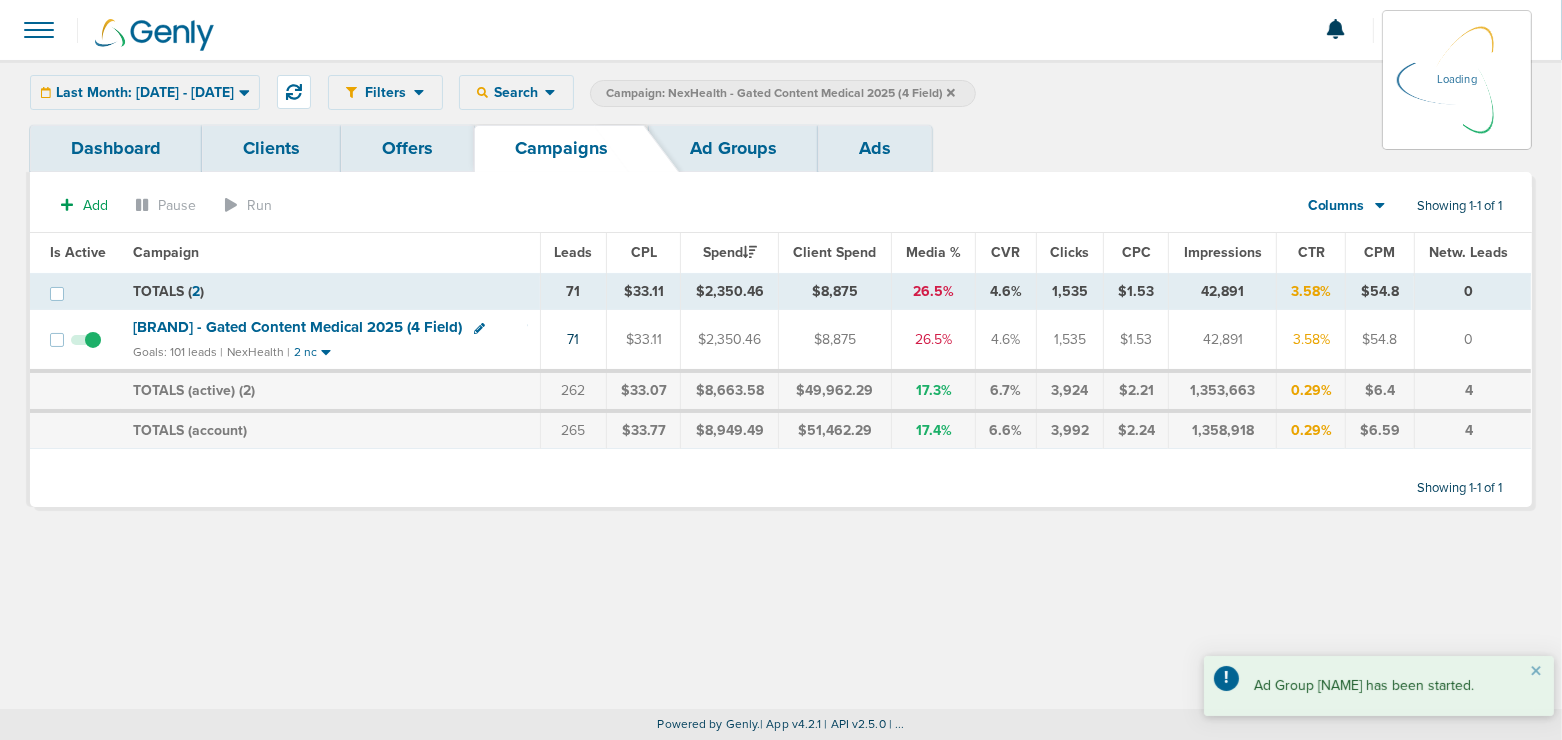 click on "Ad Groups" at bounding box center [733, 148] 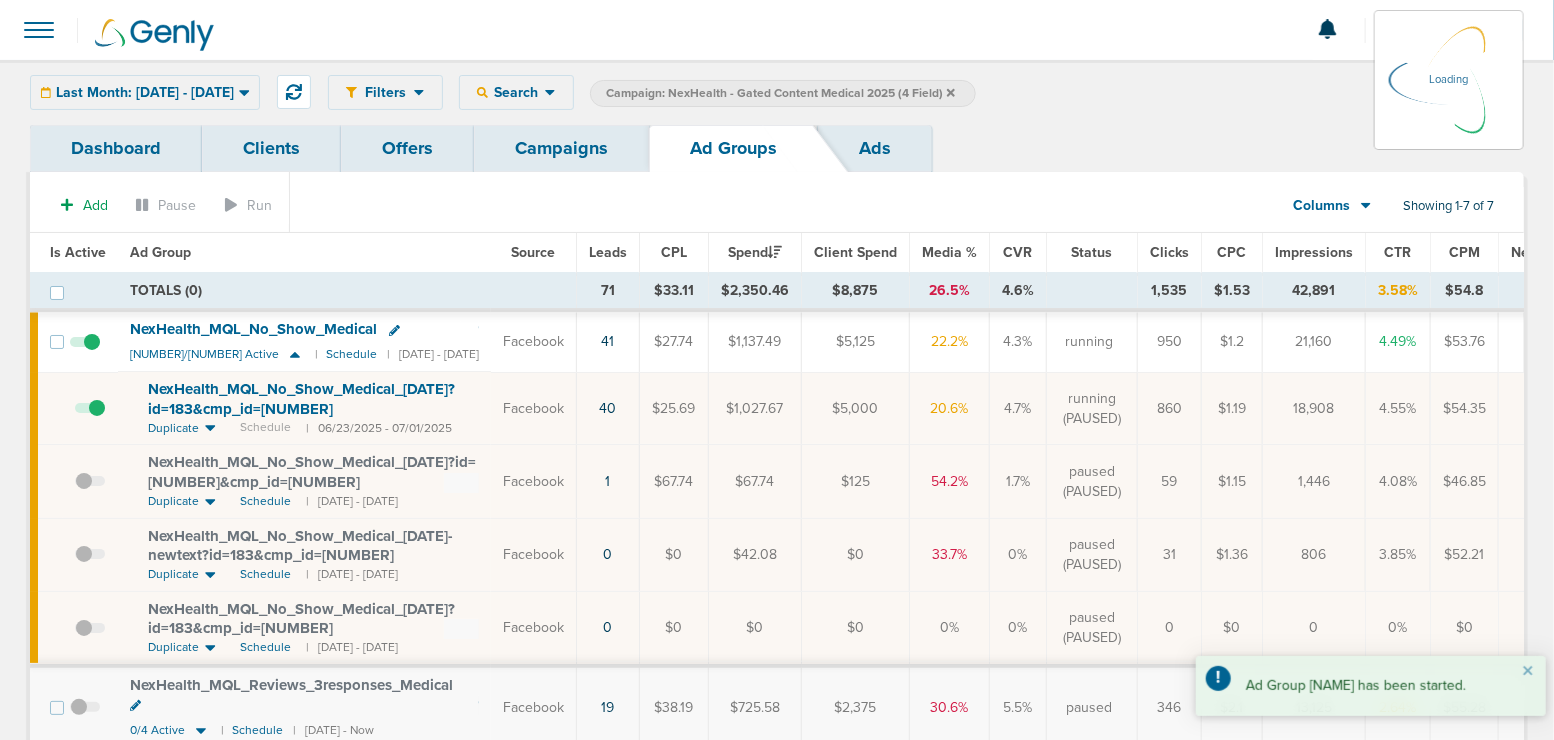 click at bounding box center (951, 93) 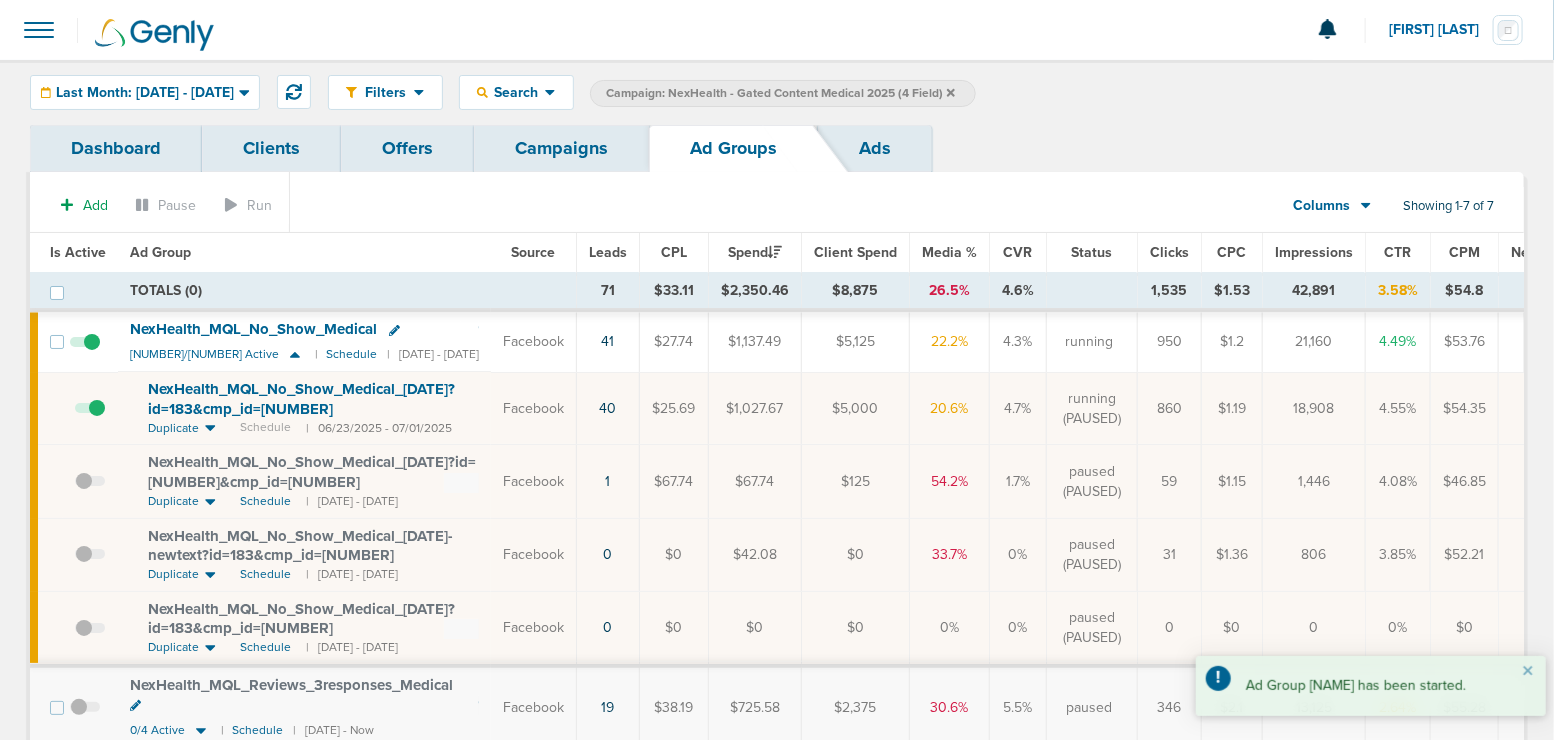 click at bounding box center (951, 92) 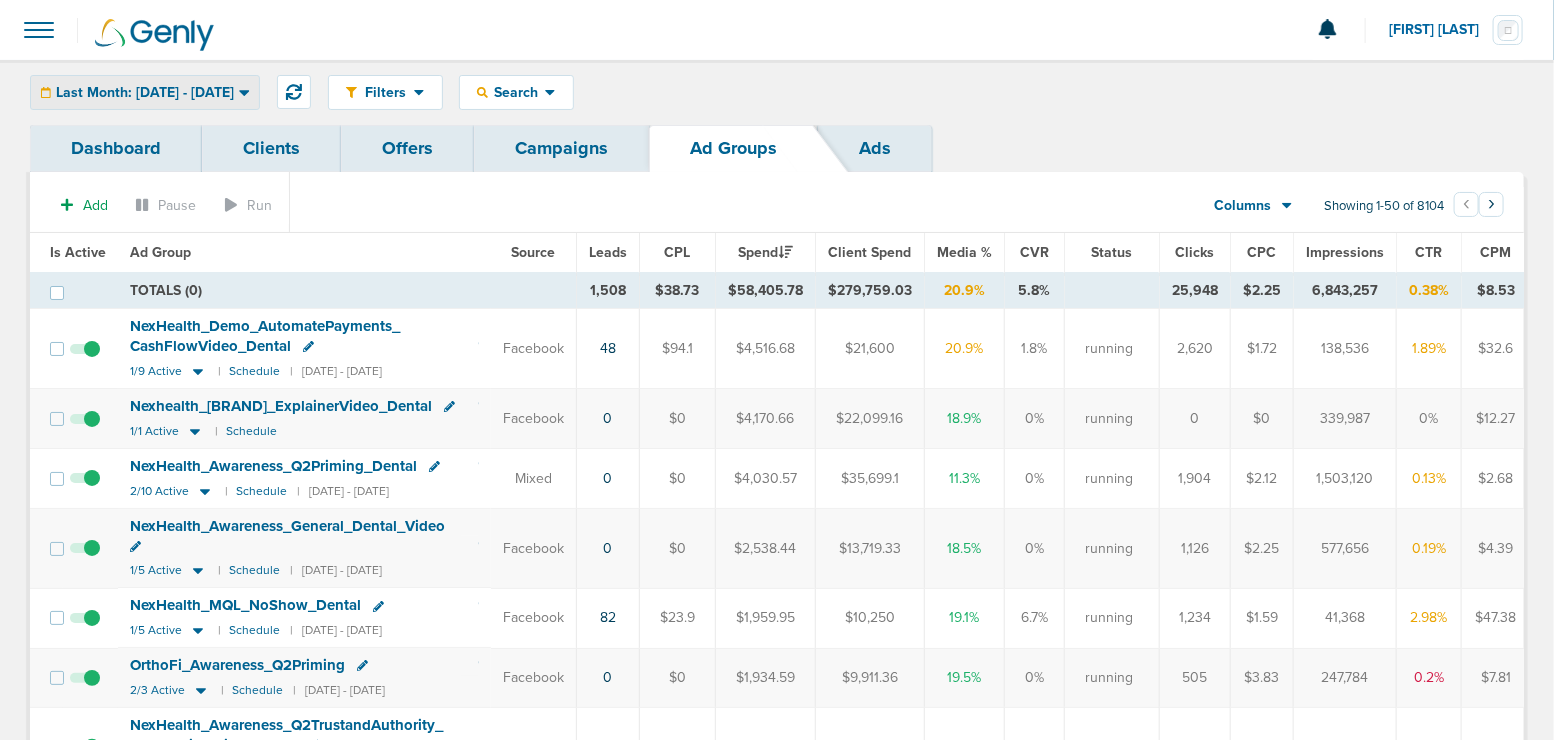 click on "Last Month: [DATE] - [DATE]" at bounding box center [145, 93] 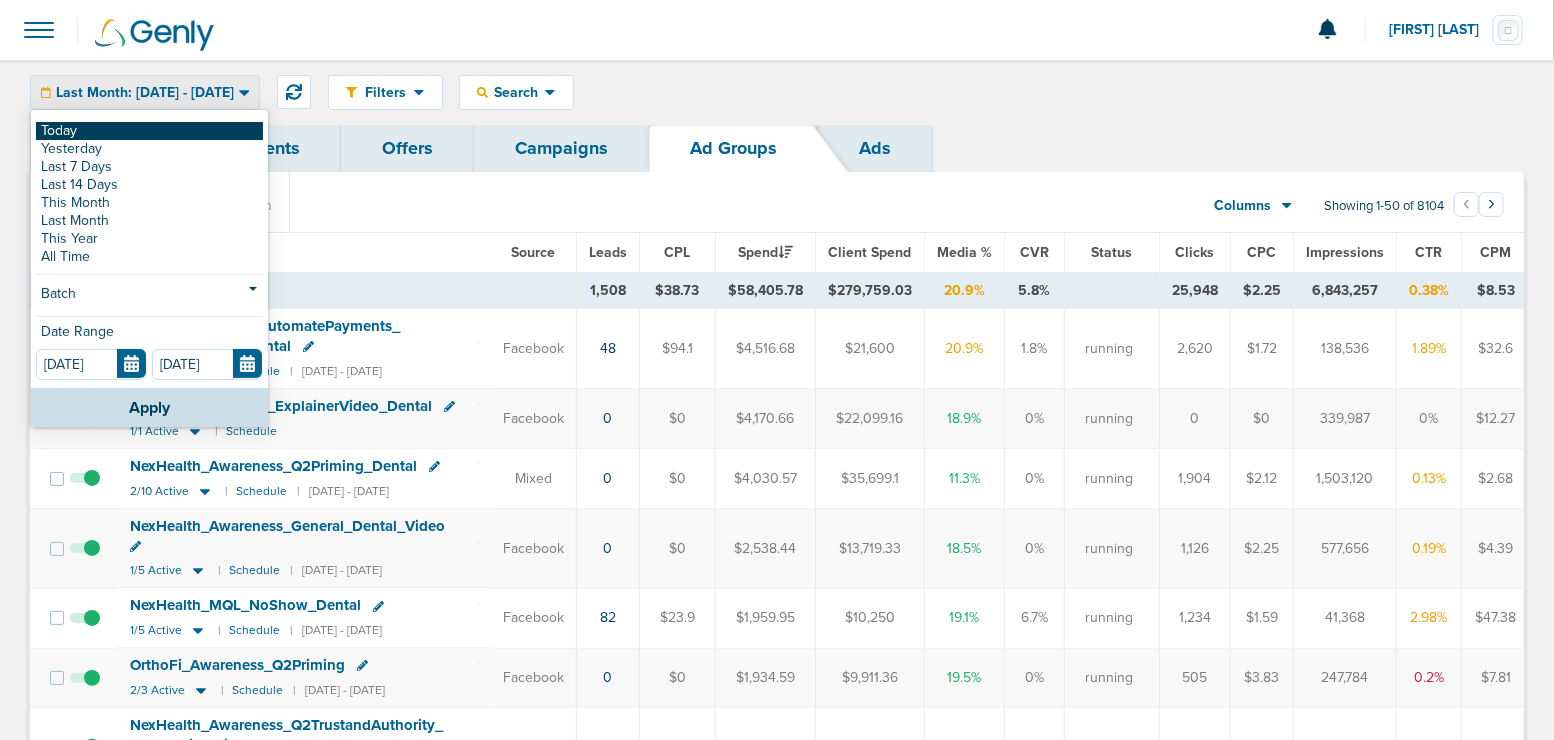 click on "Today" at bounding box center [149, 131] 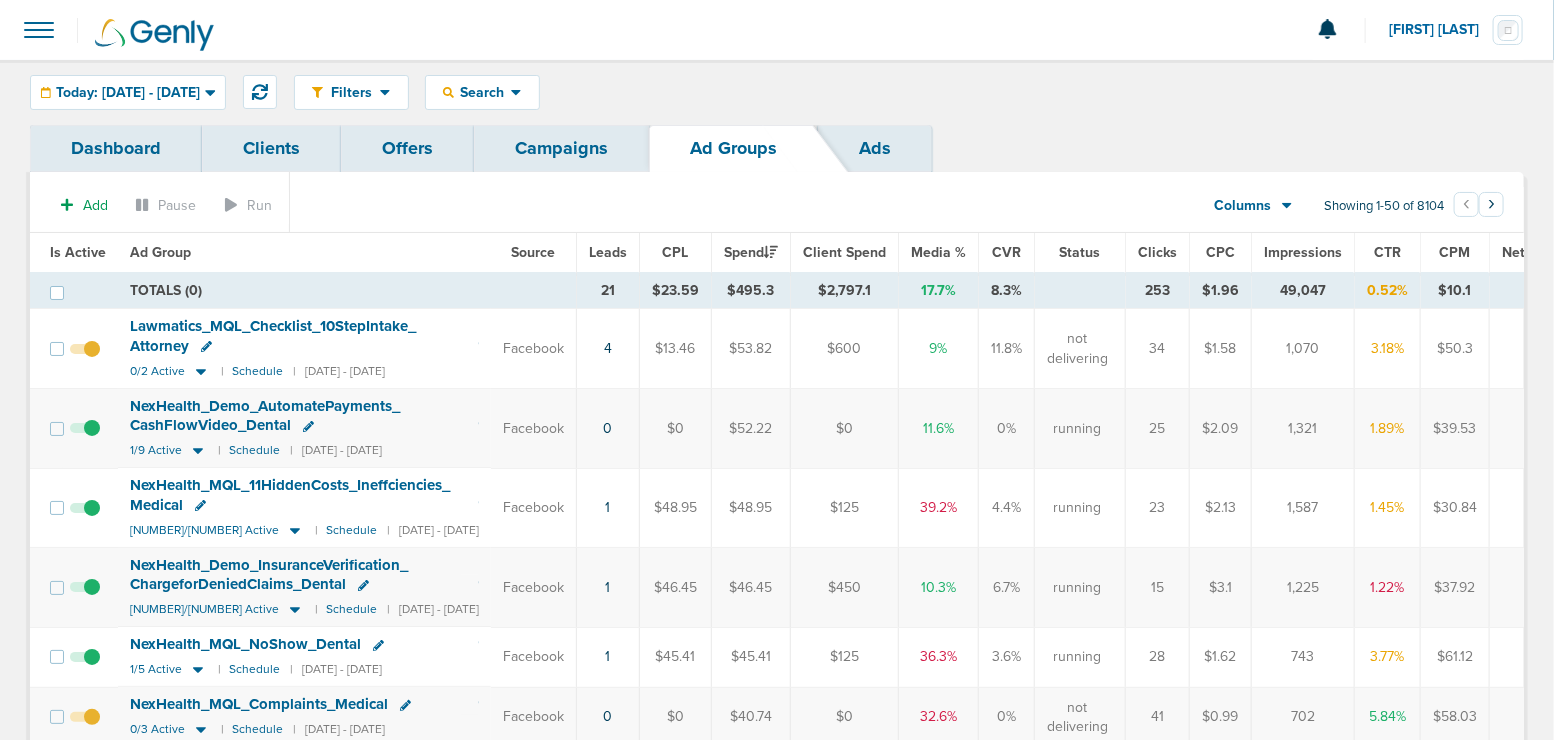 click on "Campaigns" at bounding box center [561, 148] 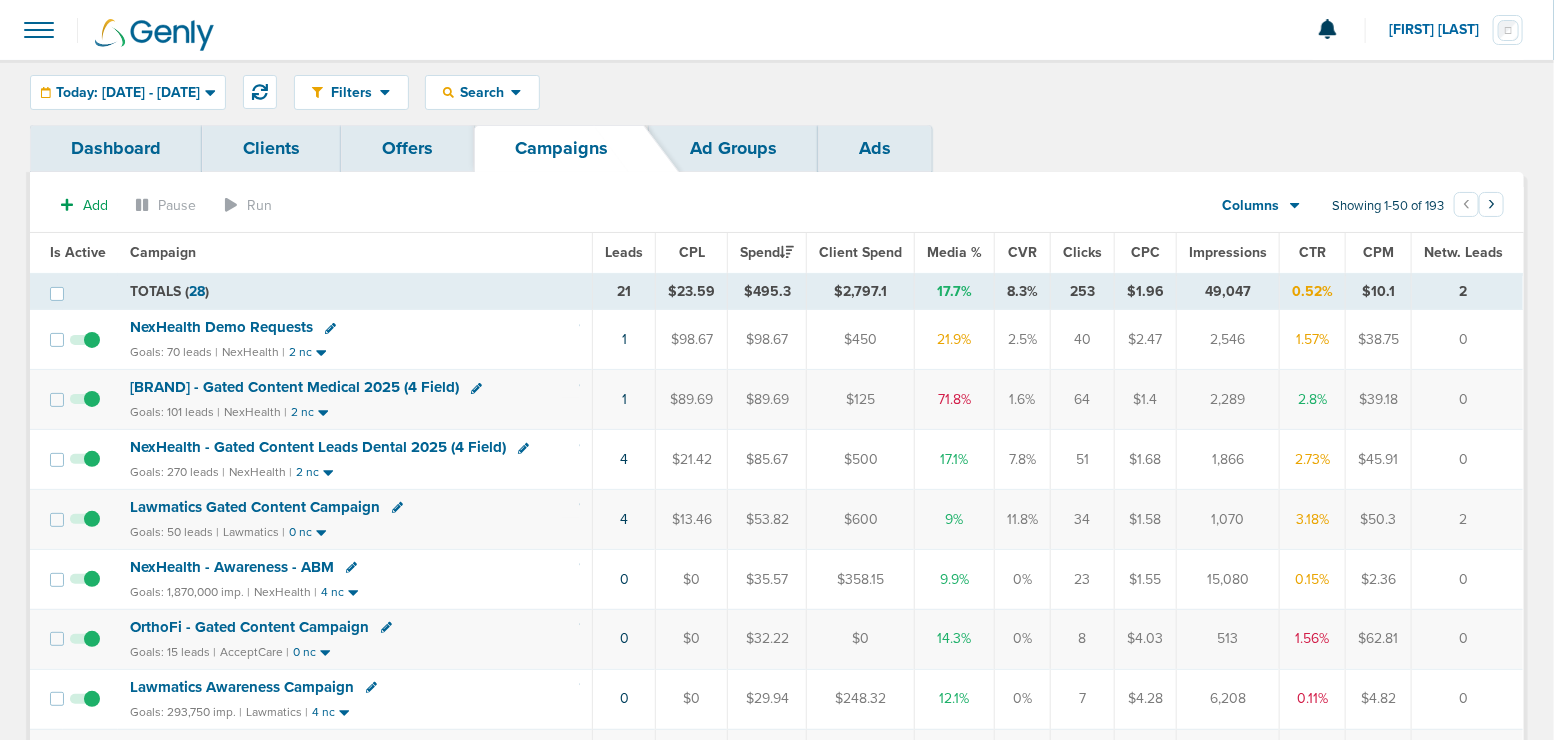 click on "[BRAND] - Gated Content Medical 2025 (4 Field)" at bounding box center [294, 387] 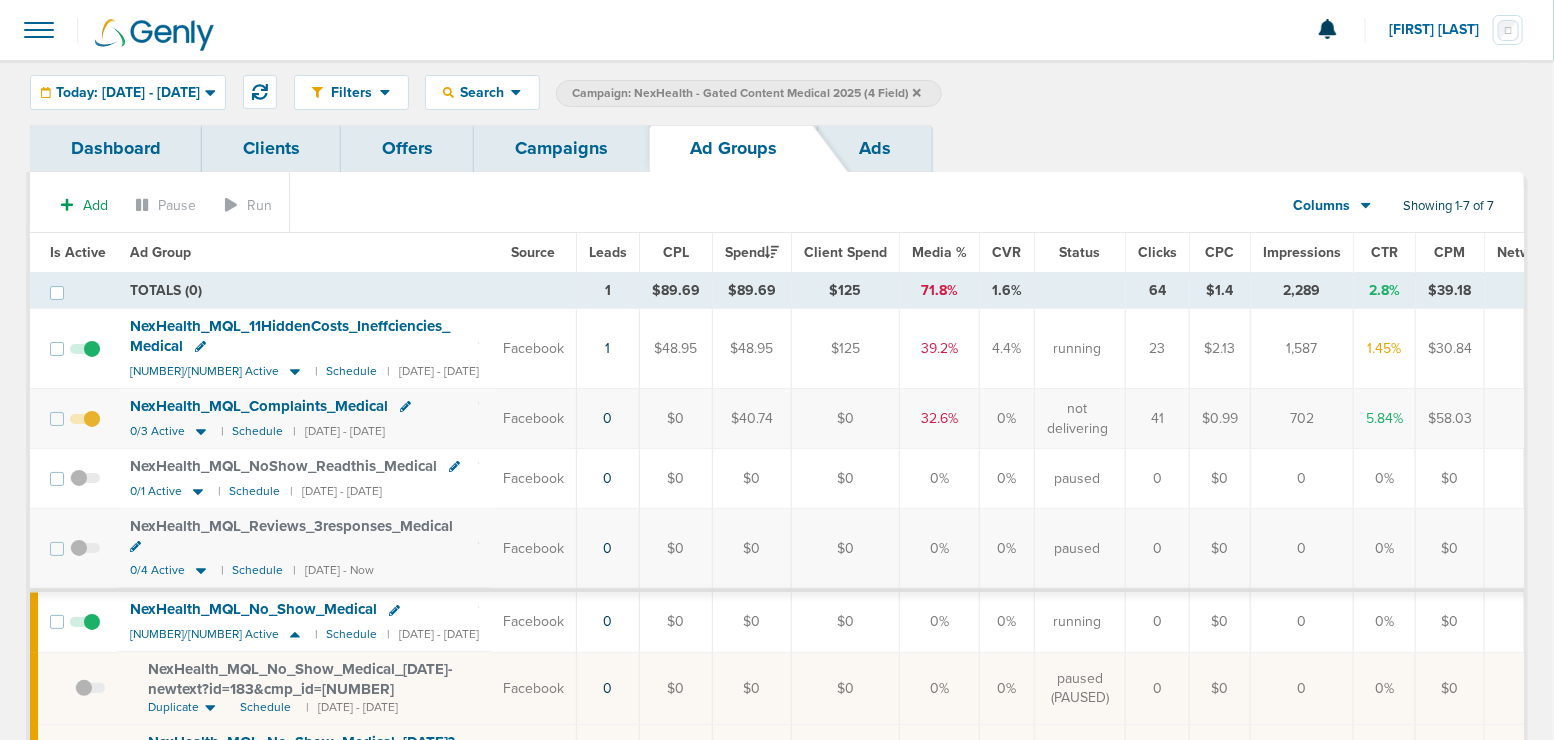 click at bounding box center [85, 359] 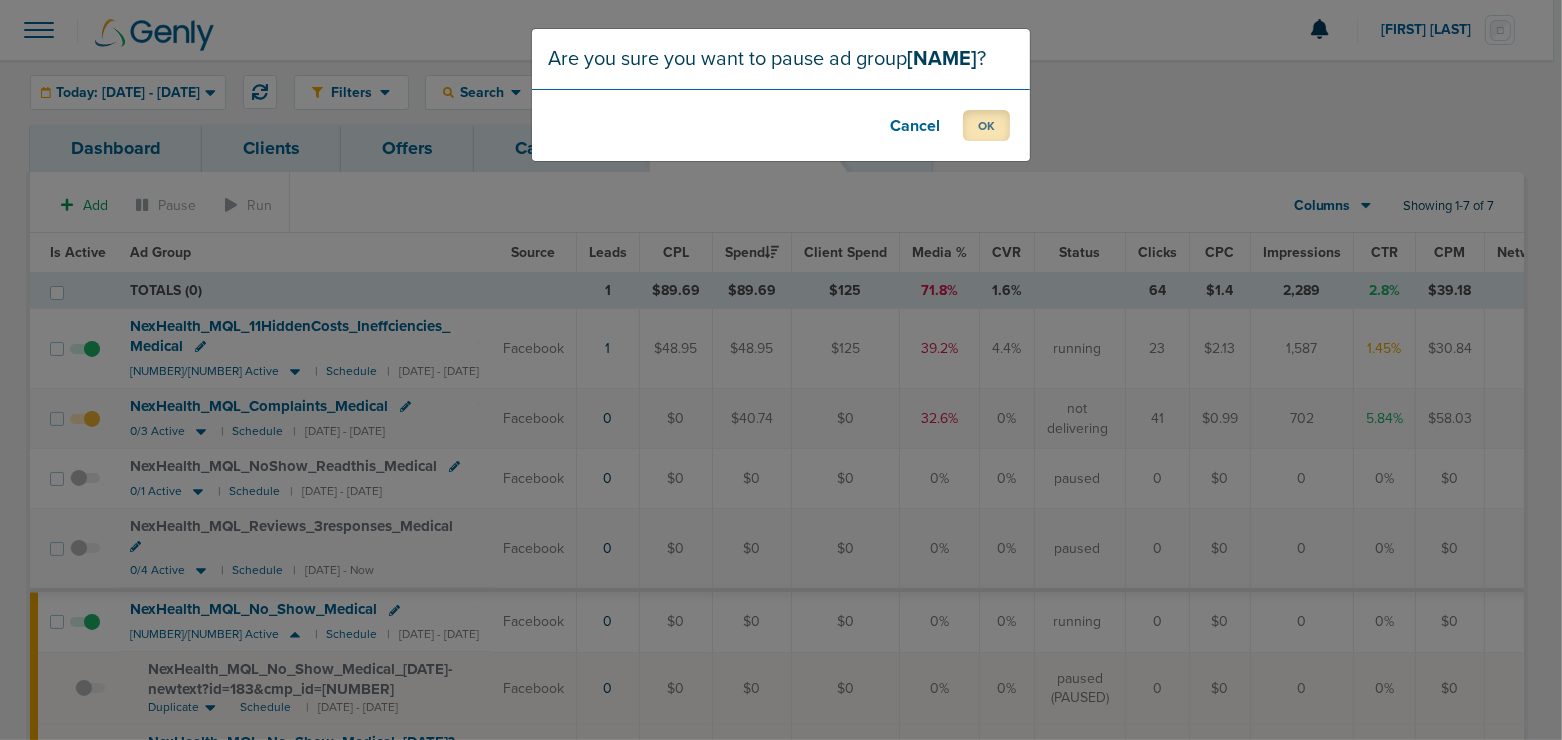 click on "OK" at bounding box center (986, 125) 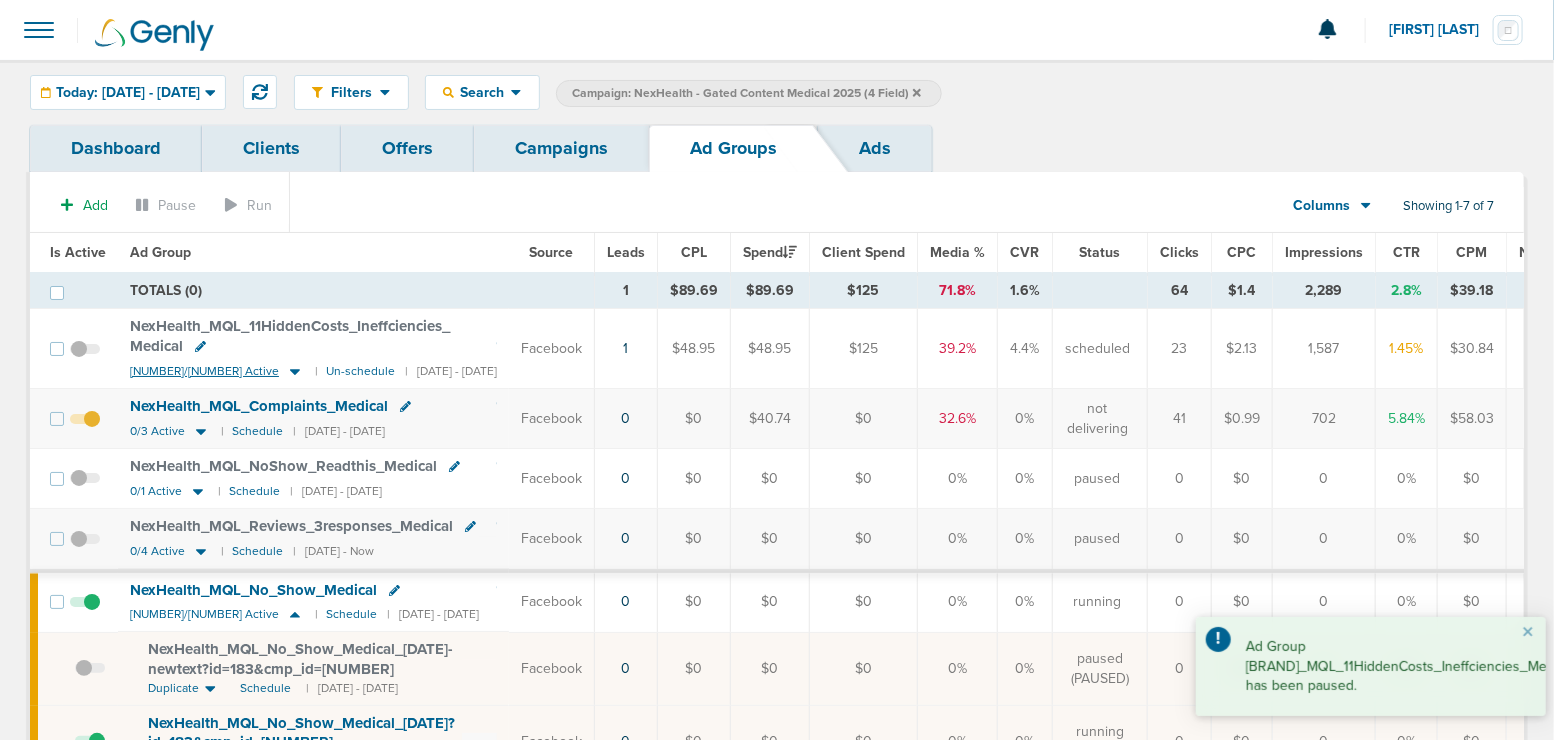 click at bounding box center [295, 371] 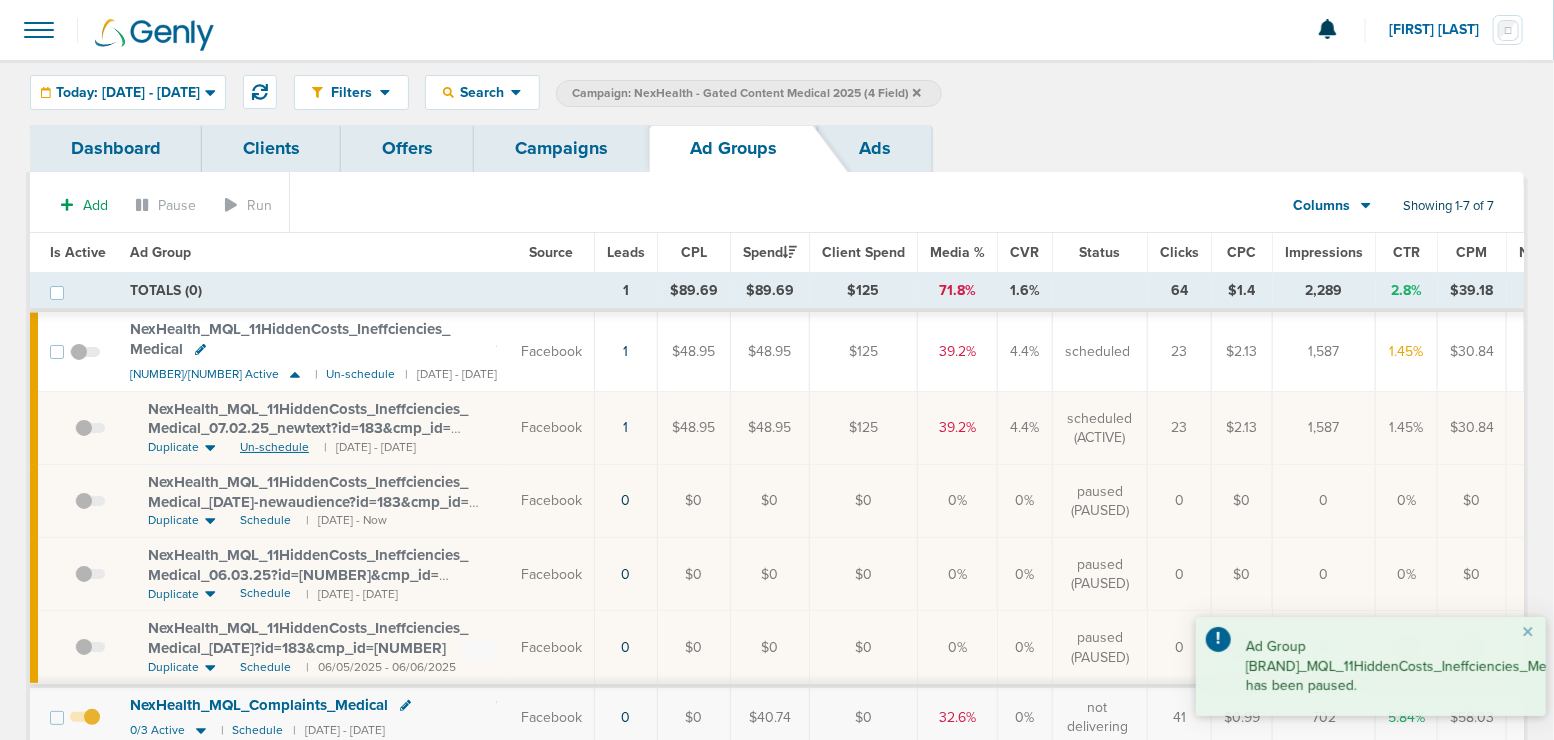 click on "Un-schedule" at bounding box center (274, 447) 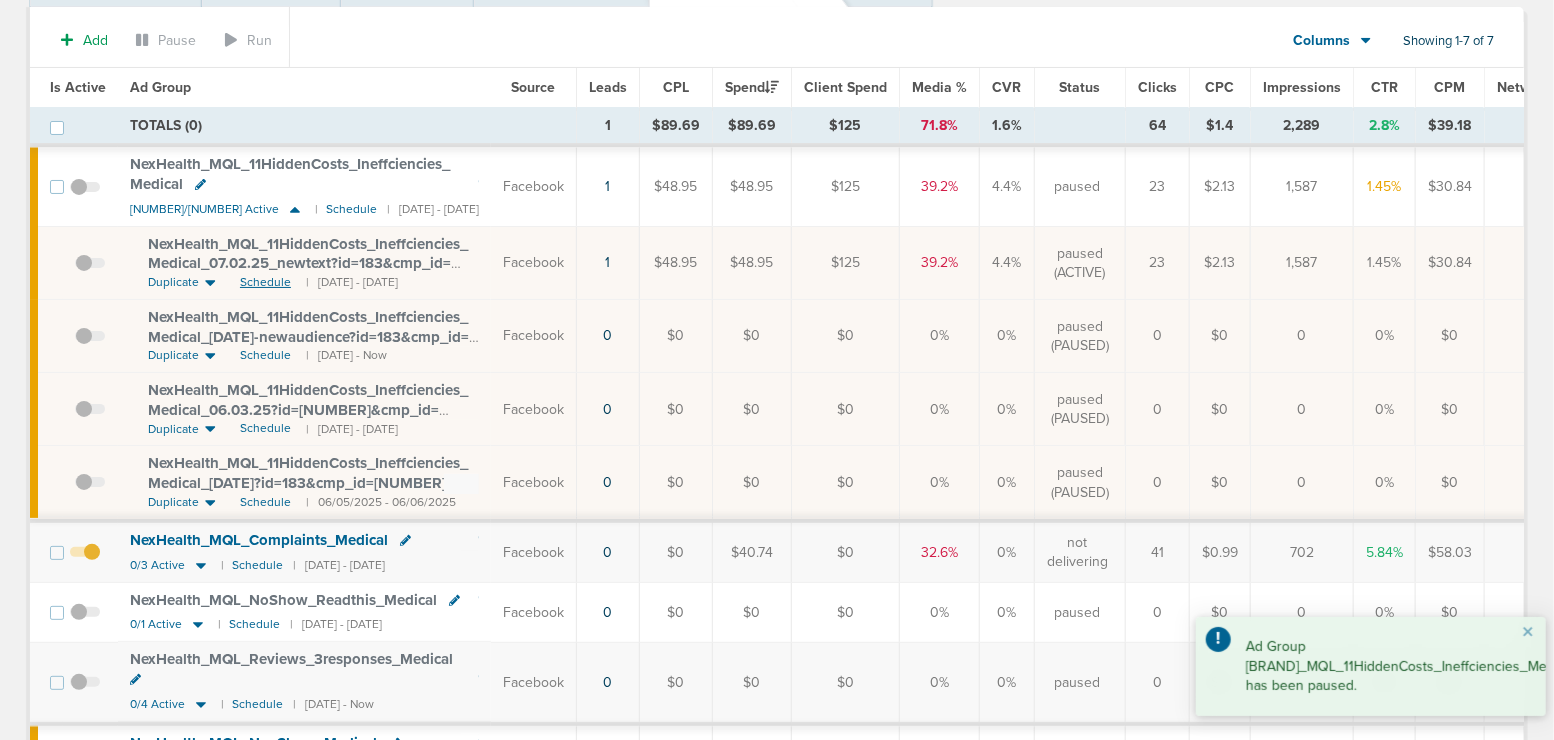 scroll, scrollTop: 185, scrollLeft: 0, axis: vertical 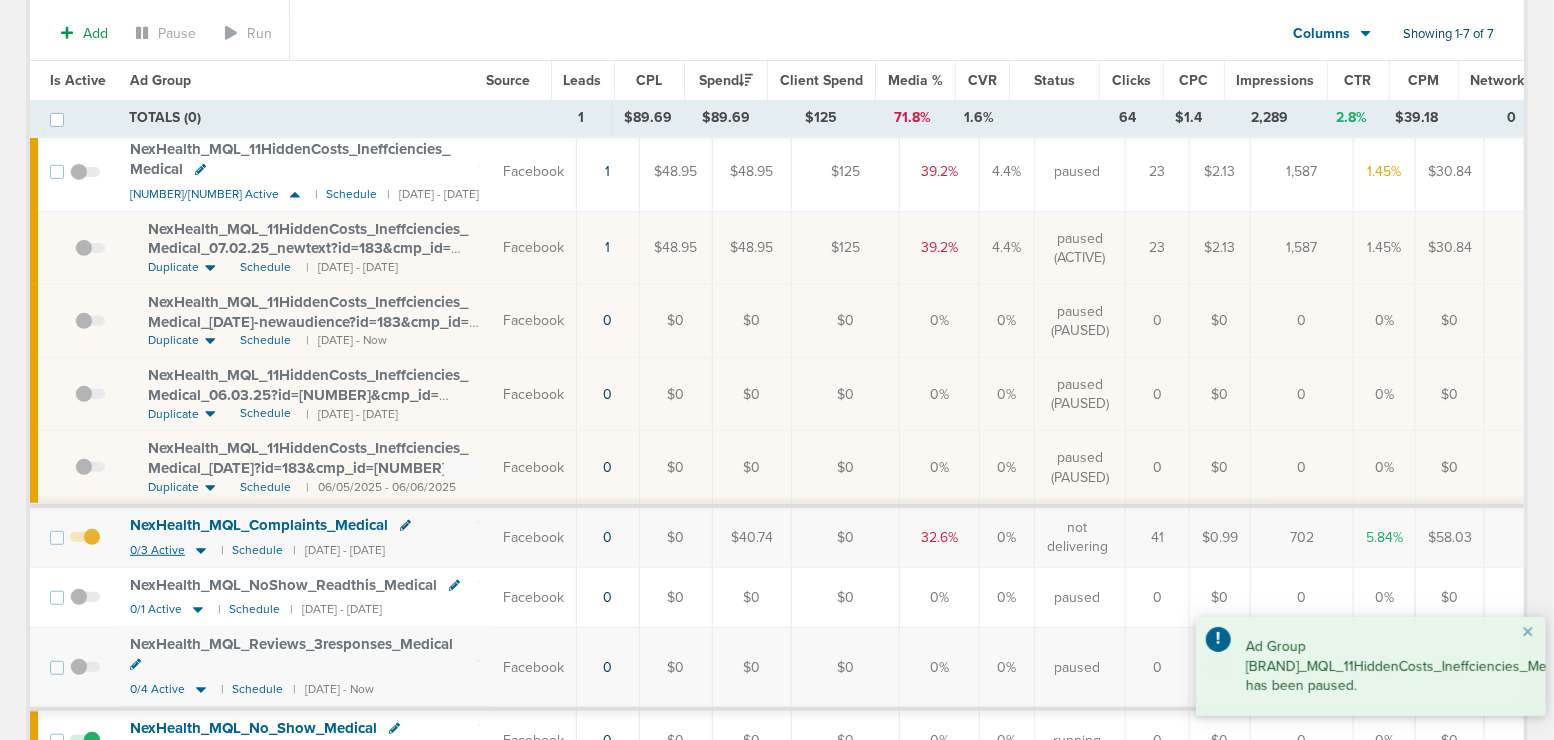 click at bounding box center [201, 551] 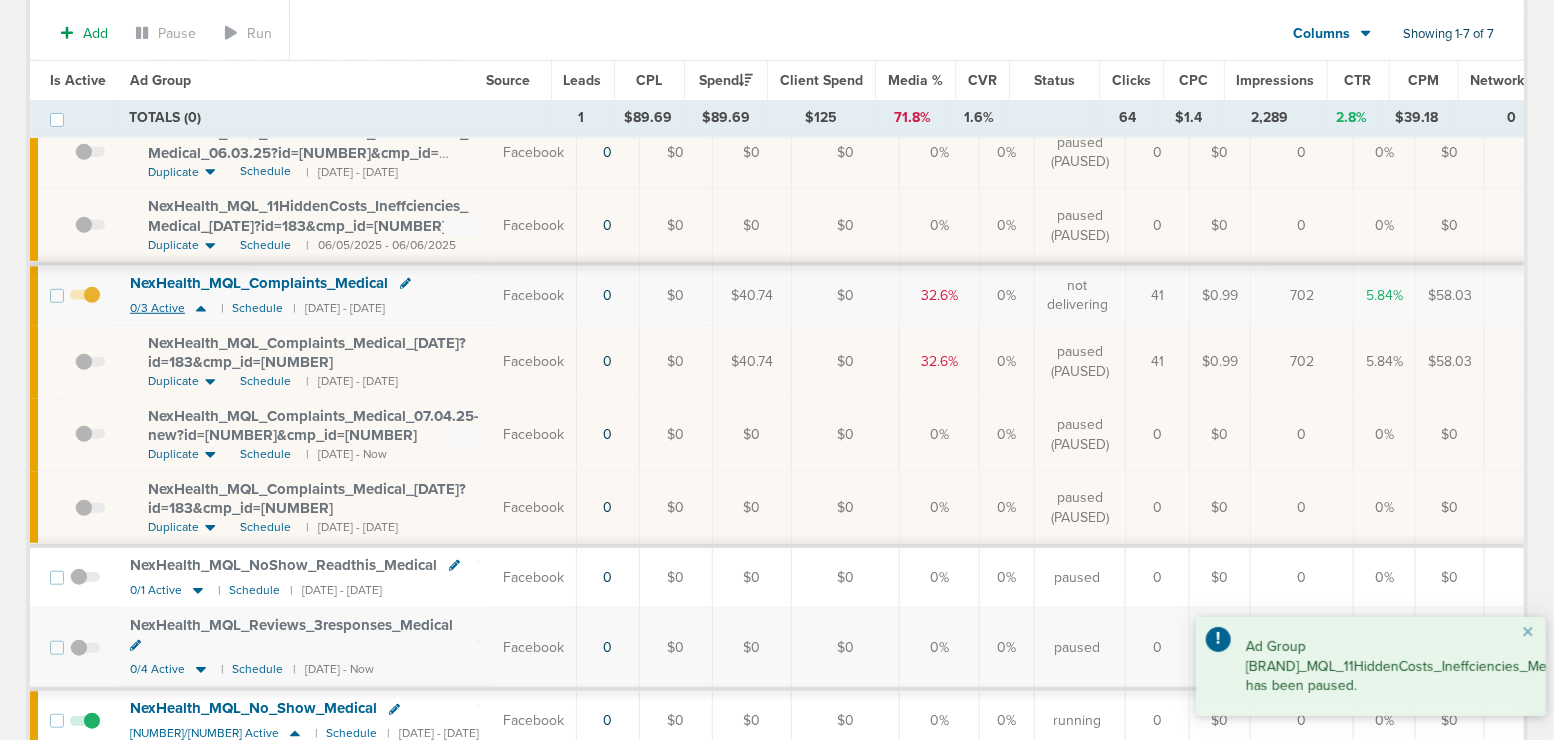 scroll, scrollTop: 348, scrollLeft: 0, axis: vertical 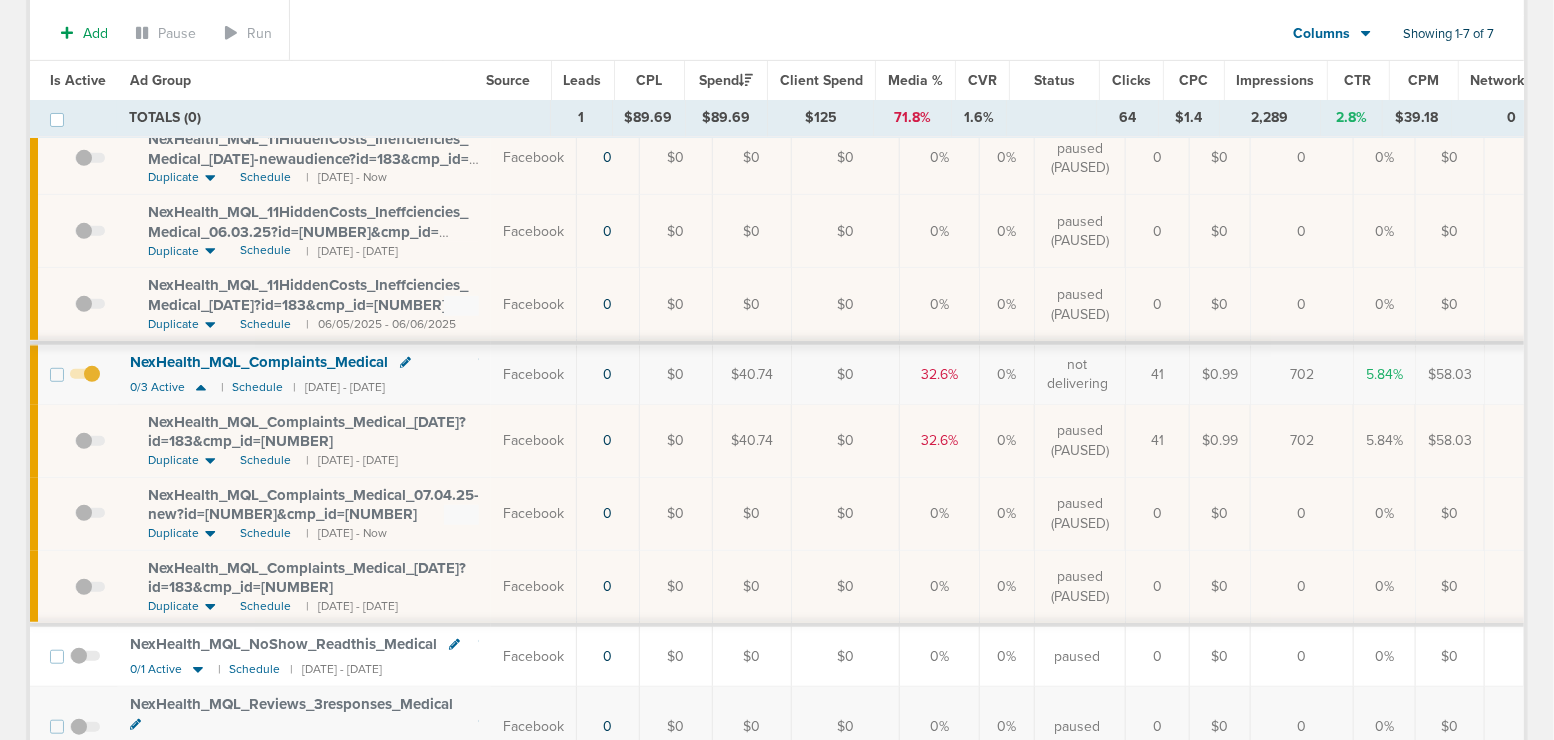 click at bounding box center [85, 384] 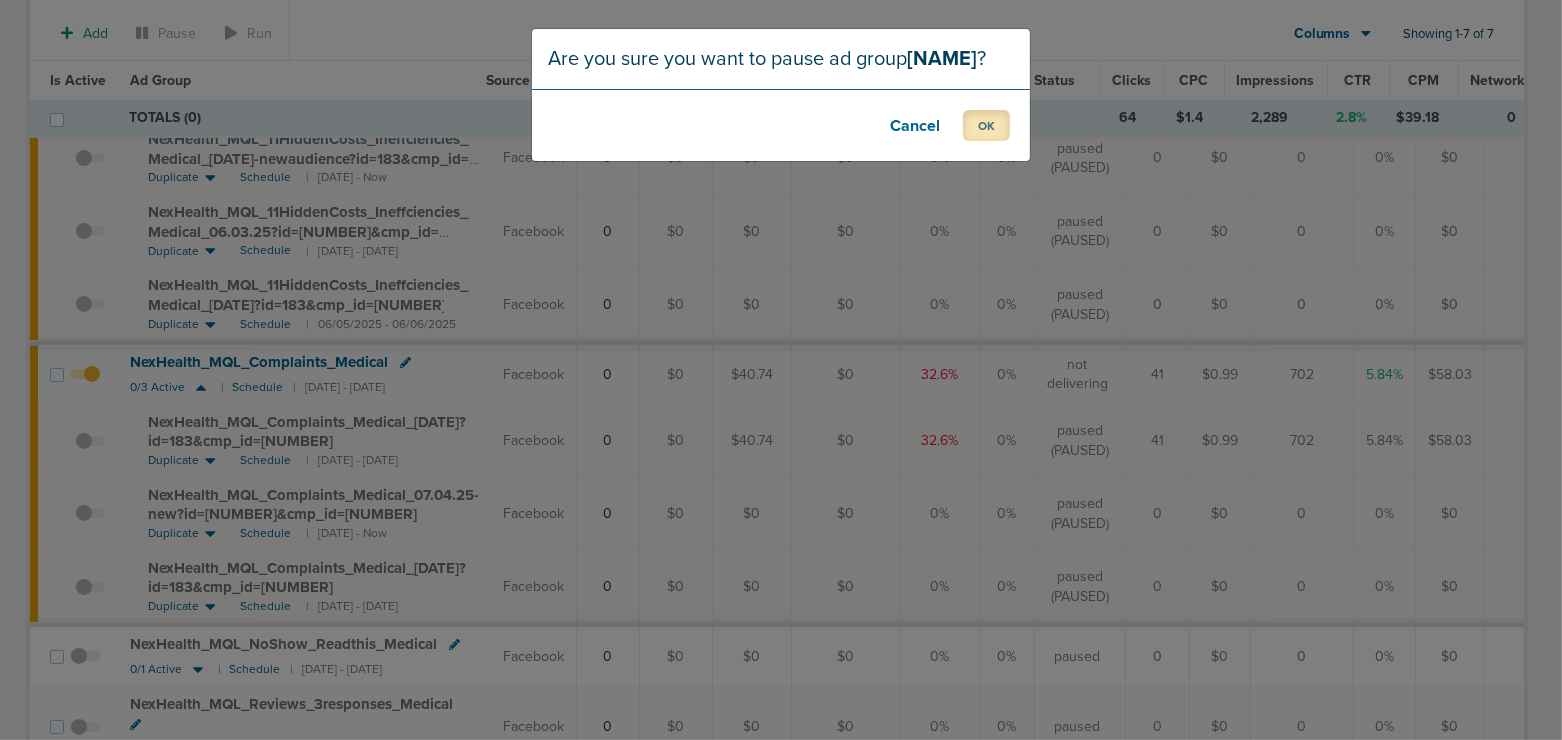 click on "OK" at bounding box center (986, 125) 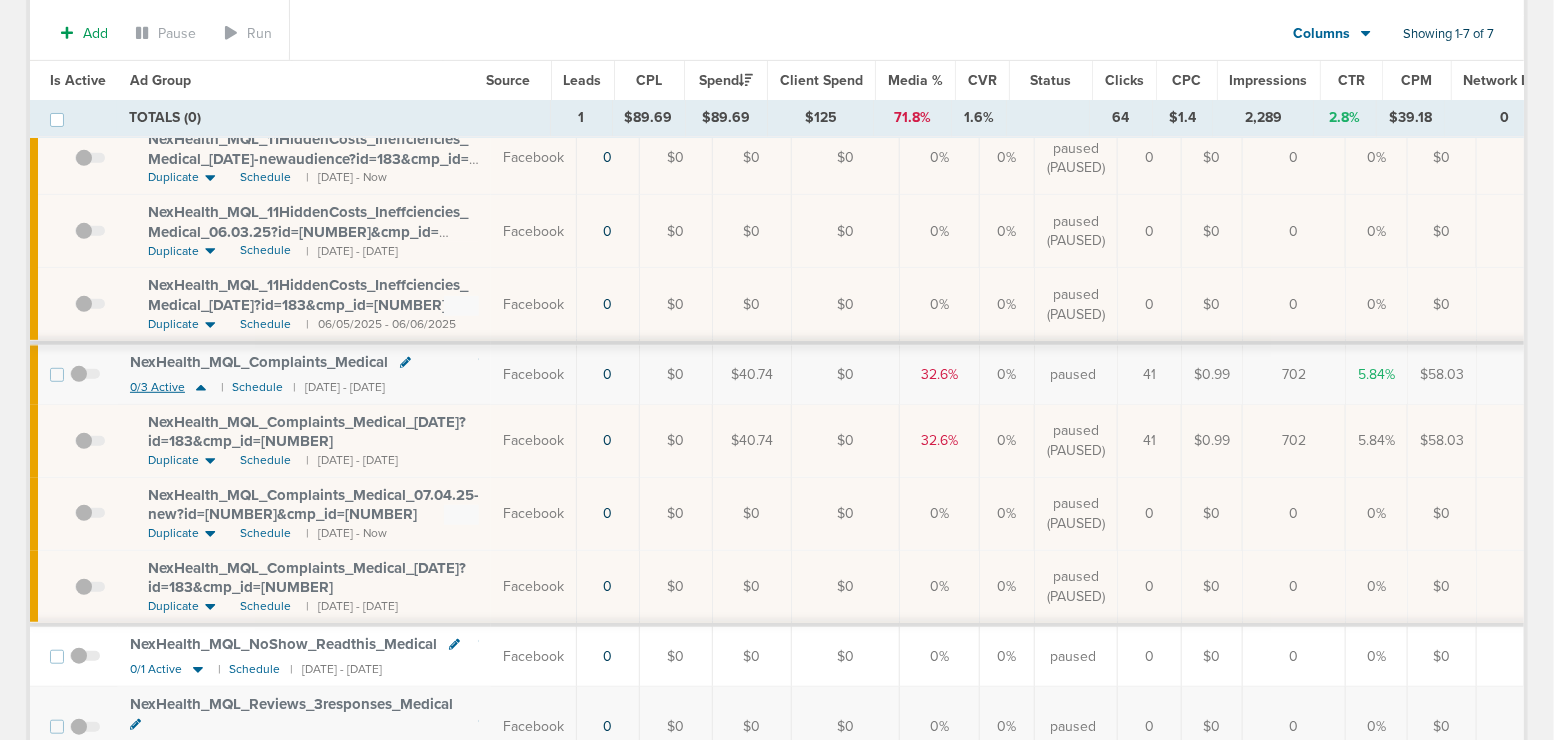click at bounding box center [201, 387] 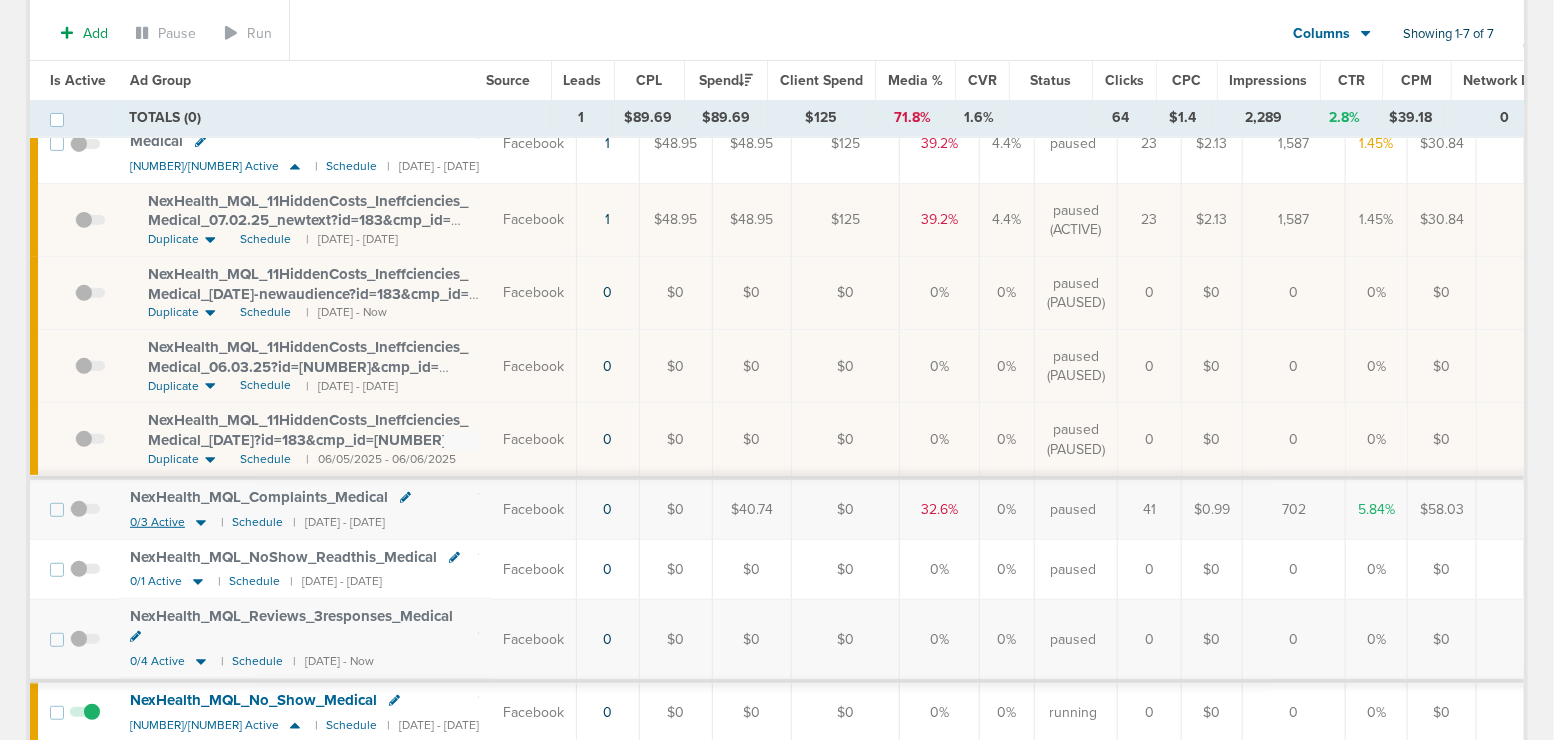 scroll, scrollTop: 0, scrollLeft: 0, axis: both 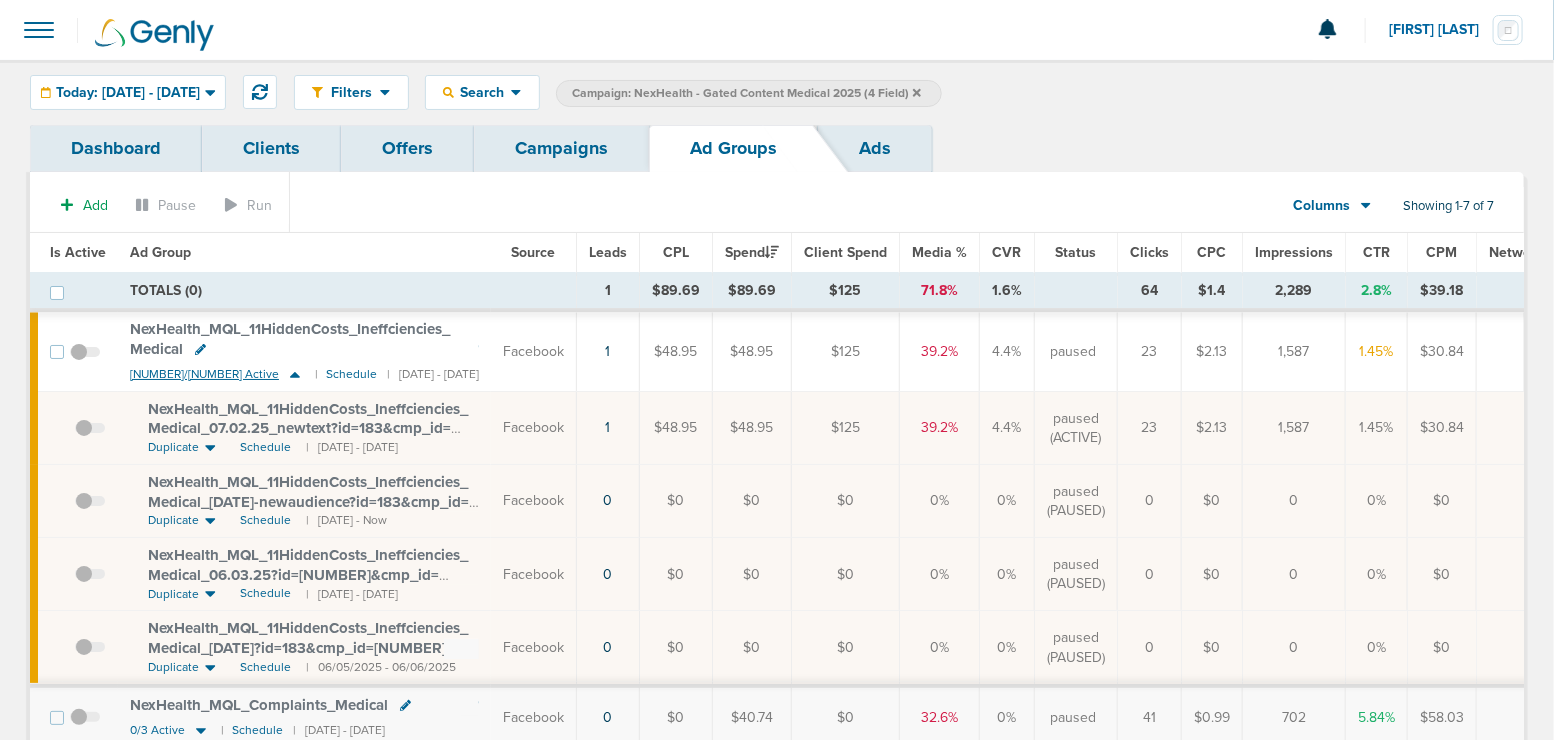 click at bounding box center (295, 374) 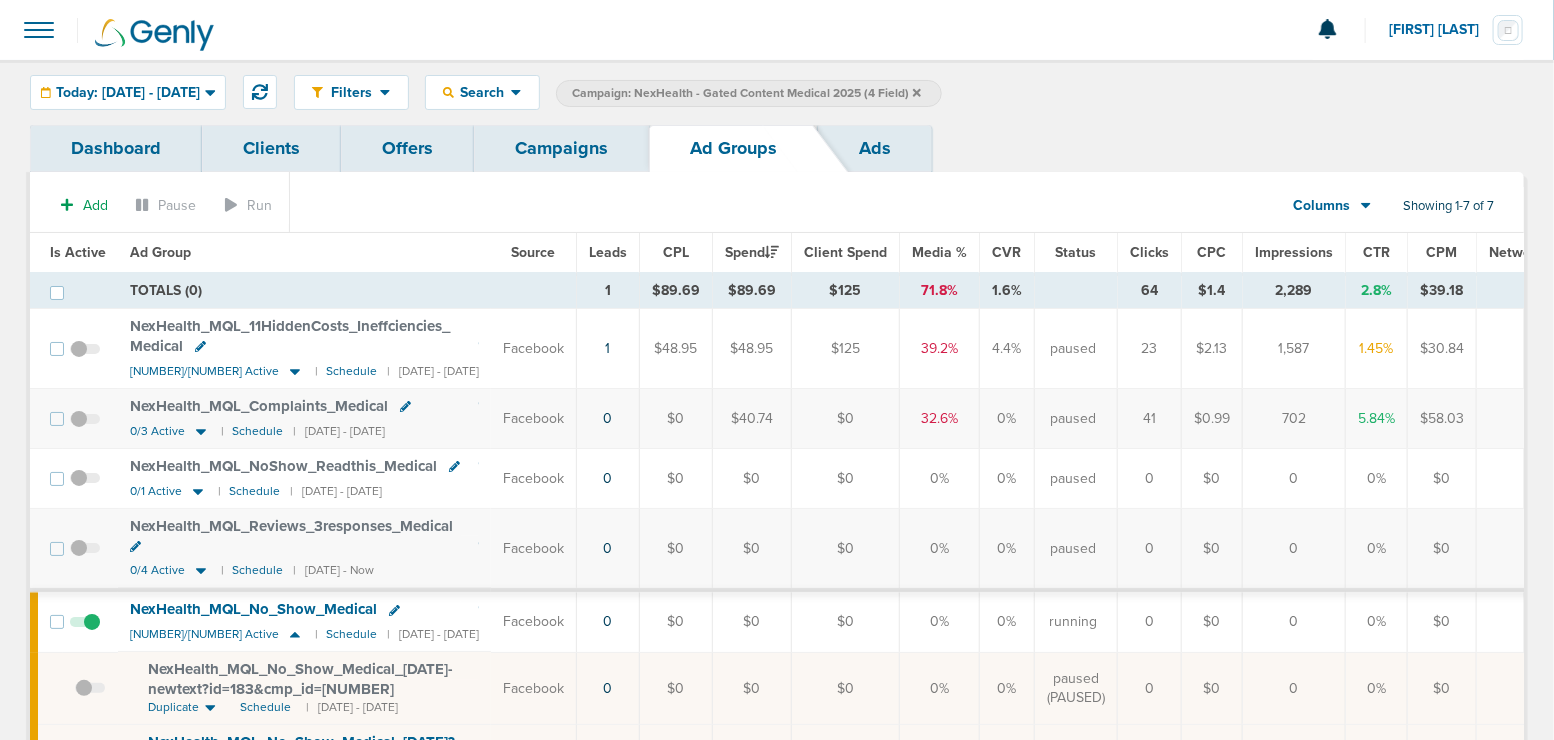 click on "Campaigns" at bounding box center (561, 148) 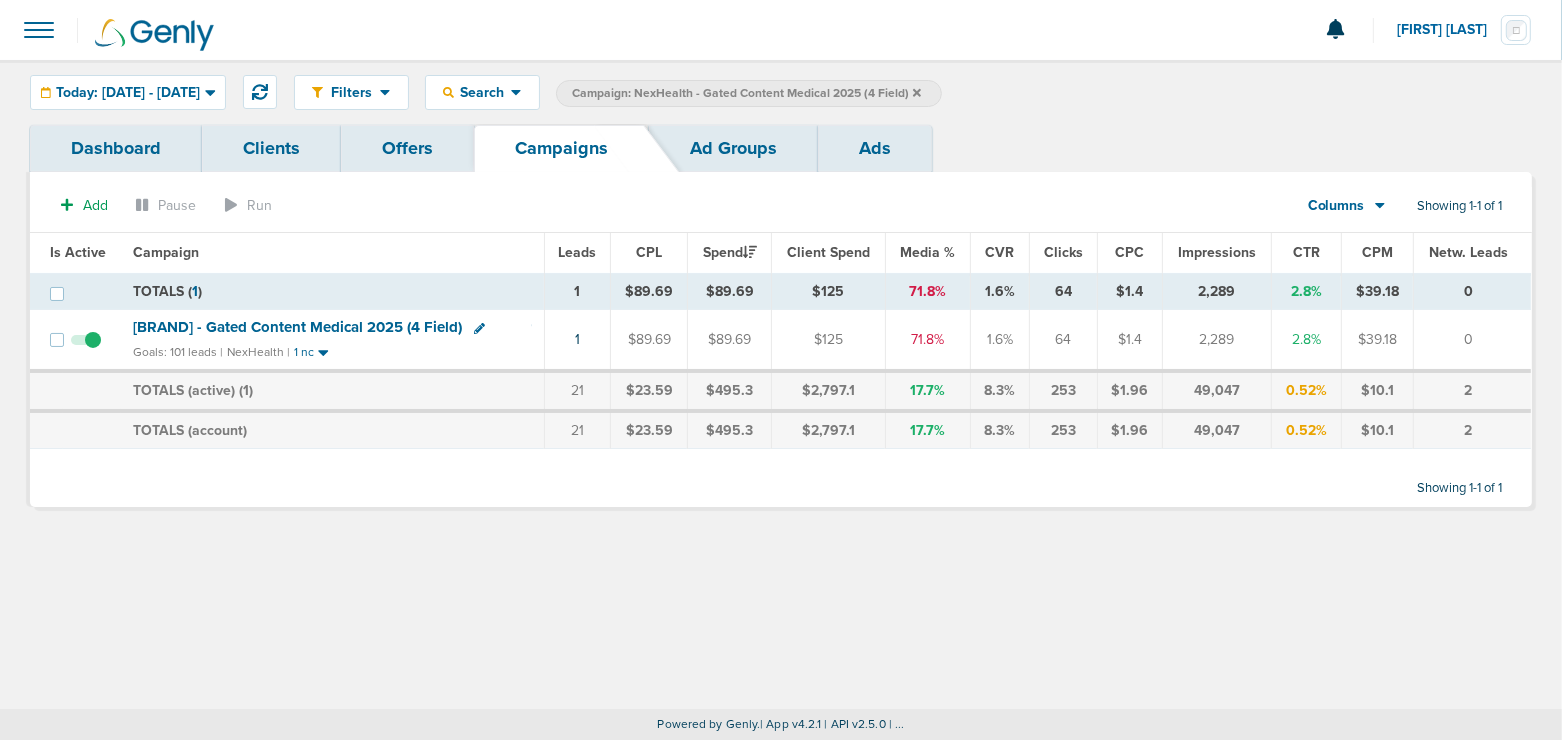click at bounding box center [917, 92] 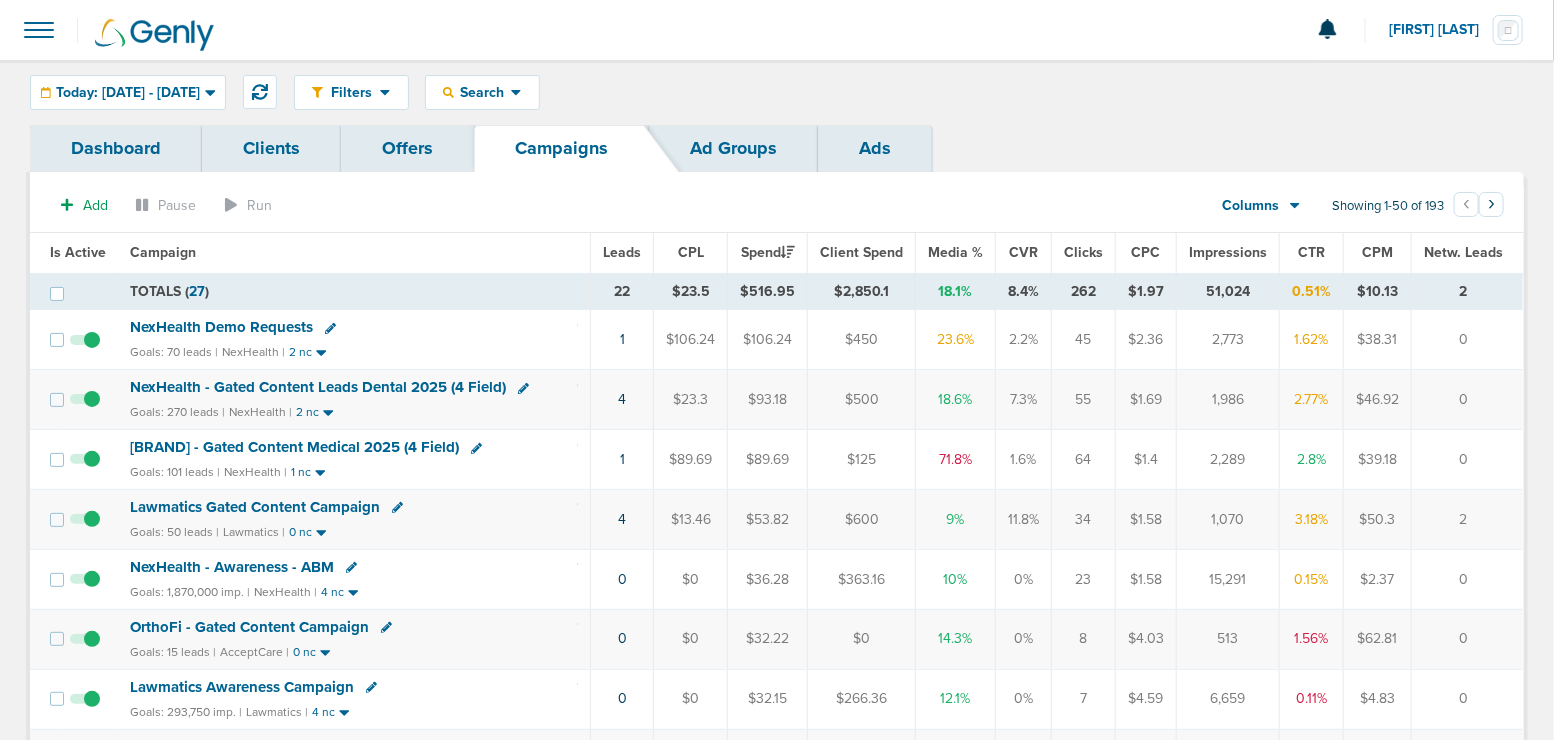 click on "[BRAND] - Gated Content Medical 2025 (4 Field)" at bounding box center [221, 327] 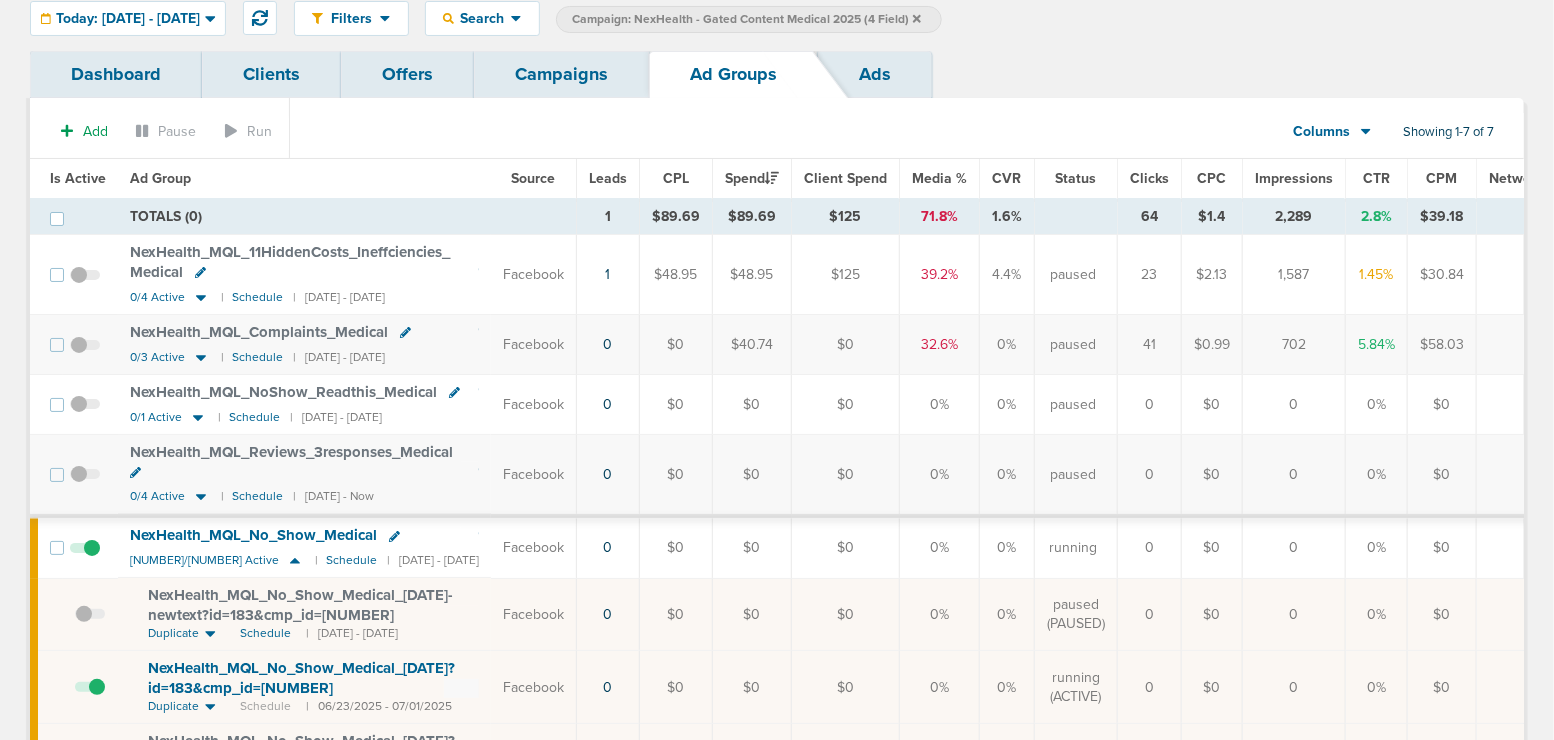 scroll, scrollTop: 0, scrollLeft: 0, axis: both 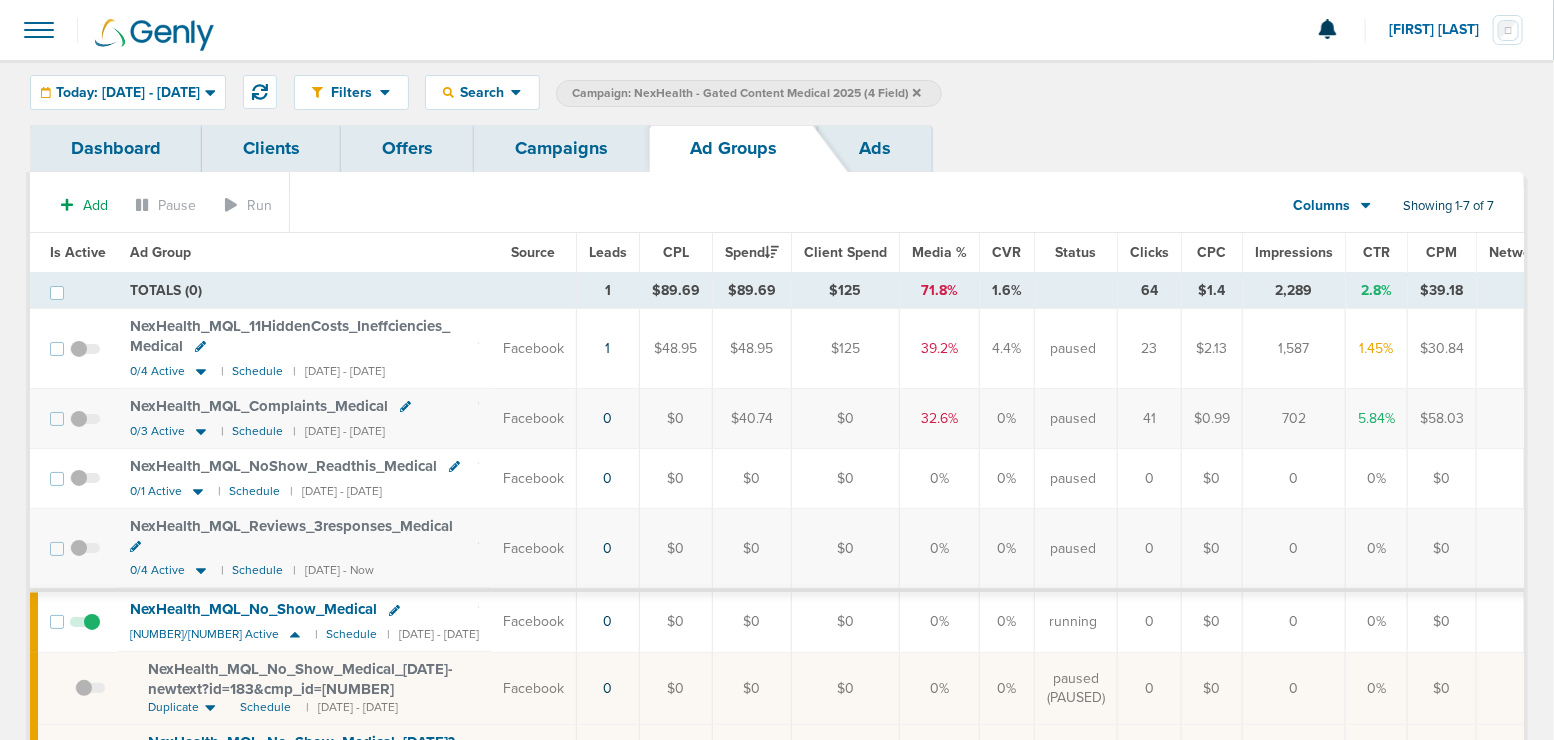 click on "Campaigns" at bounding box center [561, 148] 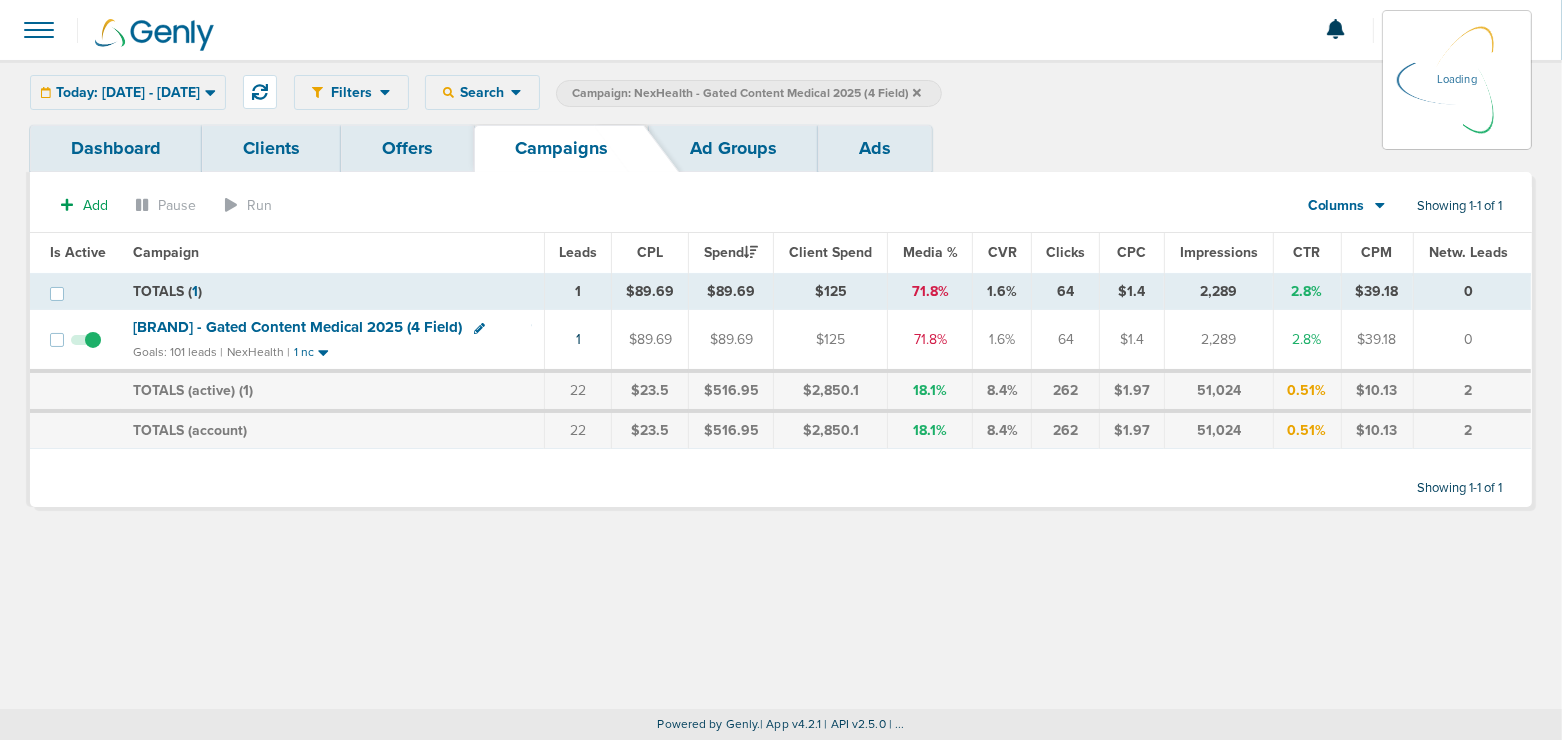 click at bounding box center [917, 92] 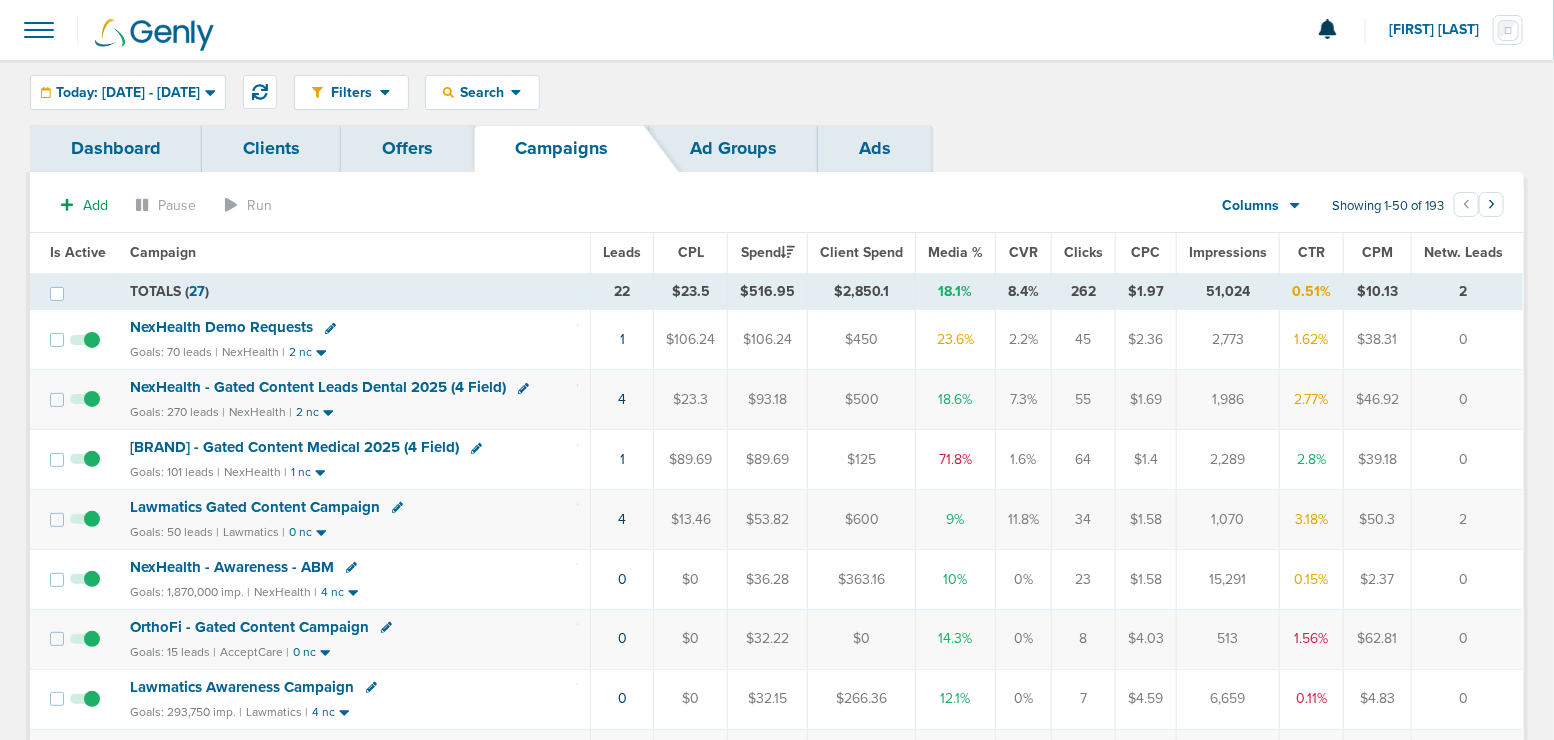 click on "NexHealth Demo Requests" at bounding box center (221, 327) 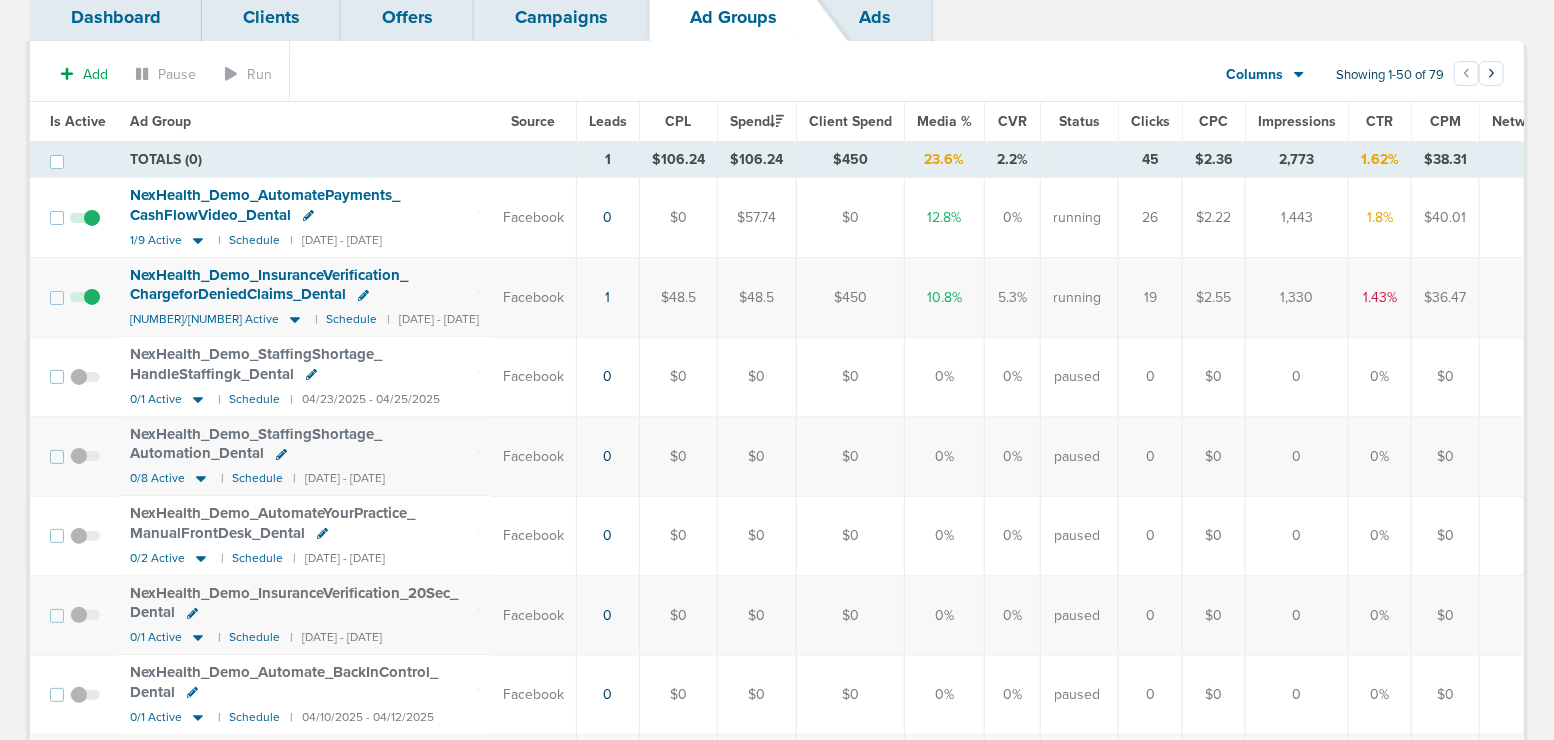 scroll, scrollTop: 137, scrollLeft: 0, axis: vertical 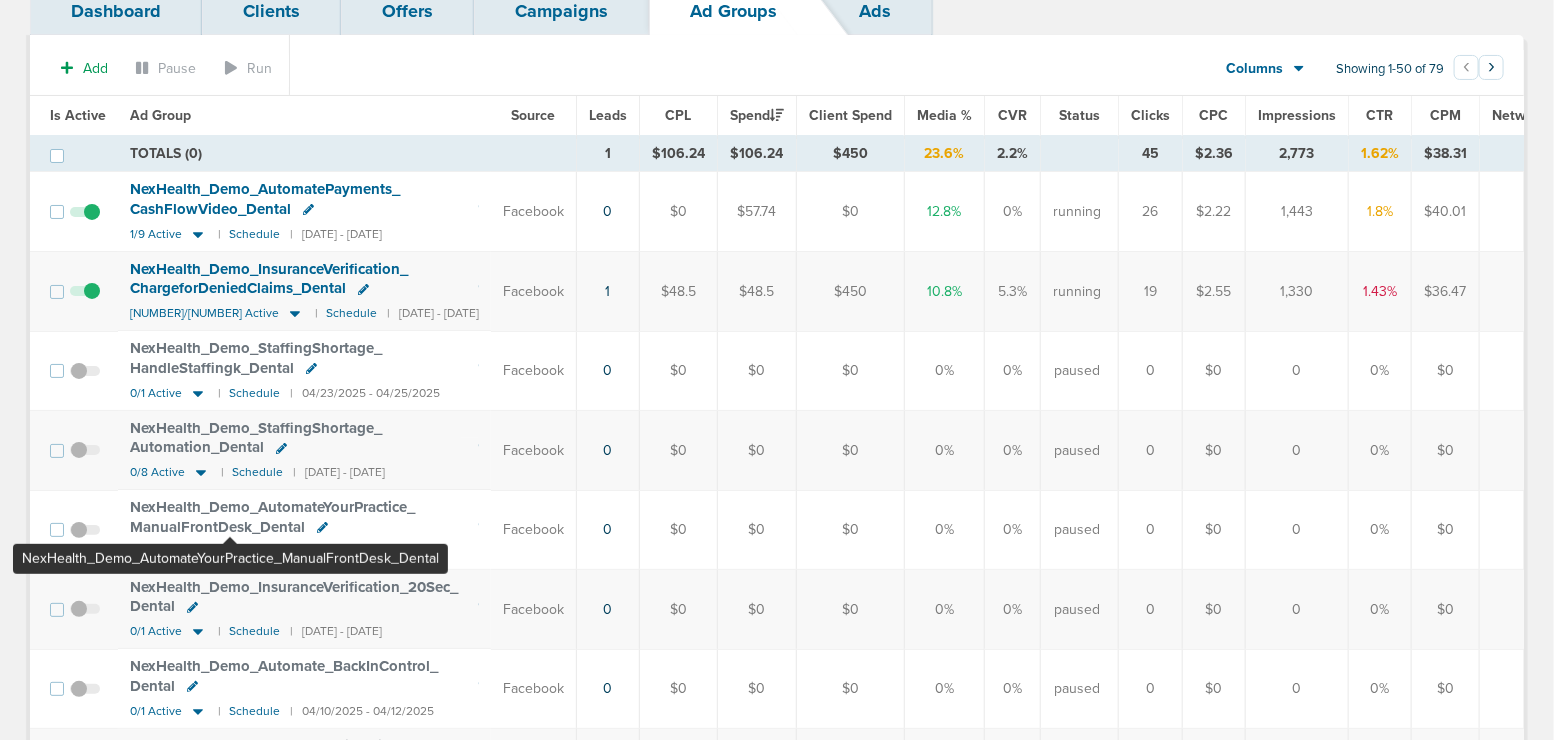 click on "NexHealth_ Demo_ AutomateYourPractice_ ManualFrontDesk_ Dental" at bounding box center [272, 517] 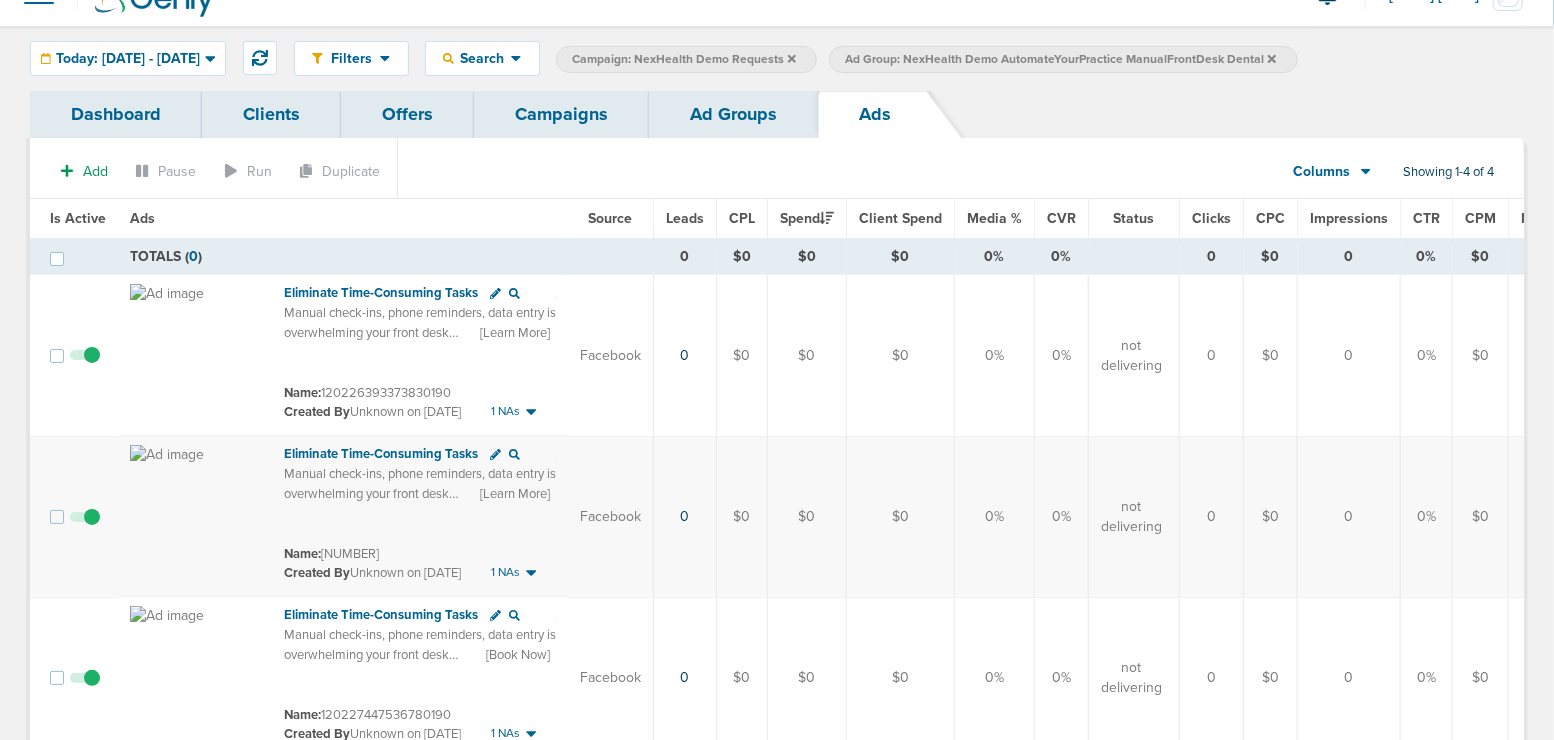 scroll, scrollTop: 41, scrollLeft: 0, axis: vertical 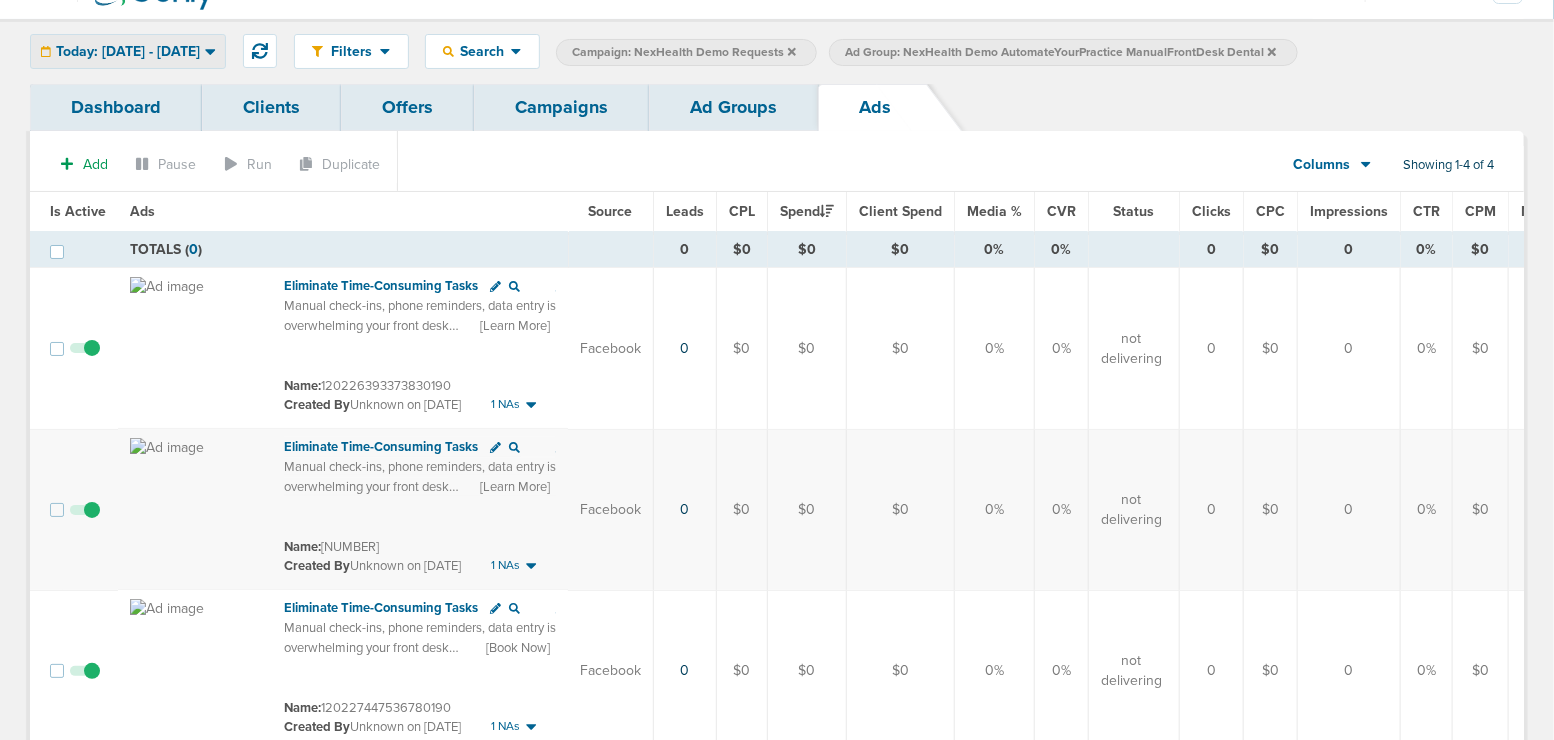click on "Today: [DATE] - [DATE]" at bounding box center [128, 52] 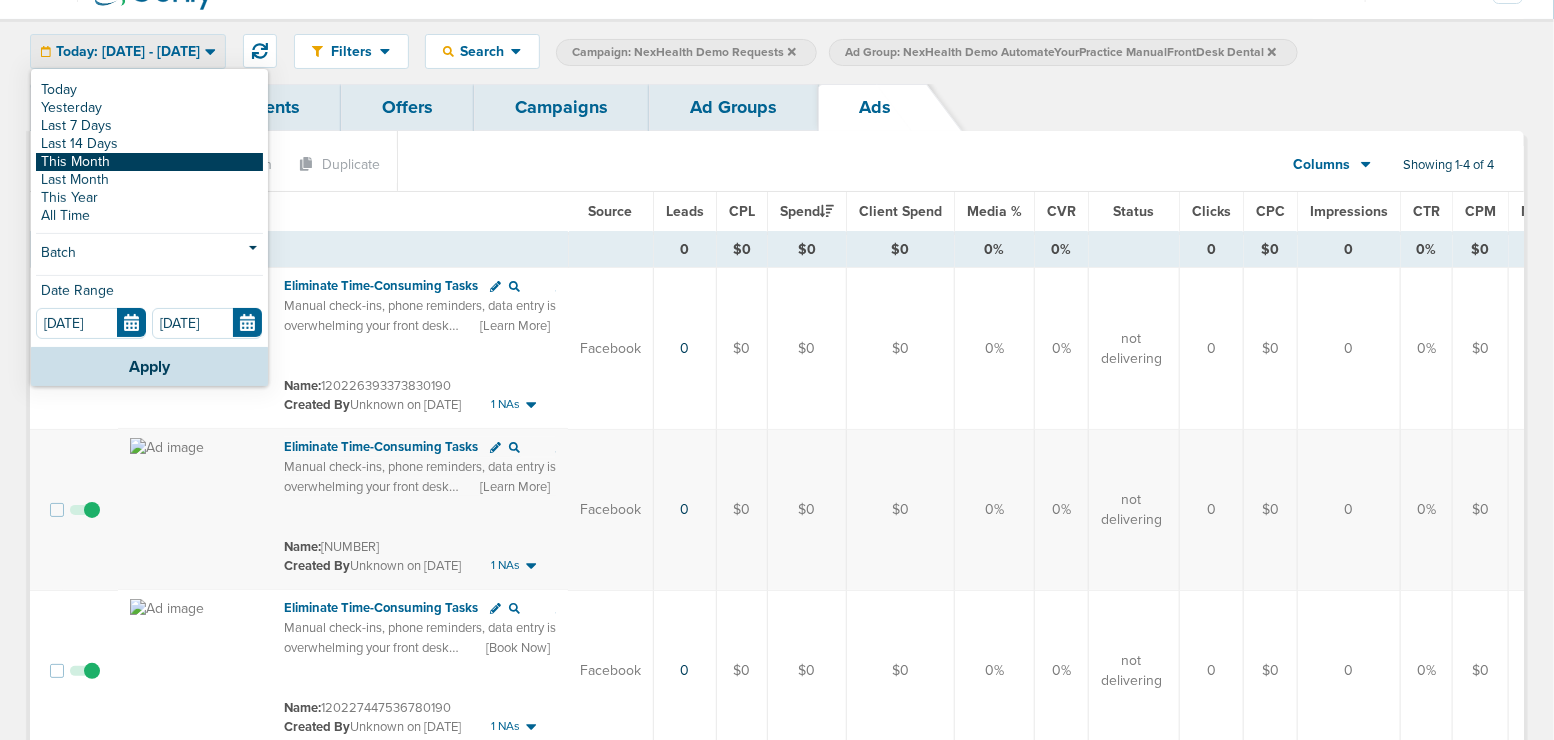 click on "This Month" at bounding box center (149, 90) 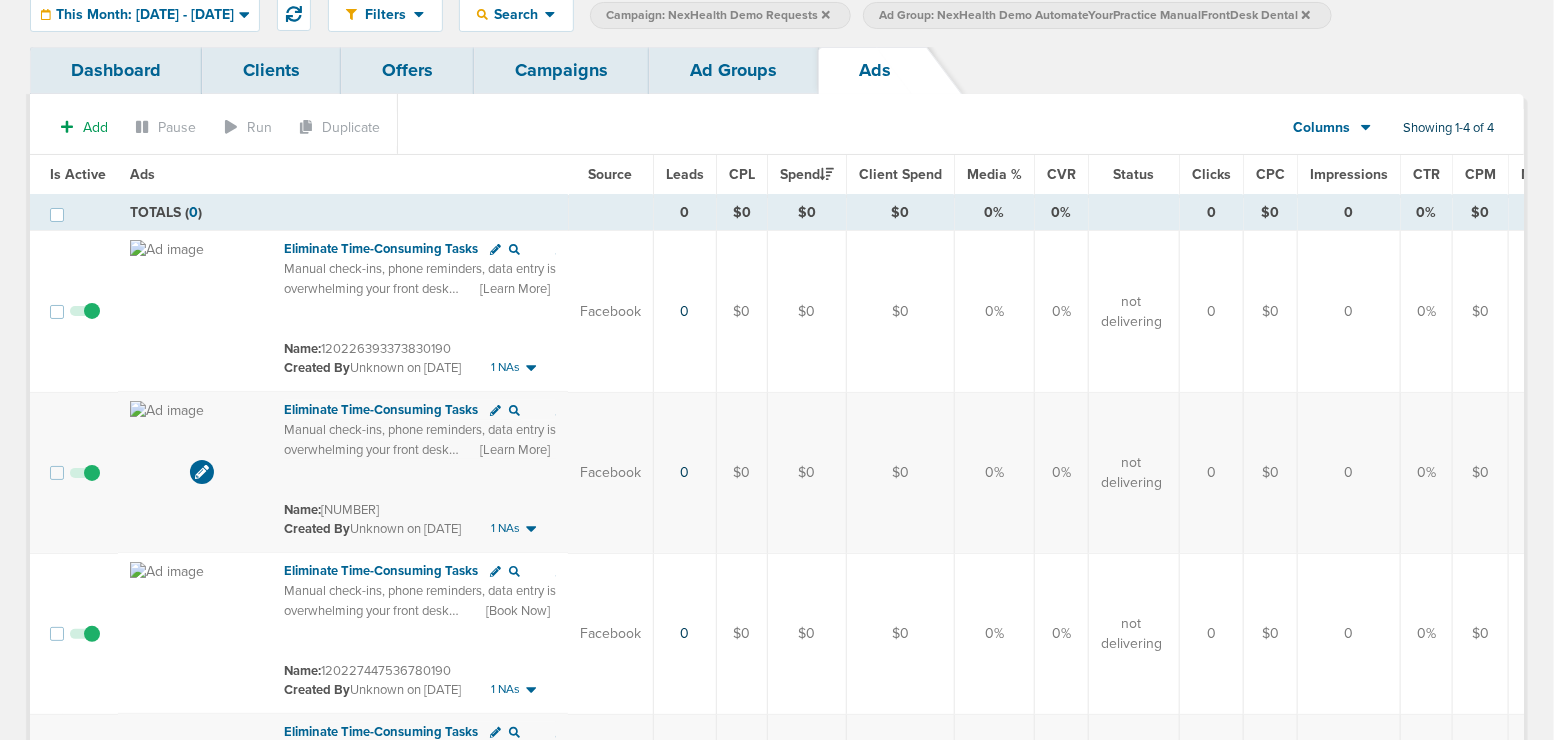 scroll, scrollTop: 0, scrollLeft: 0, axis: both 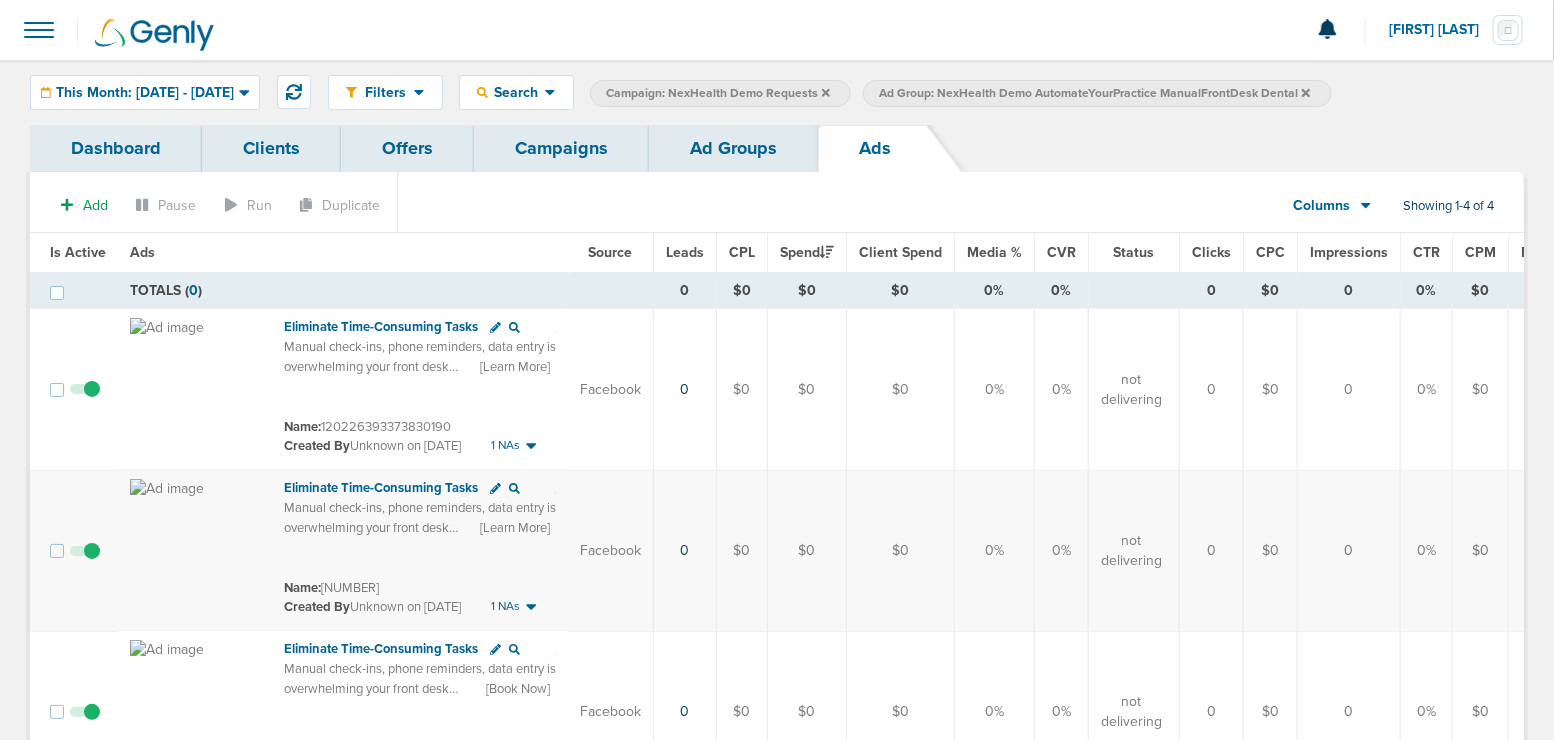 click on "Ad Groups" at bounding box center (733, 148) 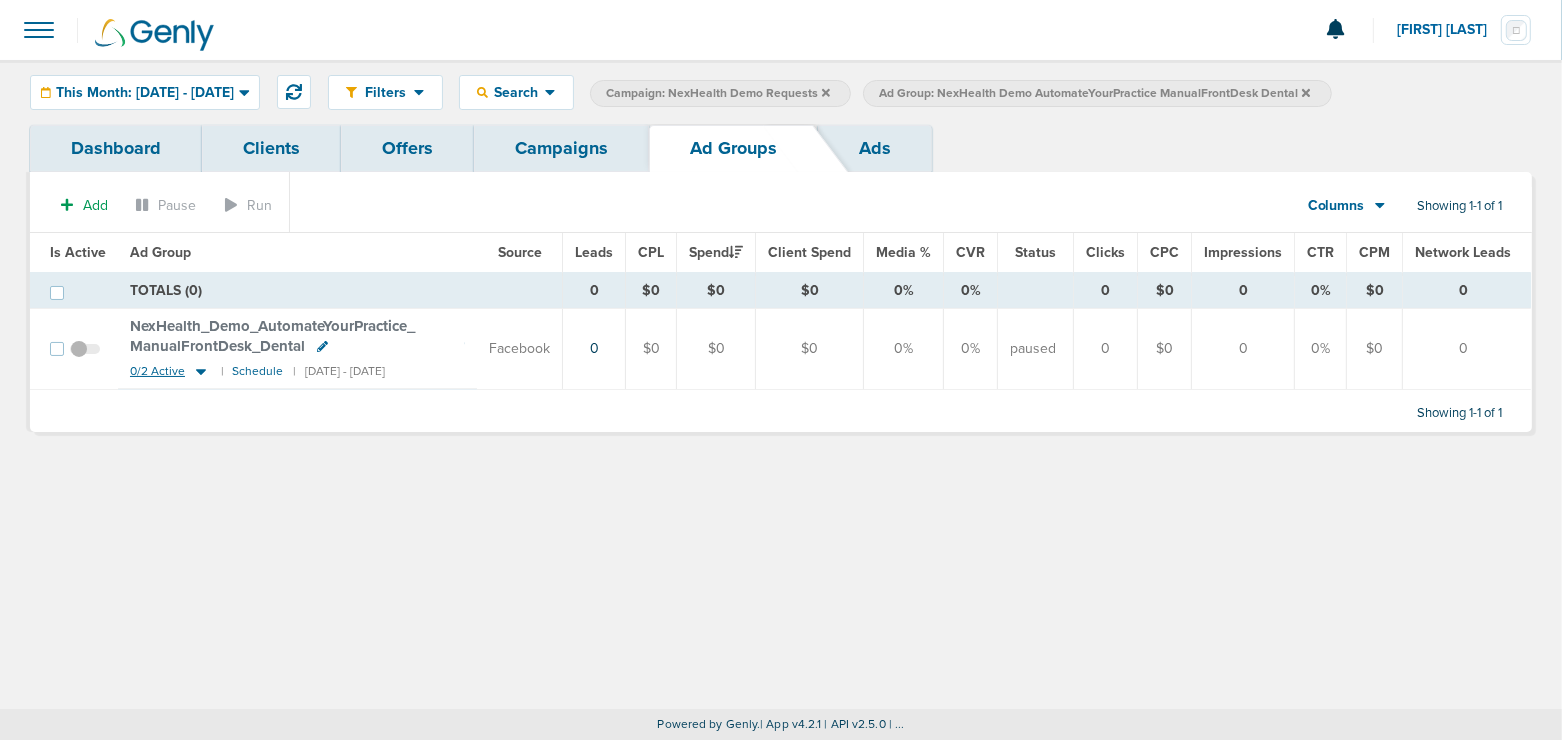 click at bounding box center (201, 372) 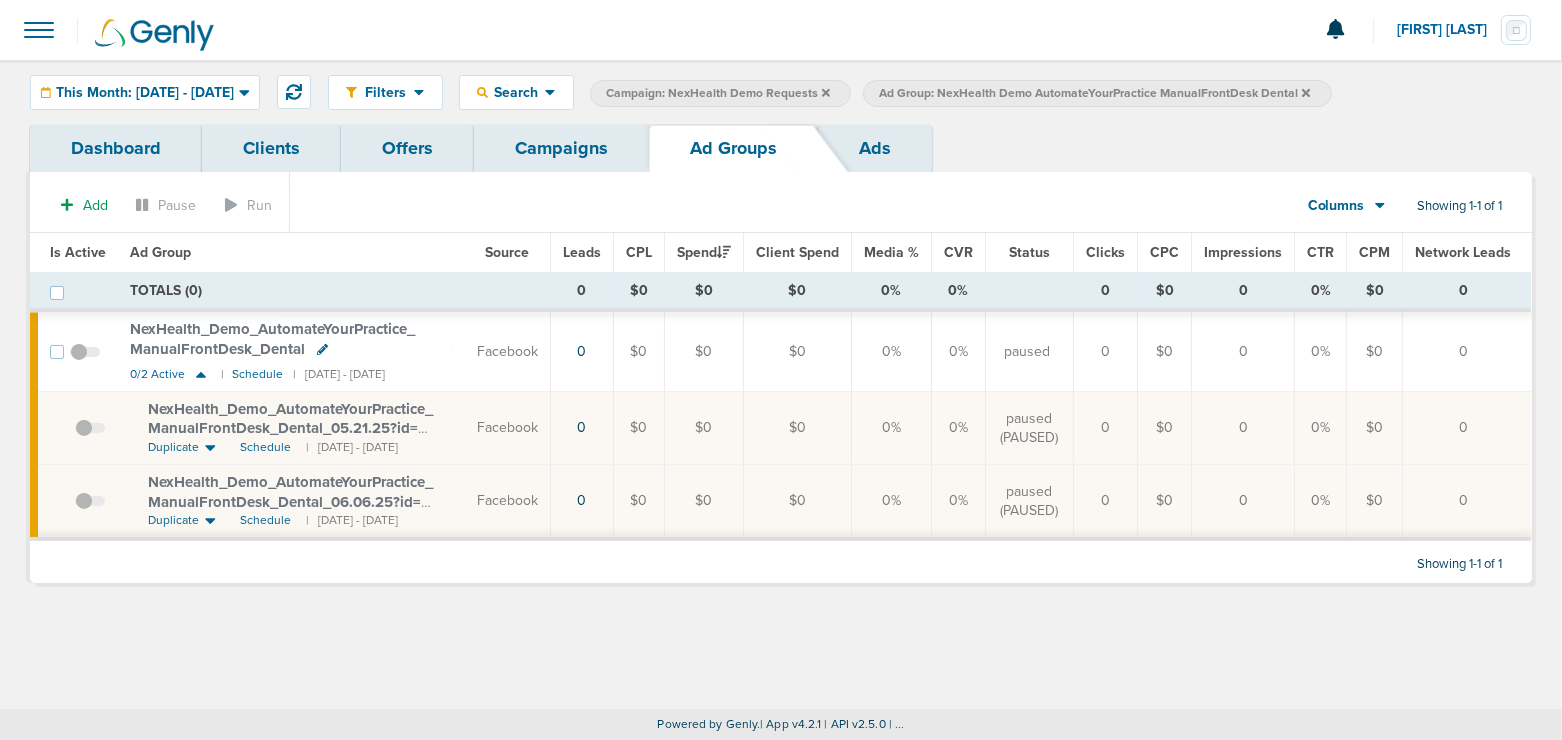 click on "Campaigns" at bounding box center (561, 148) 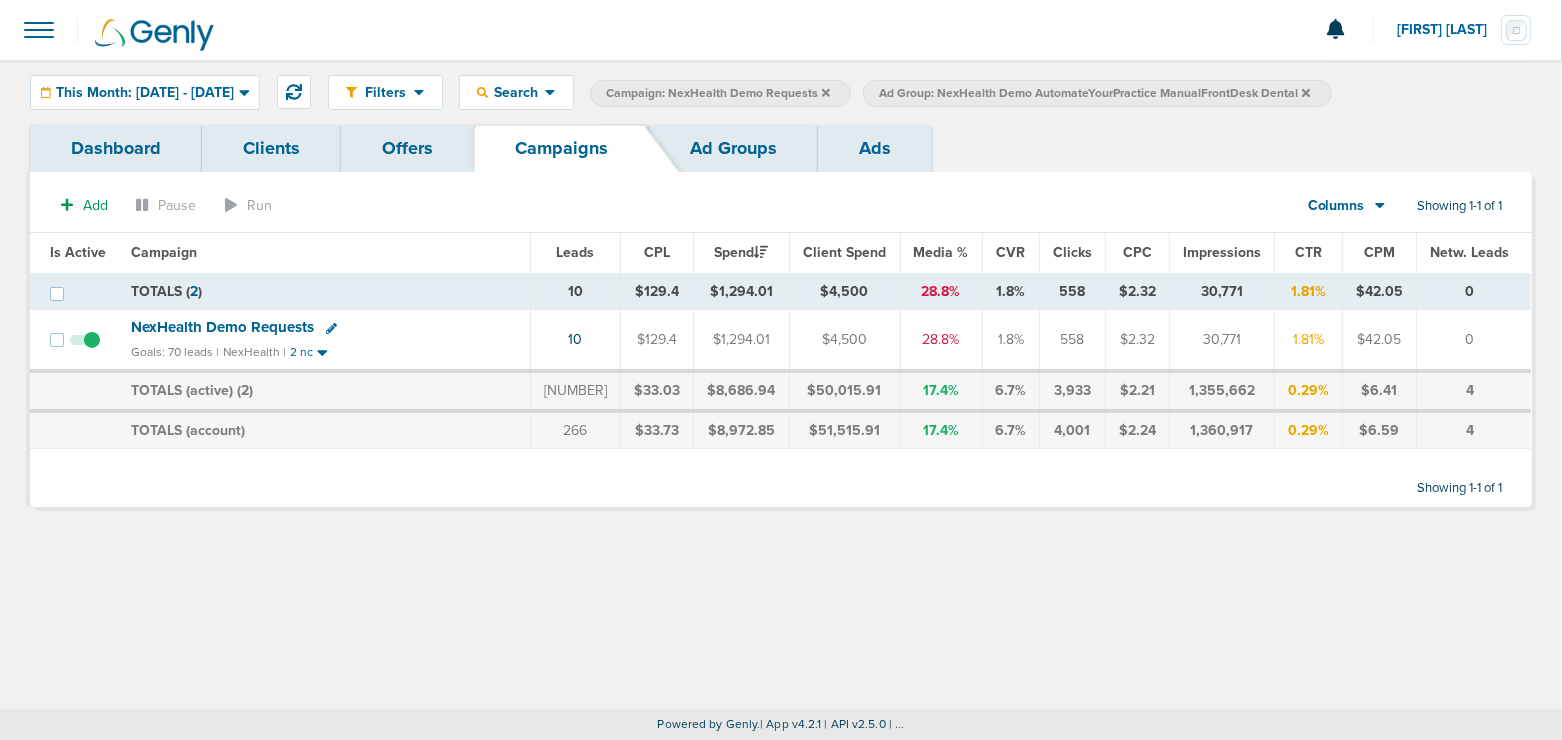 click on "Ad Groups" at bounding box center [733, 148] 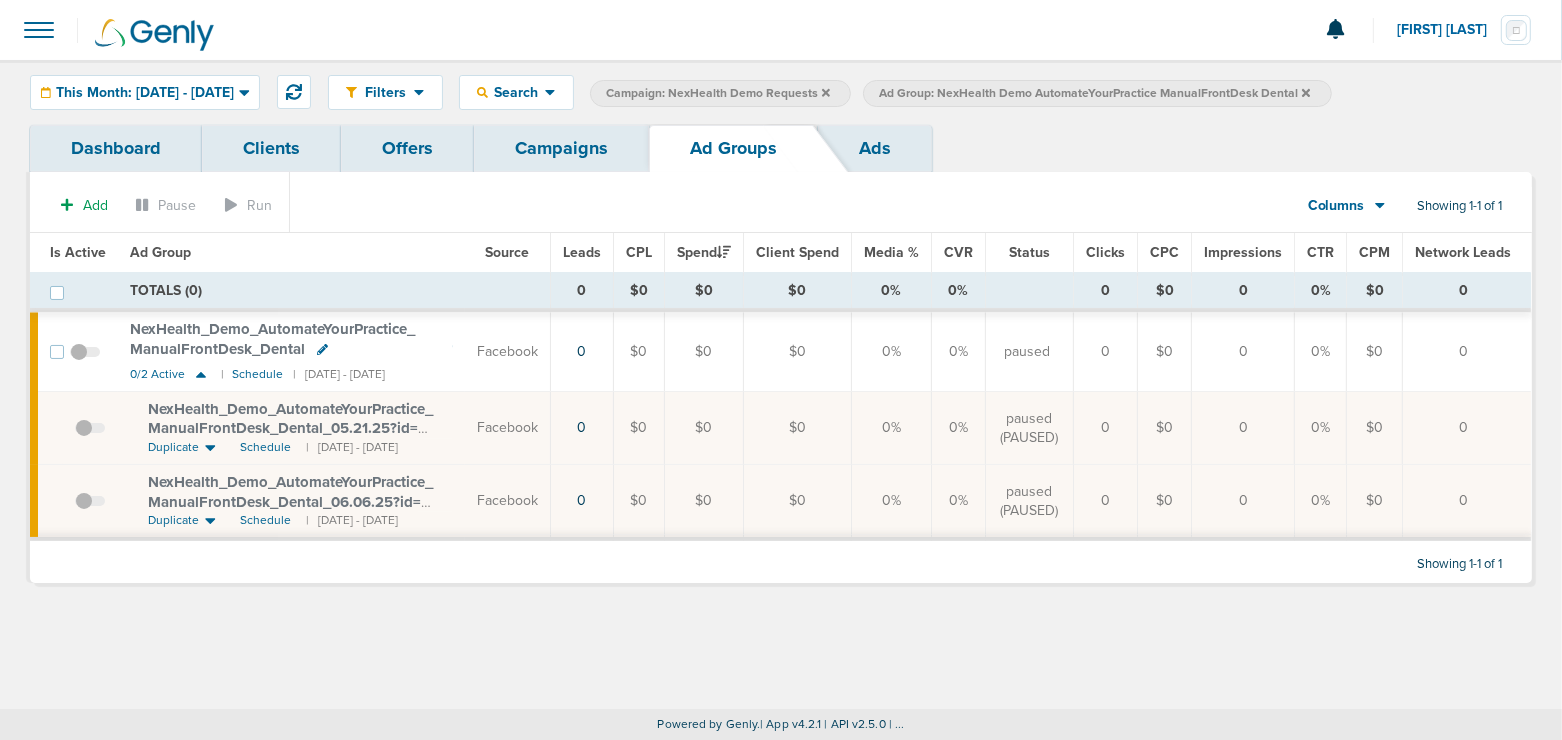 click at bounding box center [826, 93] 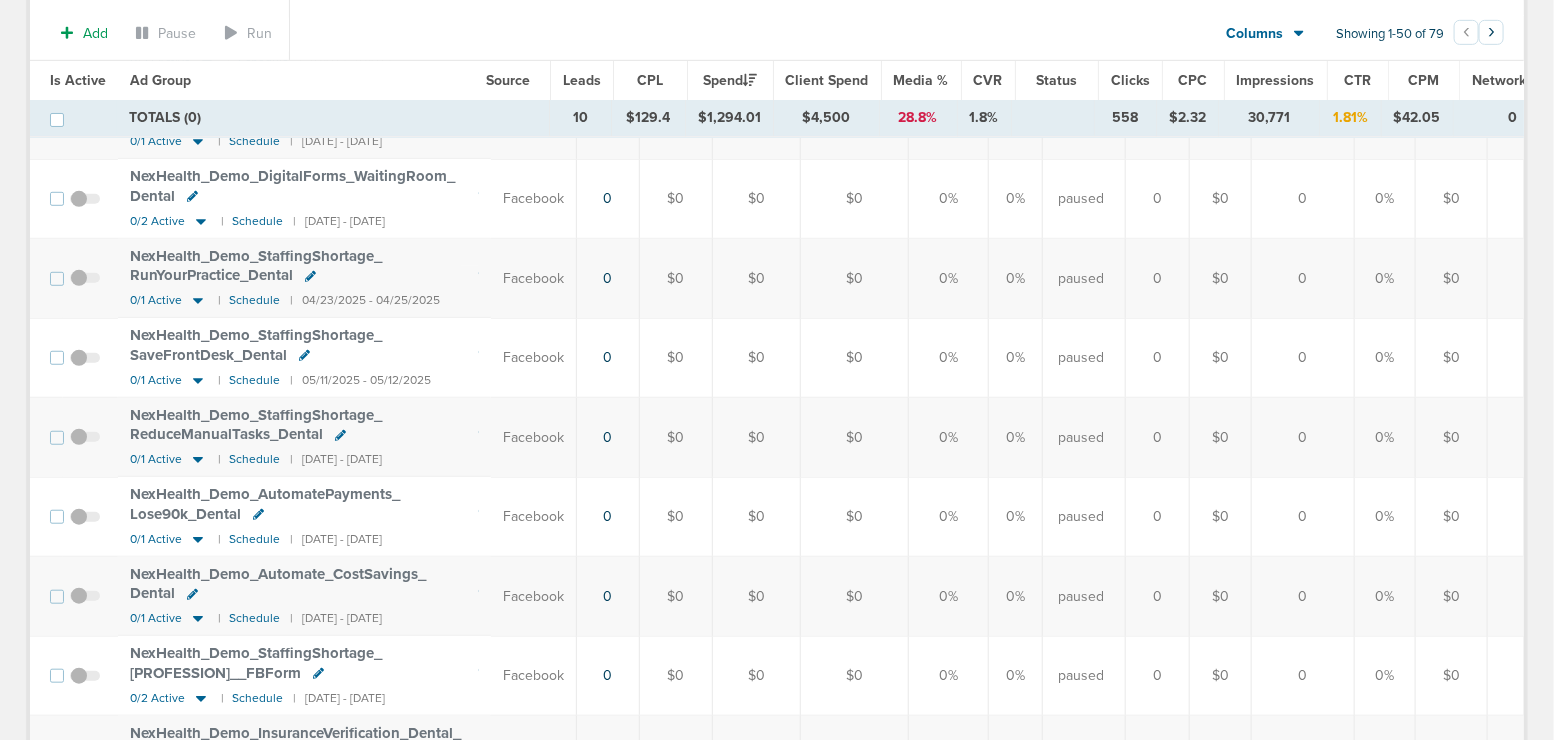 scroll, scrollTop: 0, scrollLeft: 0, axis: both 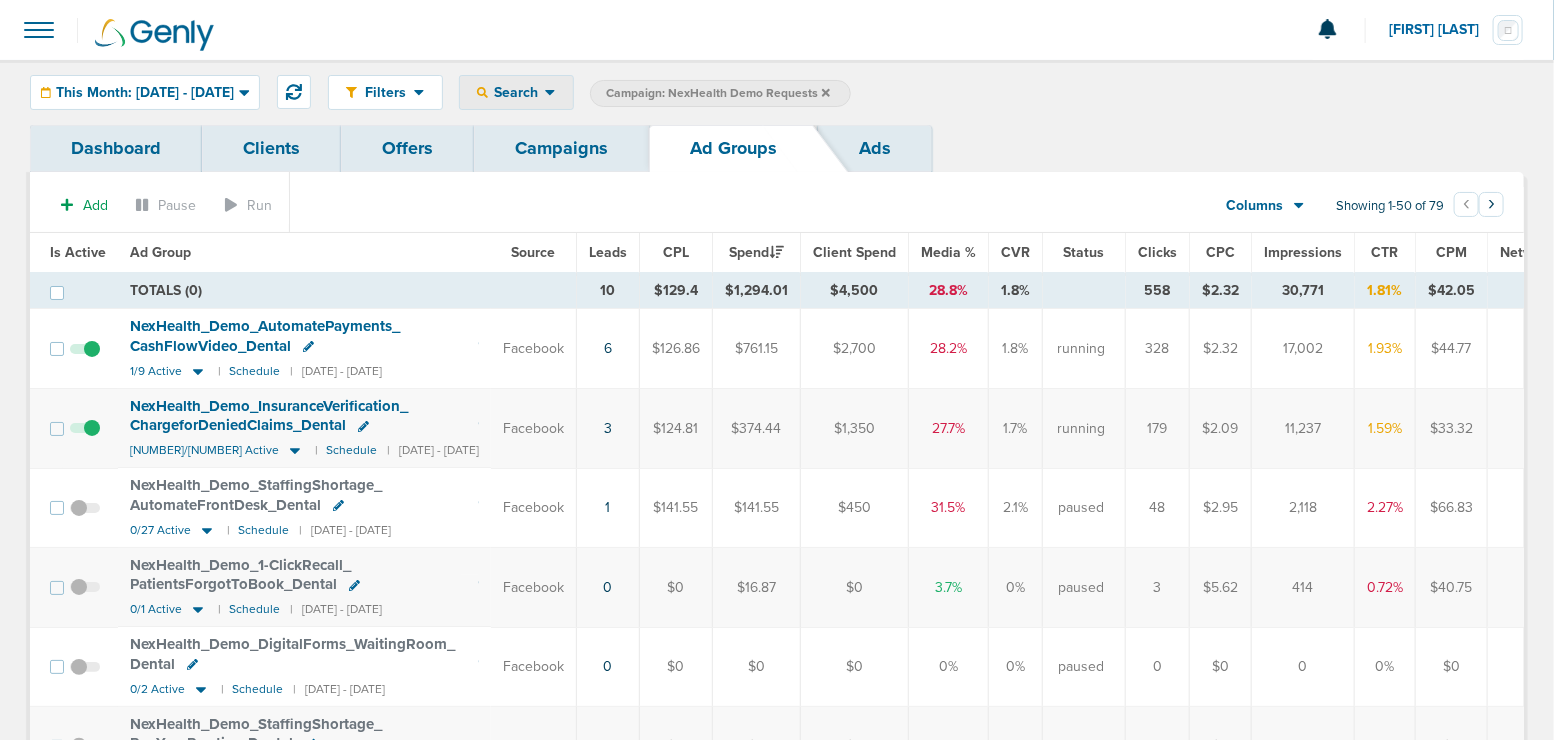 click on "Search" at bounding box center (516, 92) 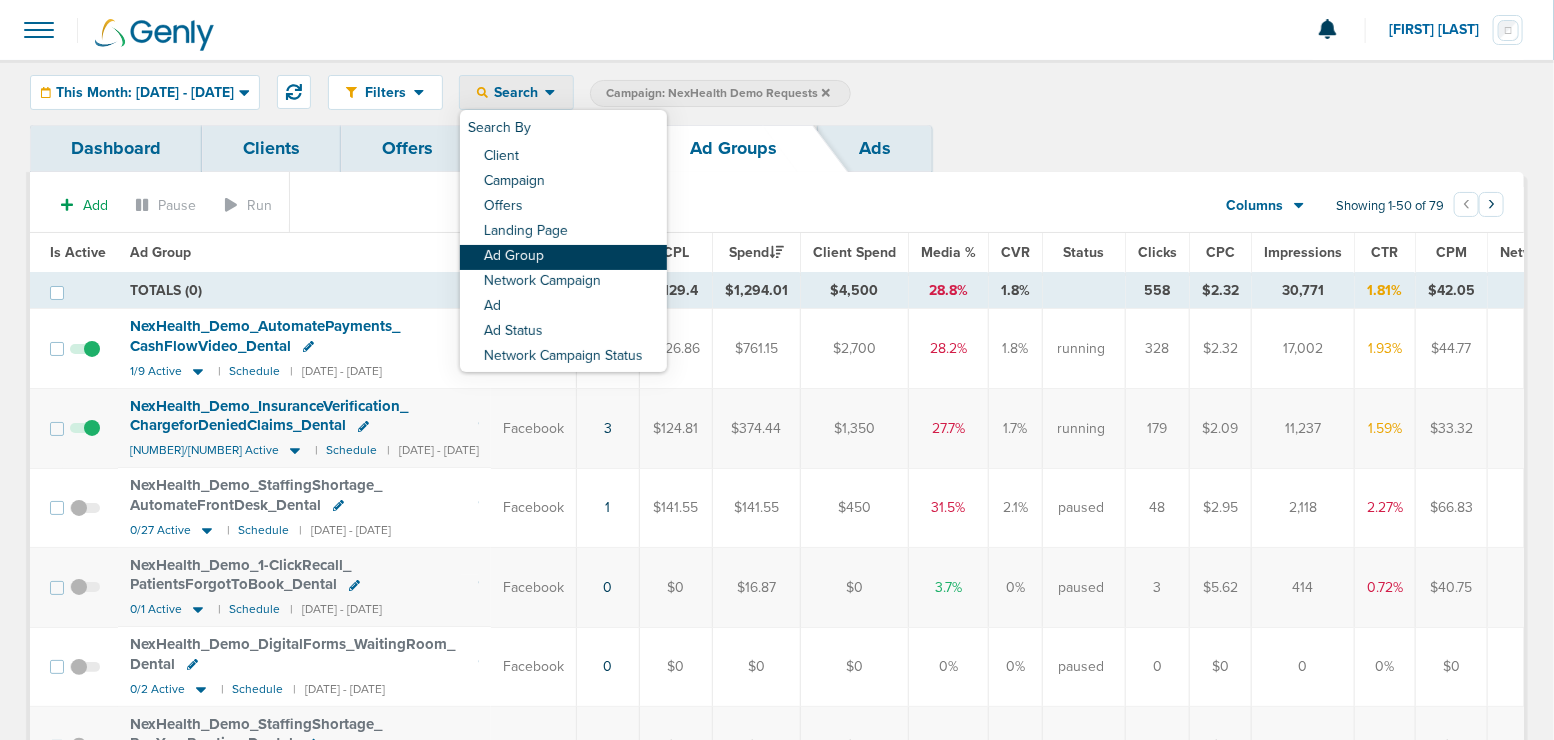 click on "Ad Group" at bounding box center [563, 157] 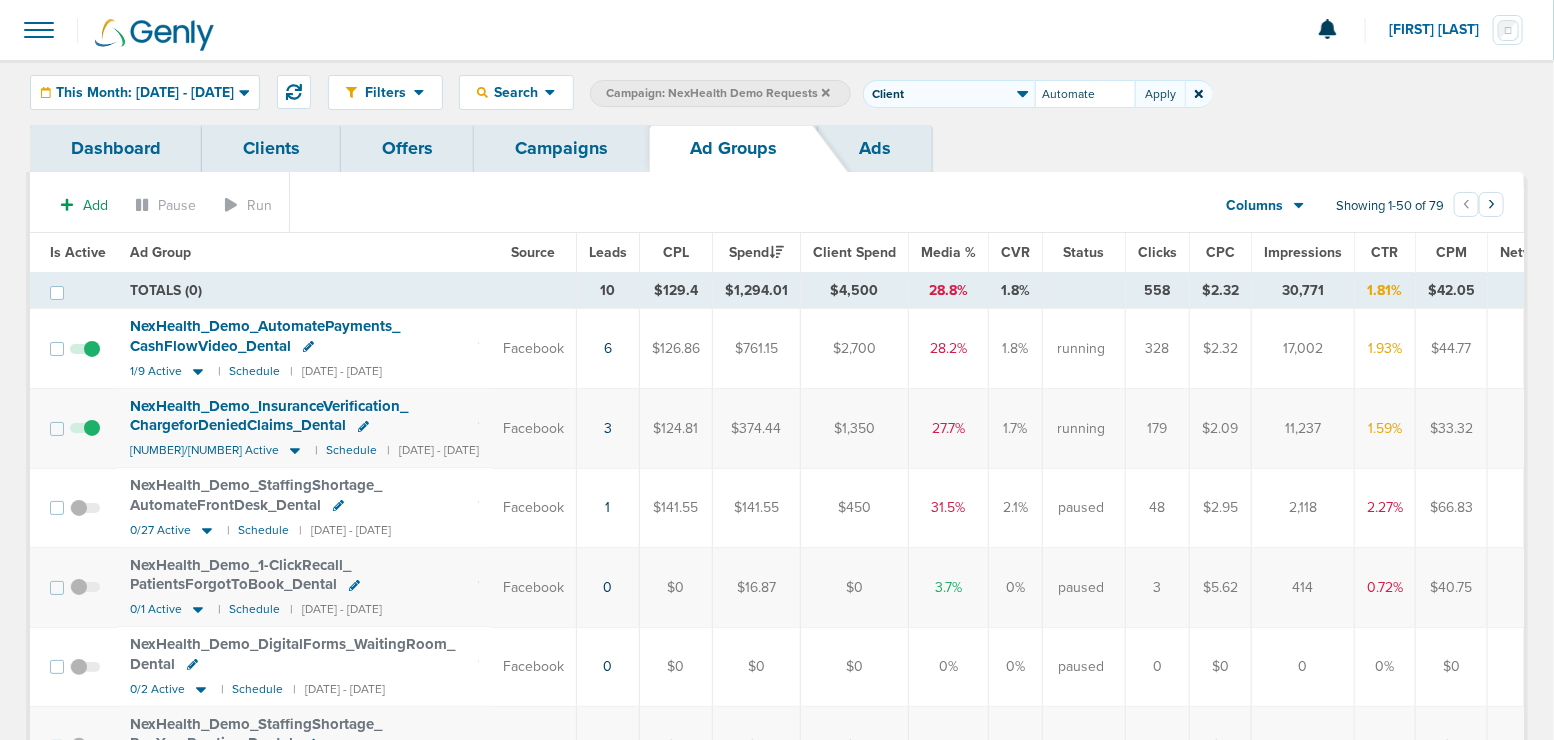 type on "Automate" 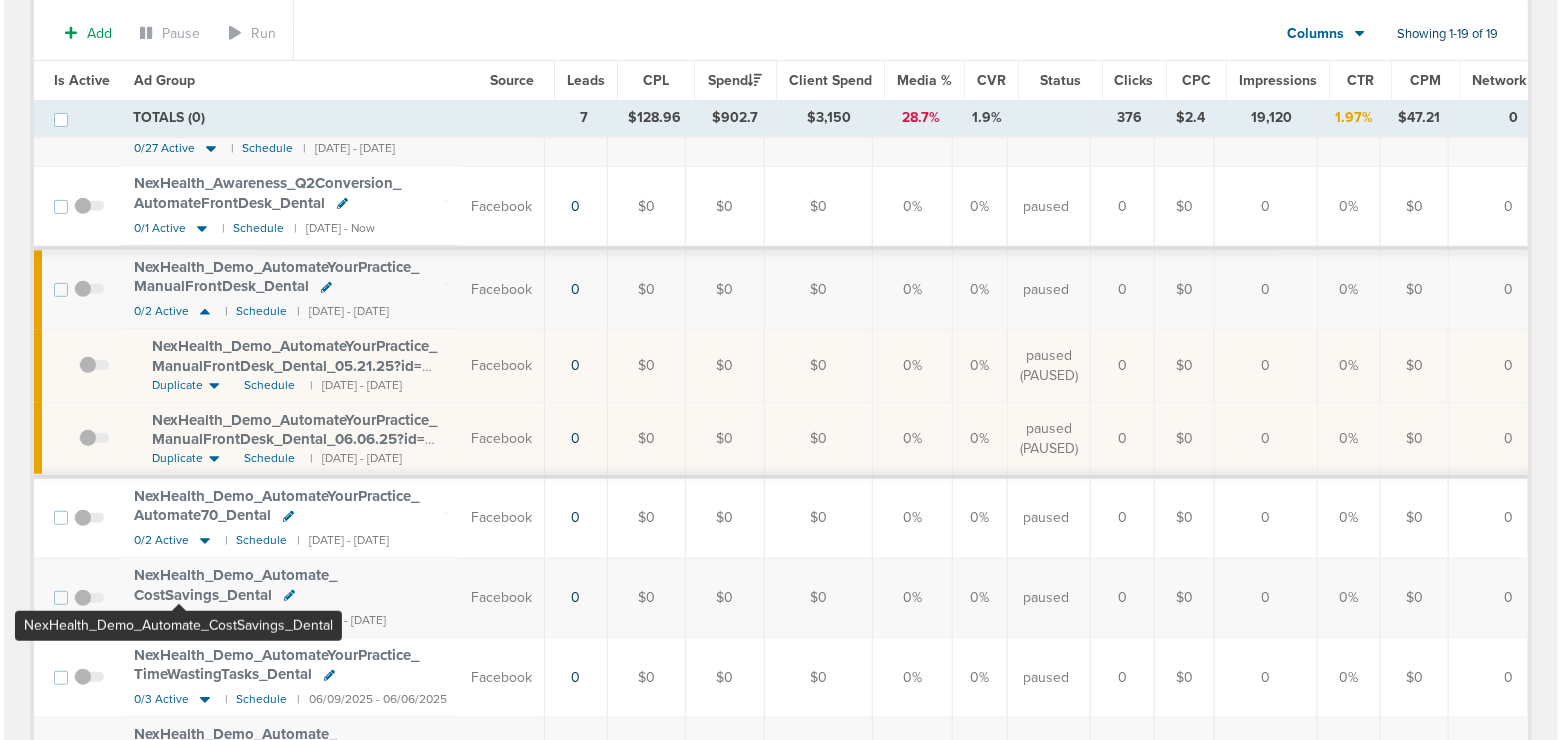 scroll, scrollTop: 0, scrollLeft: 0, axis: both 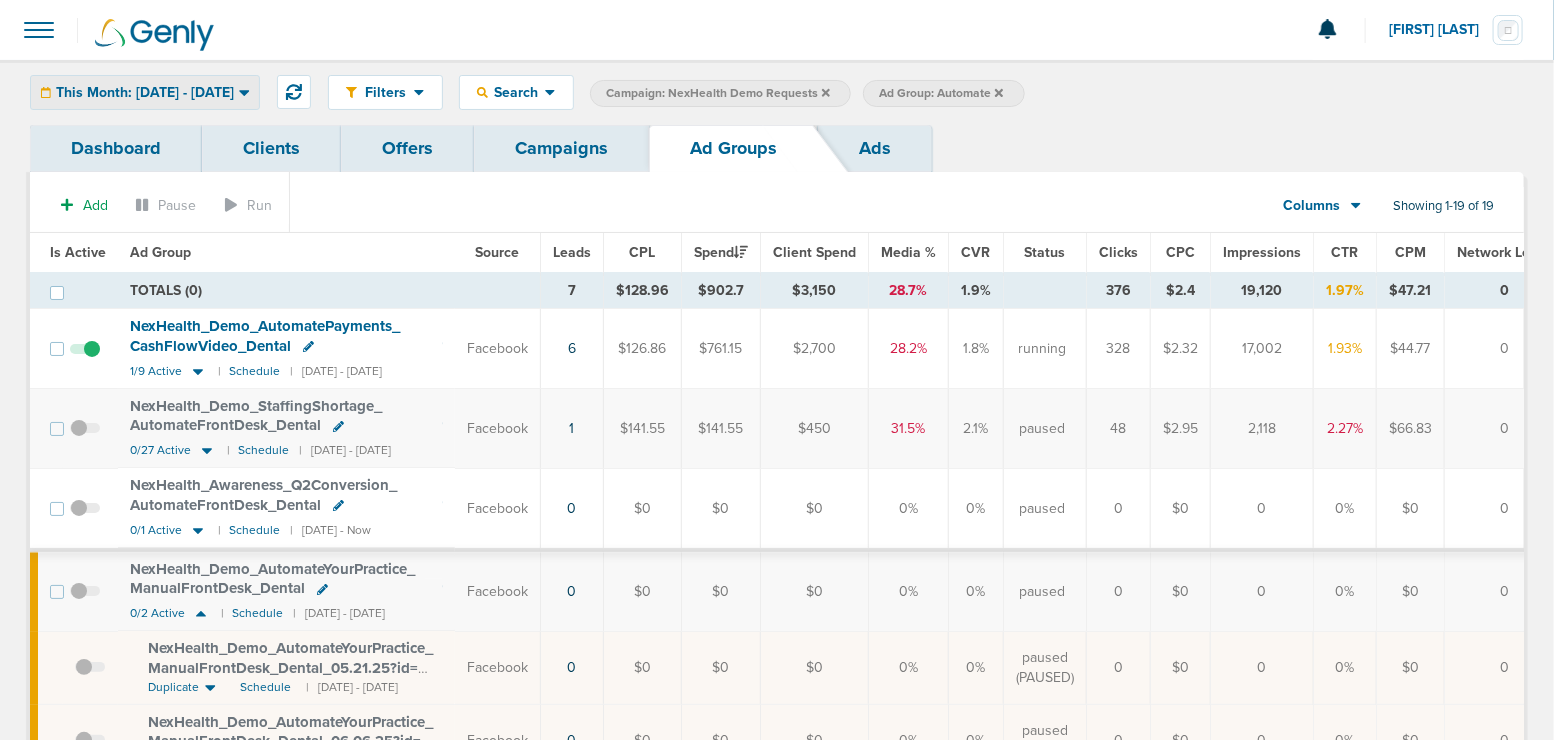 click on "This Month: [DATE] - [DATE]" at bounding box center [145, 93] 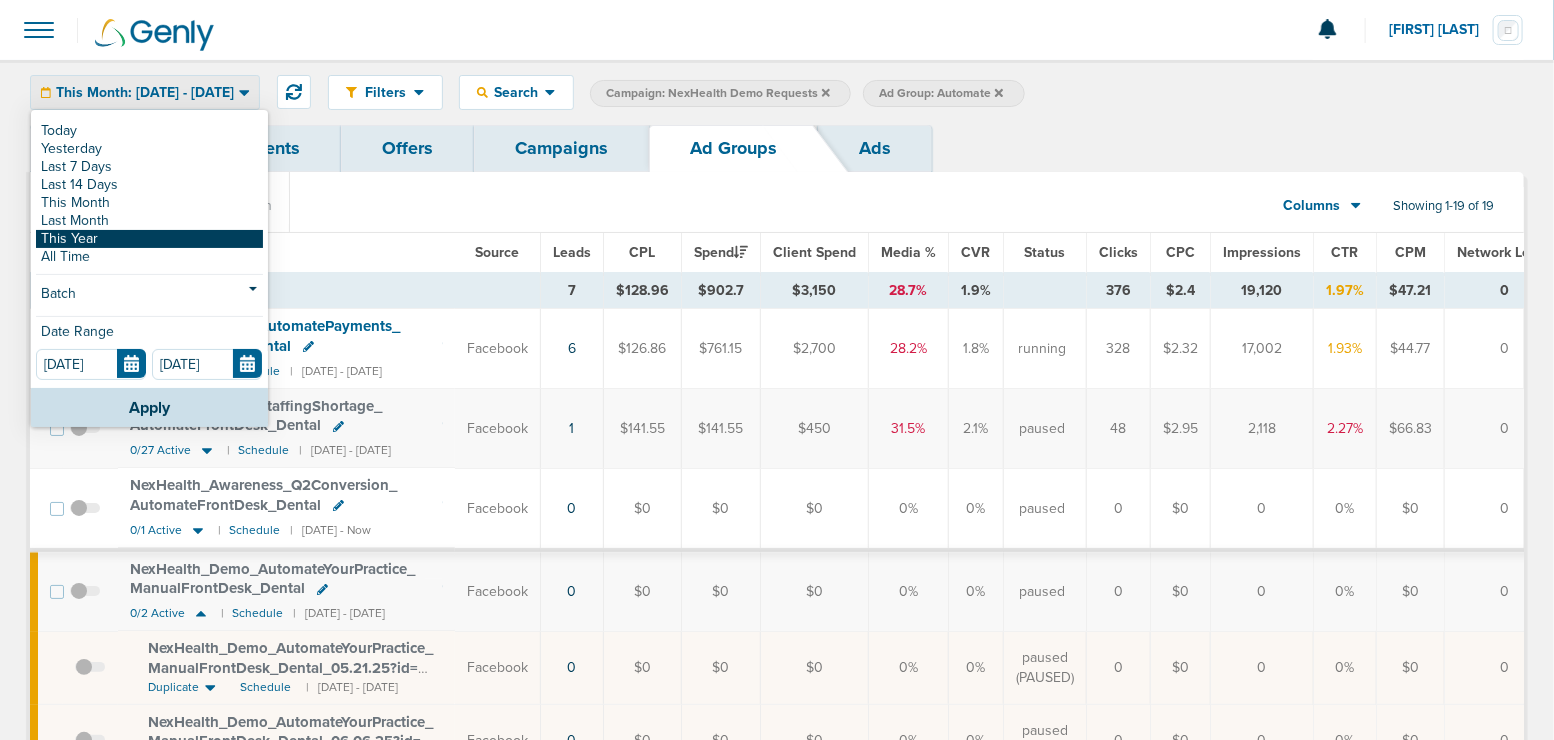 click on "This Year" at bounding box center [149, 131] 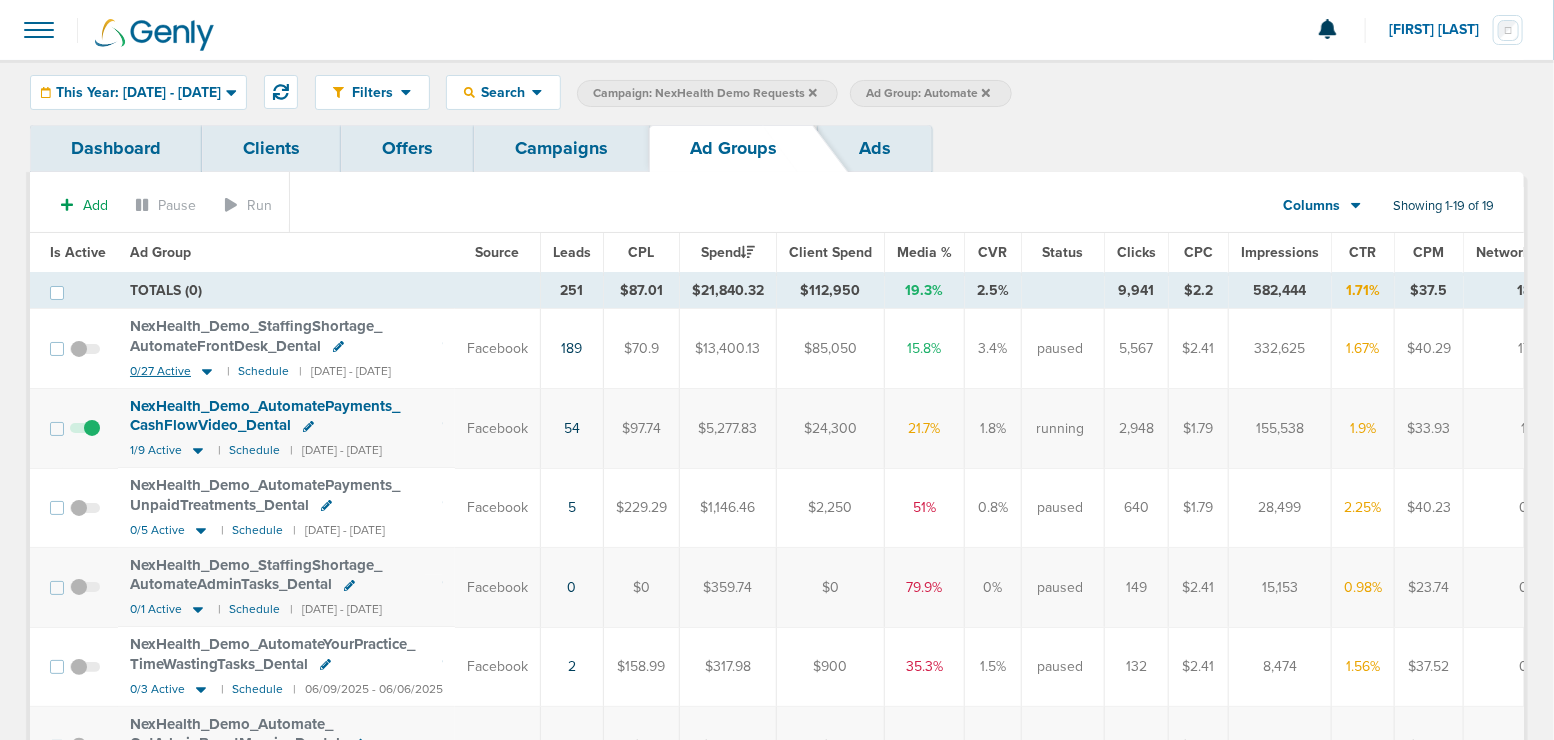 click at bounding box center (207, 371) 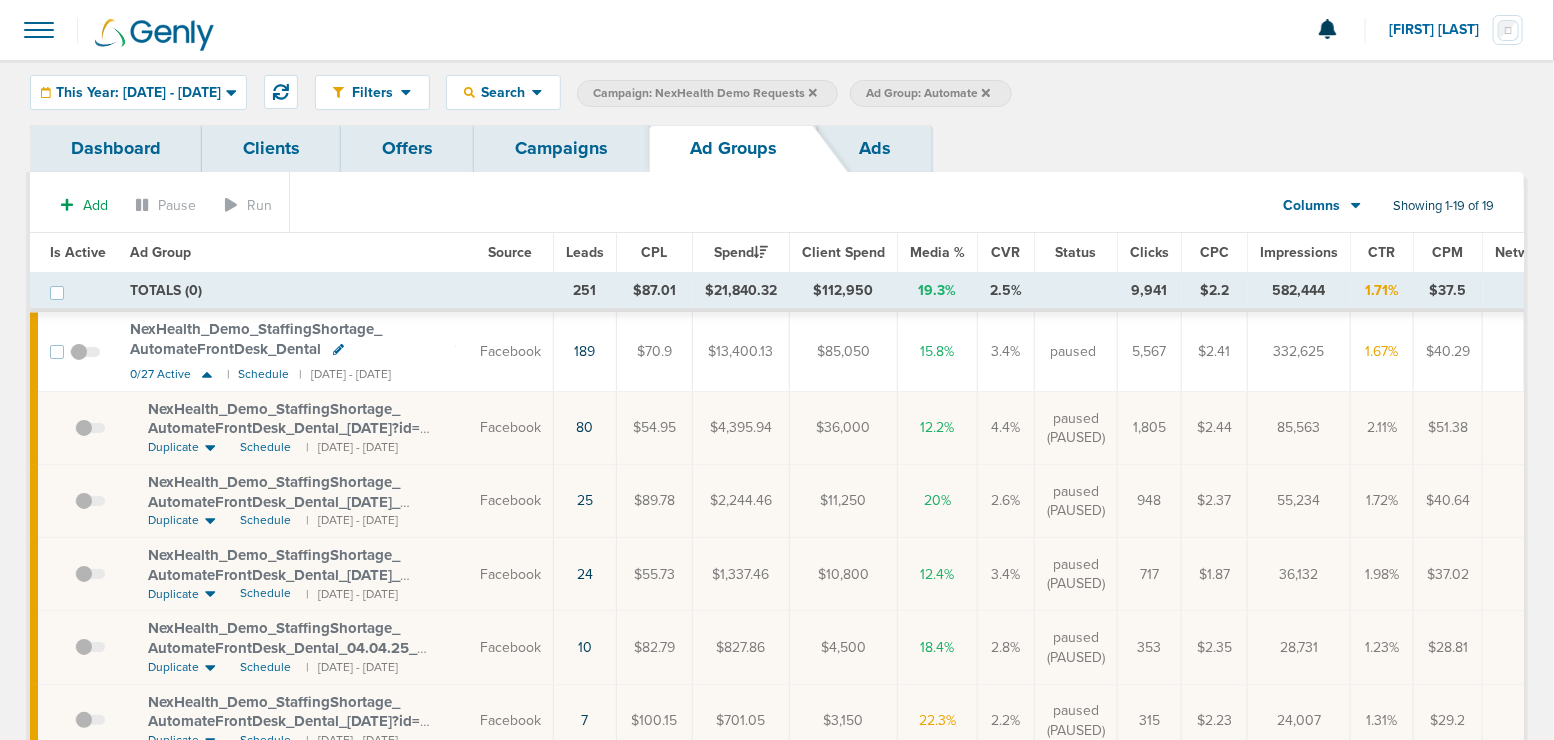 click on "NexHealth_ Demo_ StaffingShortage_ AutomateFrontDesk_ Dental_ [DATE]?id=183&cmp_ id=9658027" at bounding box center (284, 428) 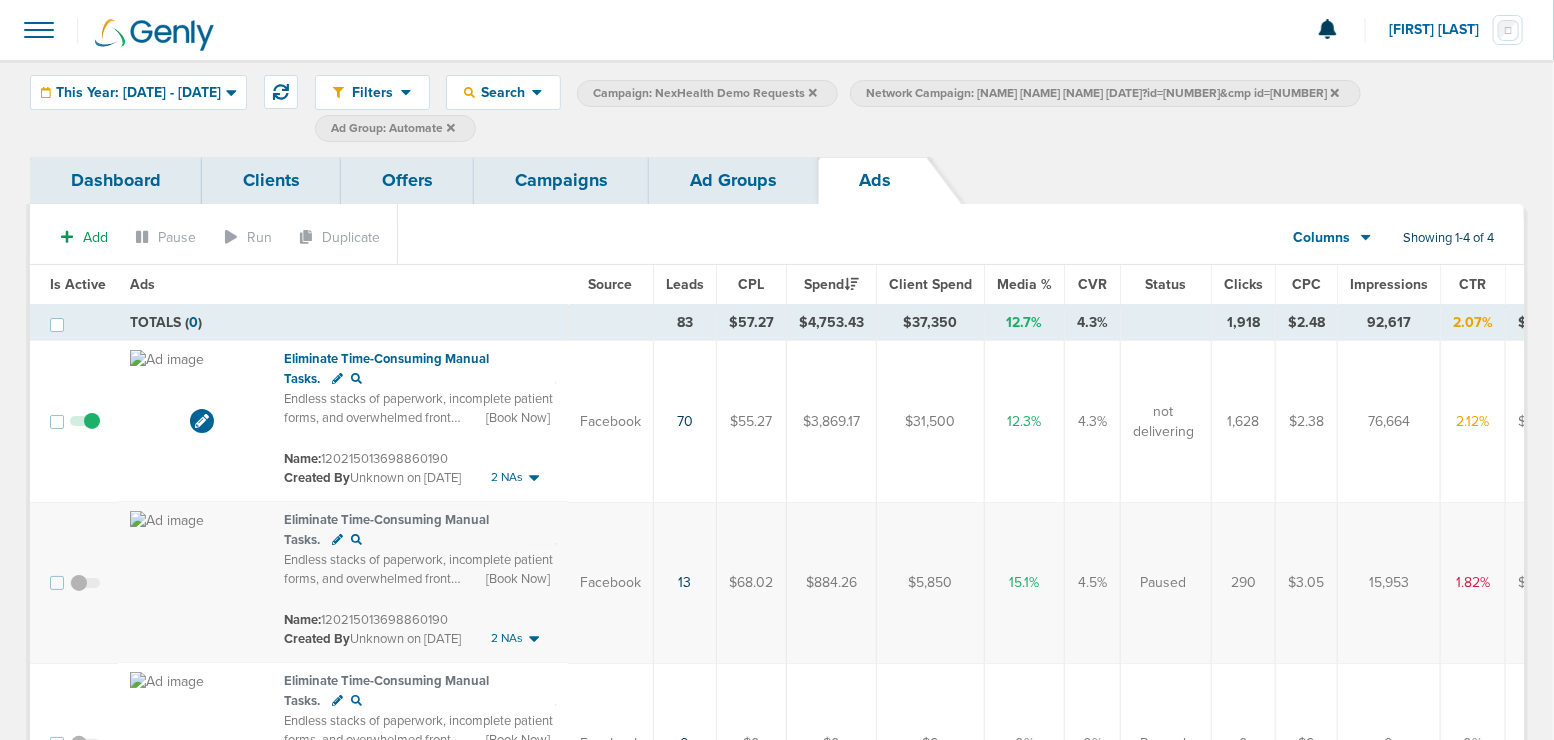 click at bounding box center (167, 360) 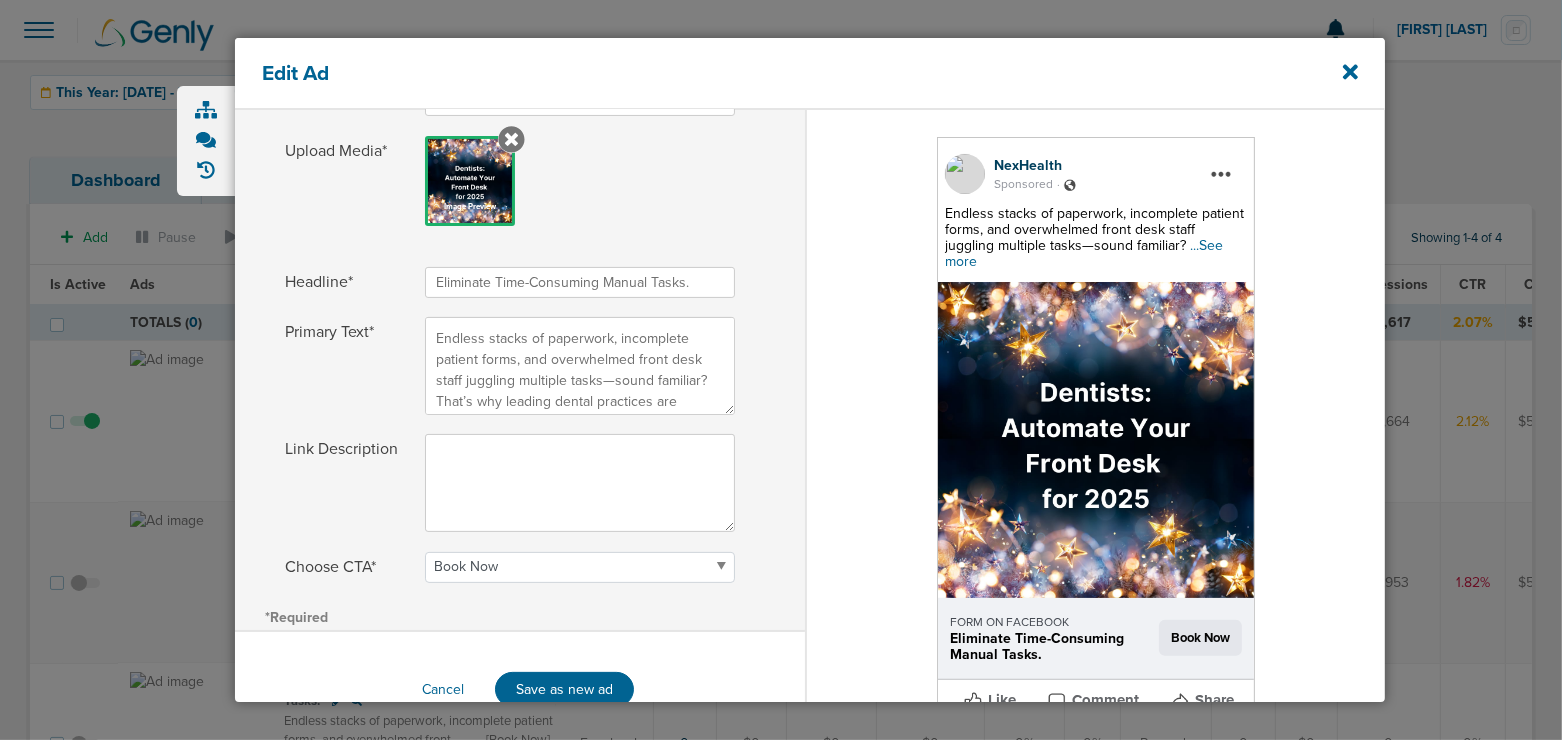scroll, scrollTop: 374, scrollLeft: 0, axis: vertical 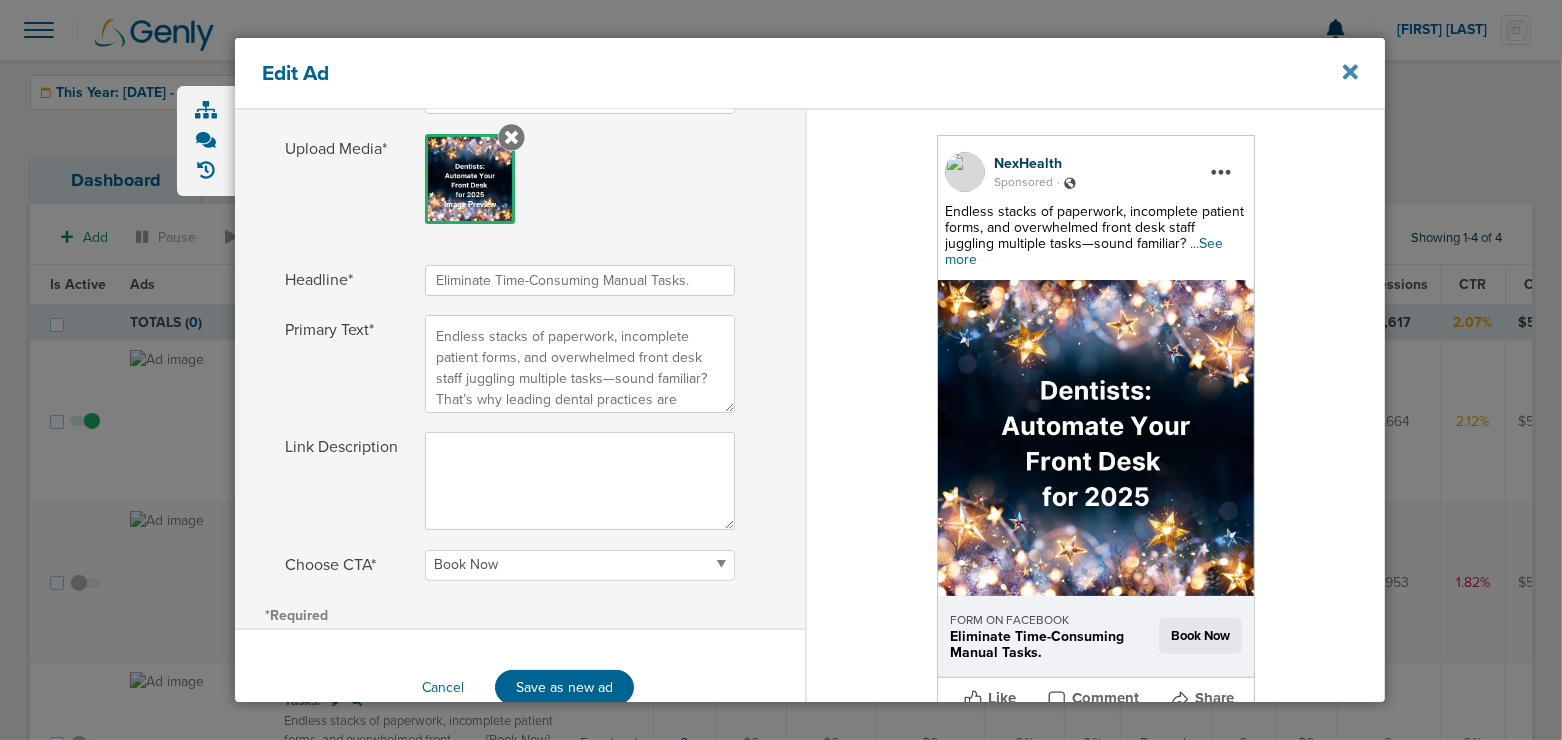 click at bounding box center [1350, 71] 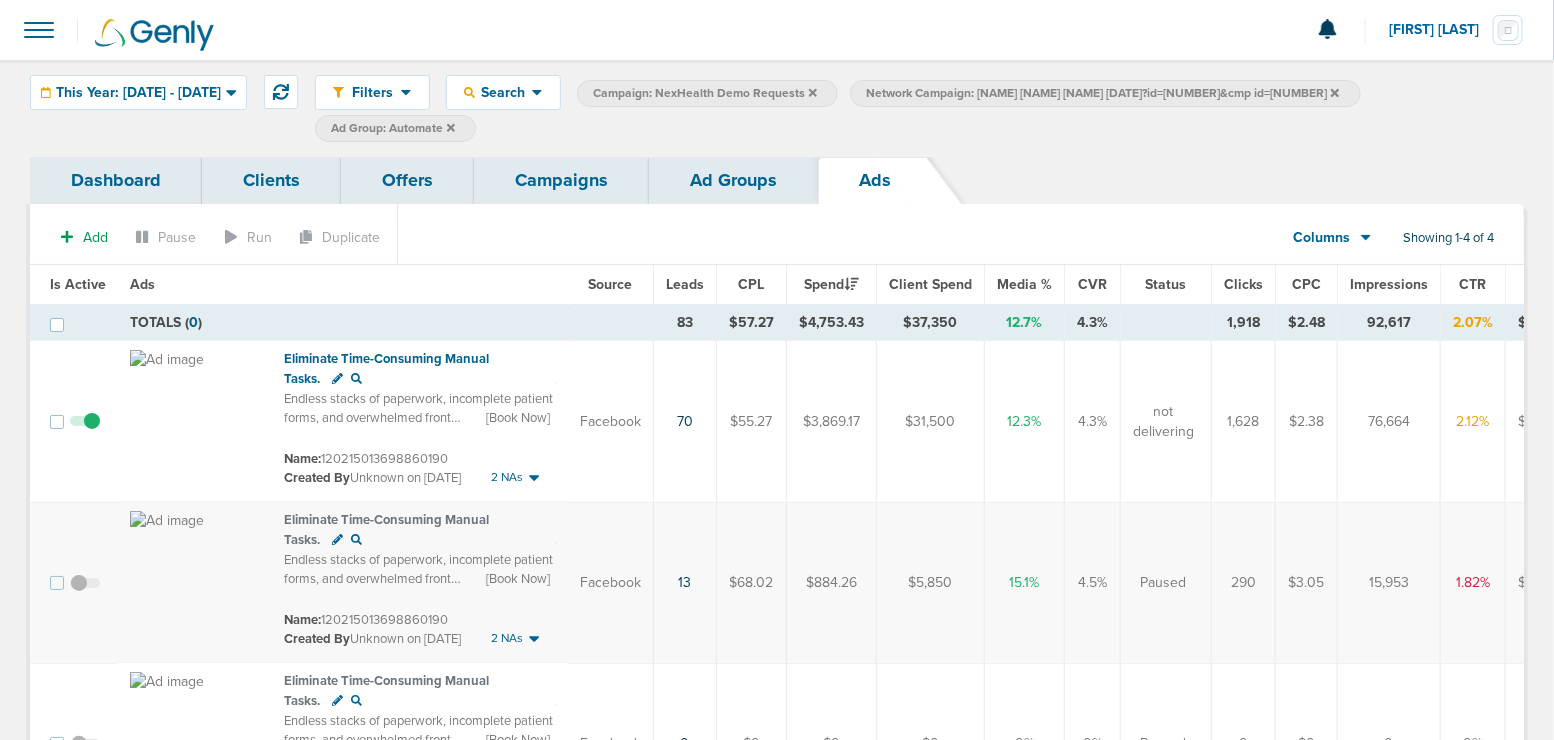 click at bounding box center [1346, 72] 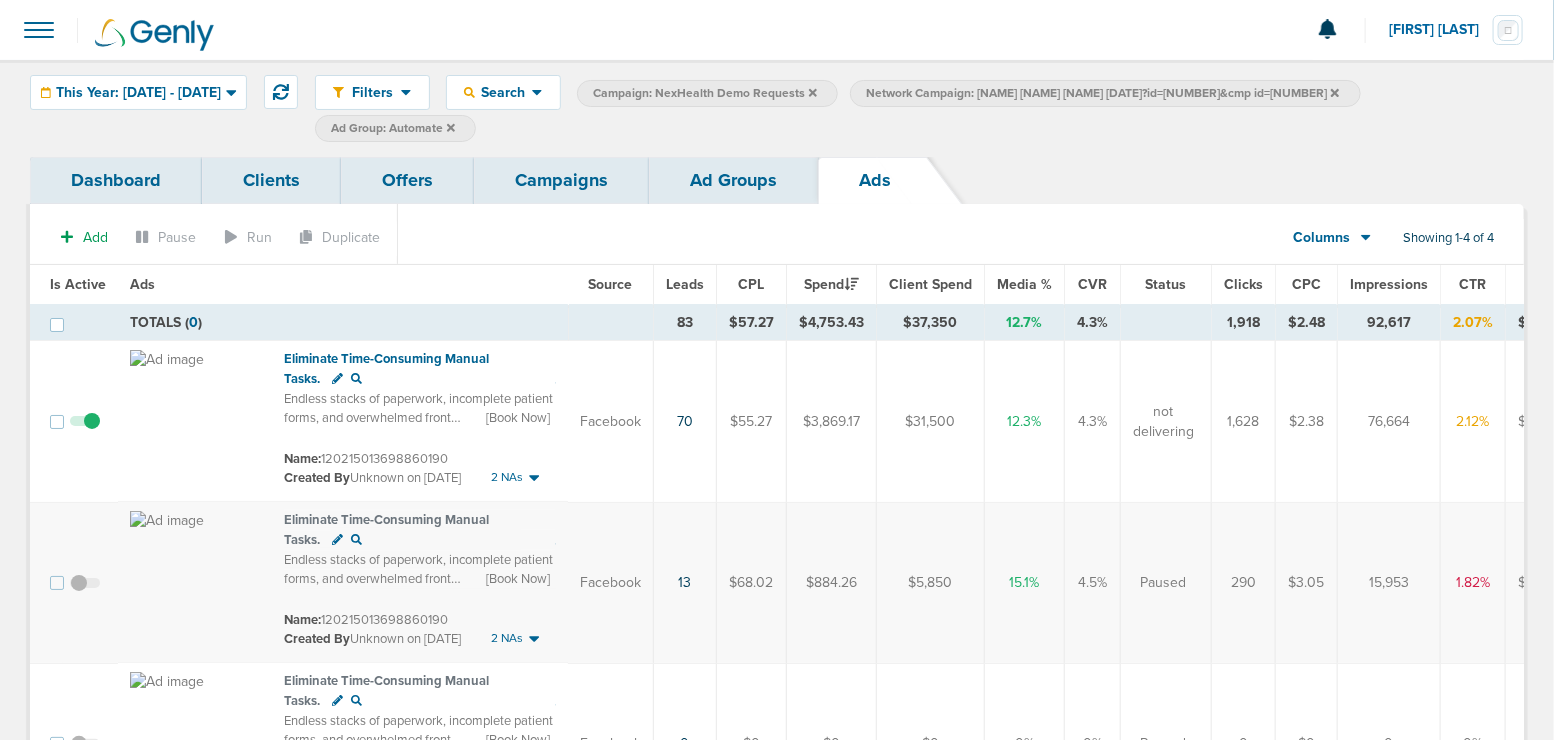 click on "Campaigns" at bounding box center [561, 180] 